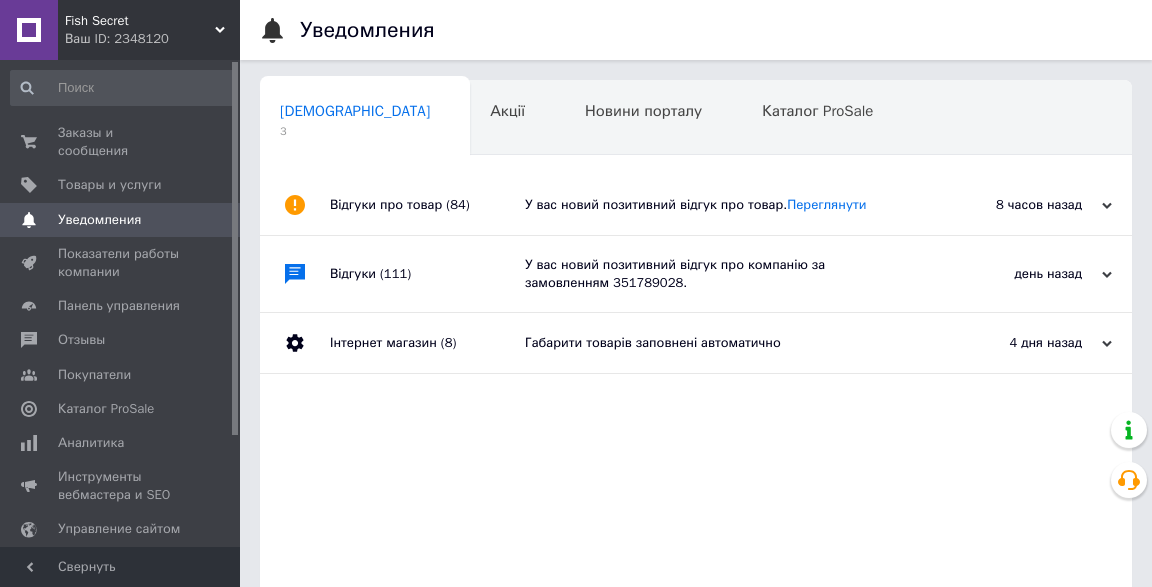 scroll, scrollTop: 0, scrollLeft: 0, axis: both 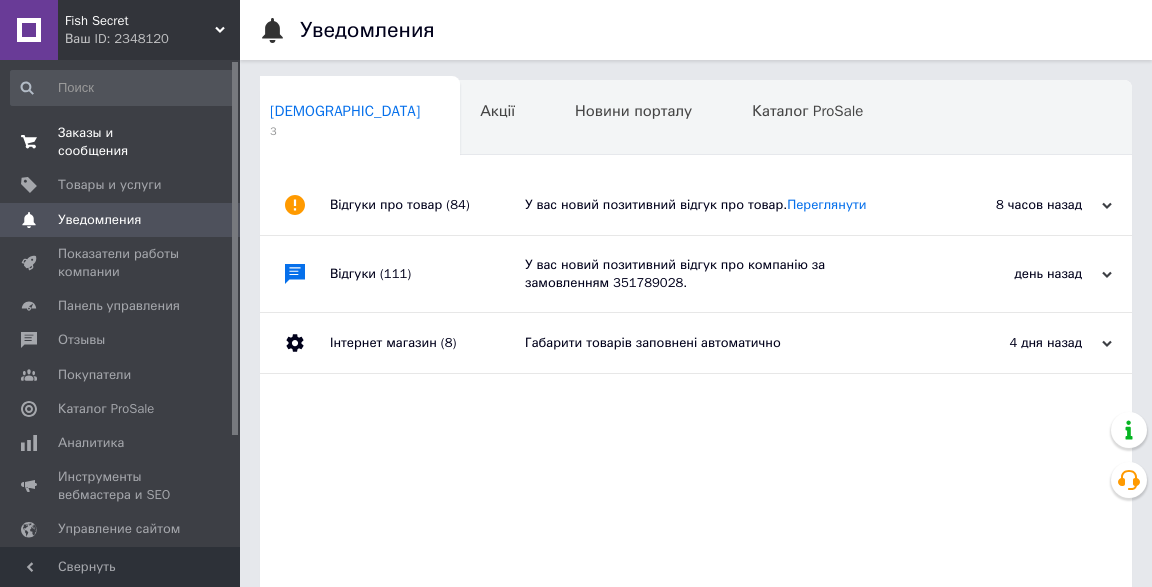 click on "Заказы и сообщения" at bounding box center (121, 142) 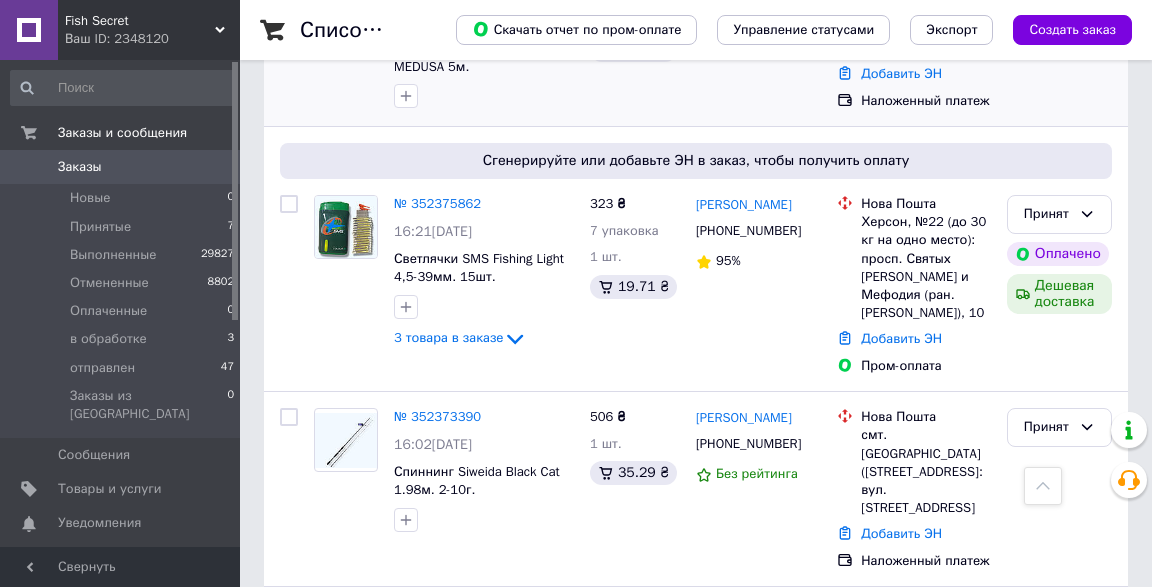 scroll, scrollTop: 1386, scrollLeft: 0, axis: vertical 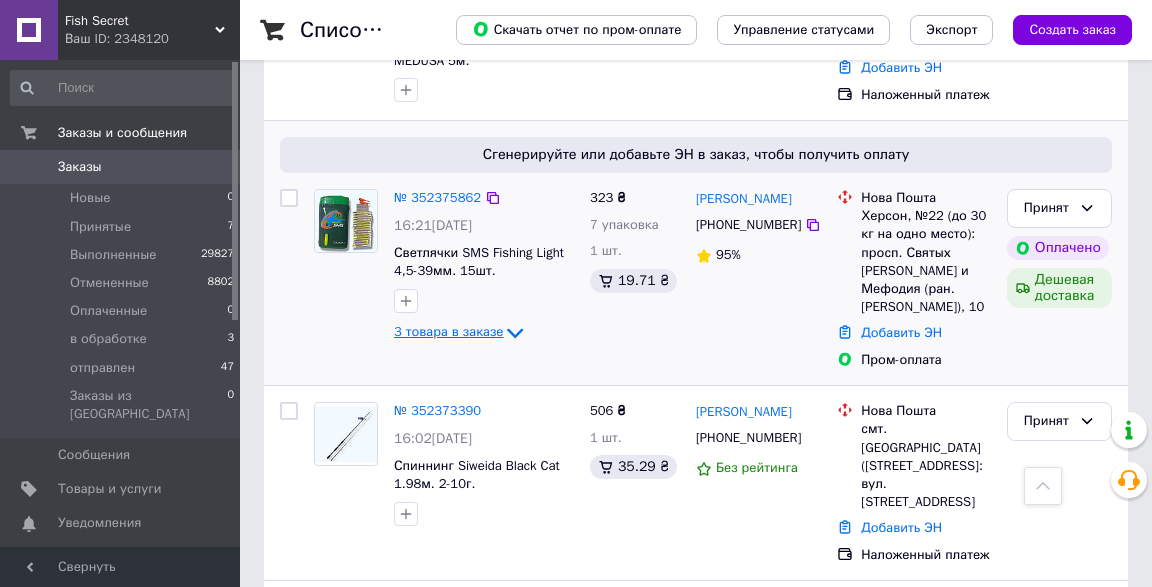 click 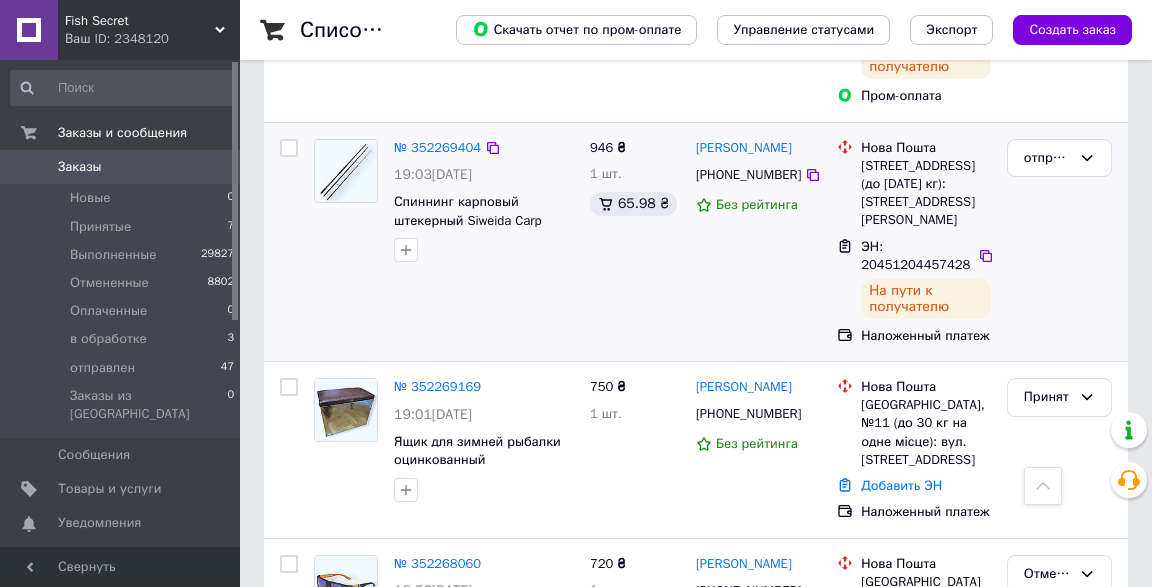 scroll, scrollTop: 6439, scrollLeft: 0, axis: vertical 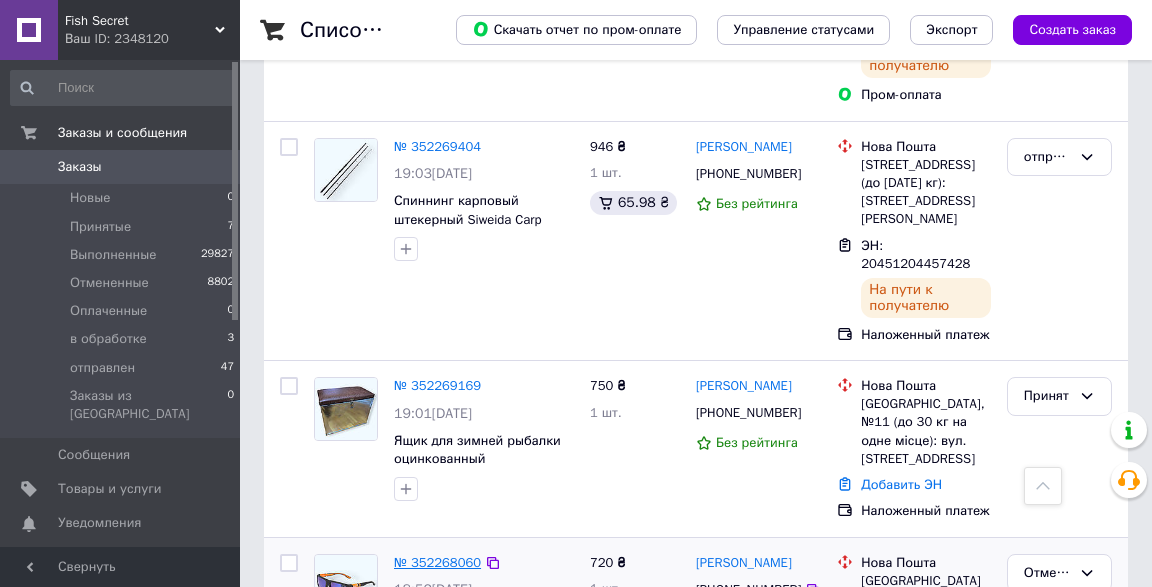 click on "№ 352268060" at bounding box center (437, 562) 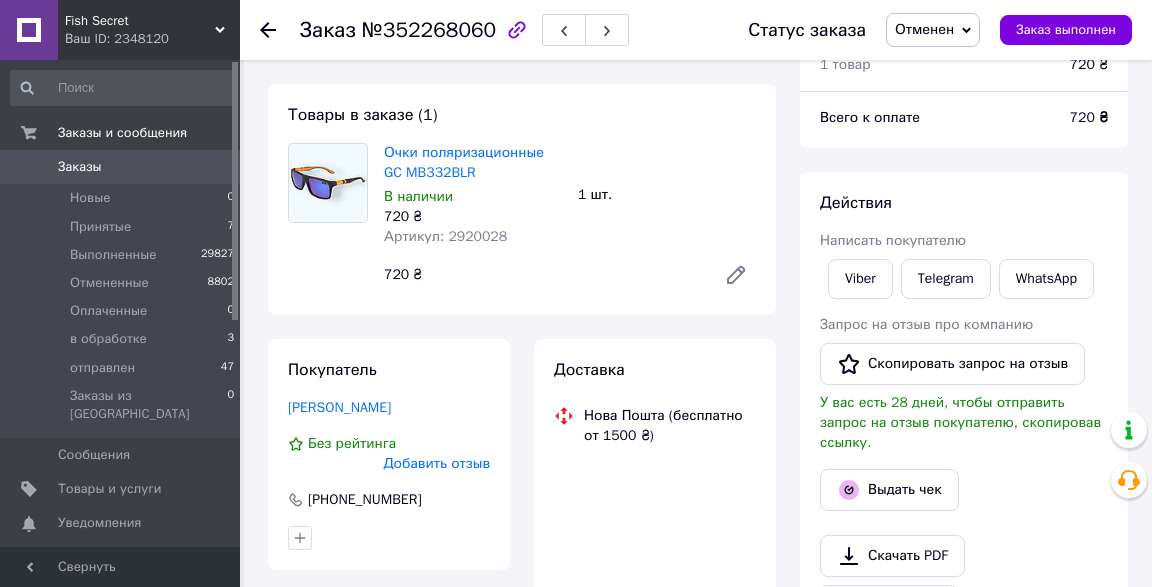 scroll, scrollTop: 155, scrollLeft: 0, axis: vertical 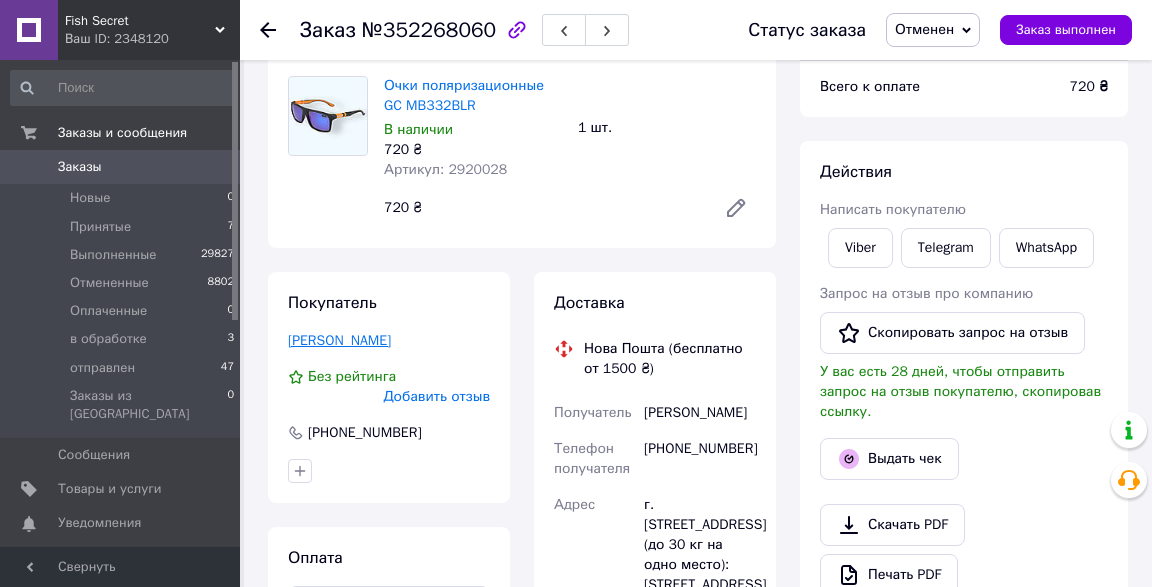 click on "[PERSON_NAME]" at bounding box center [339, 340] 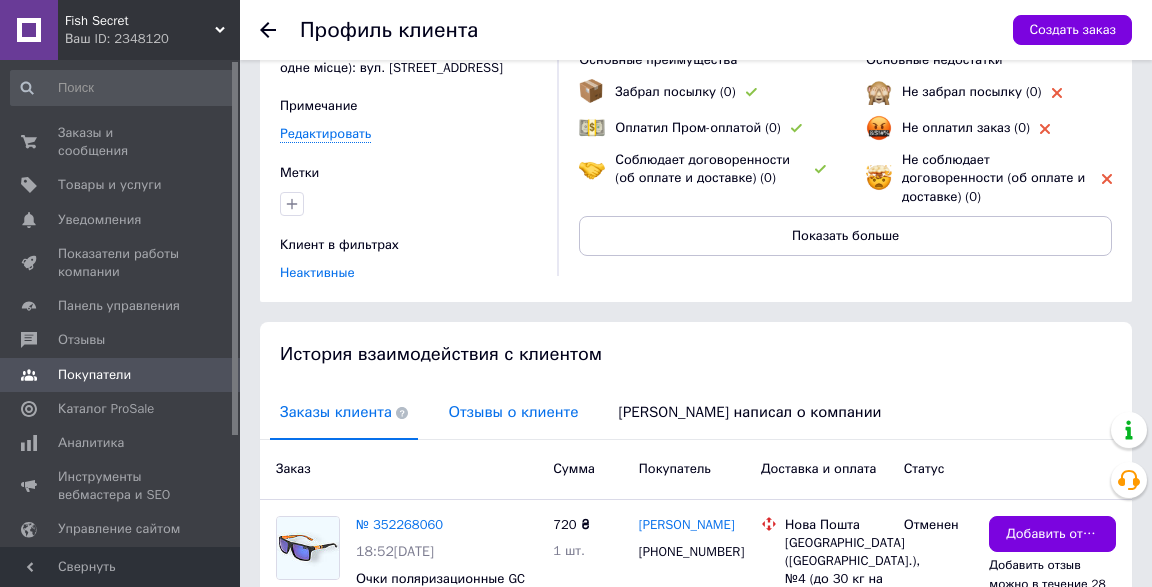 click on "Отзывы о клиенте" at bounding box center (513, 412) 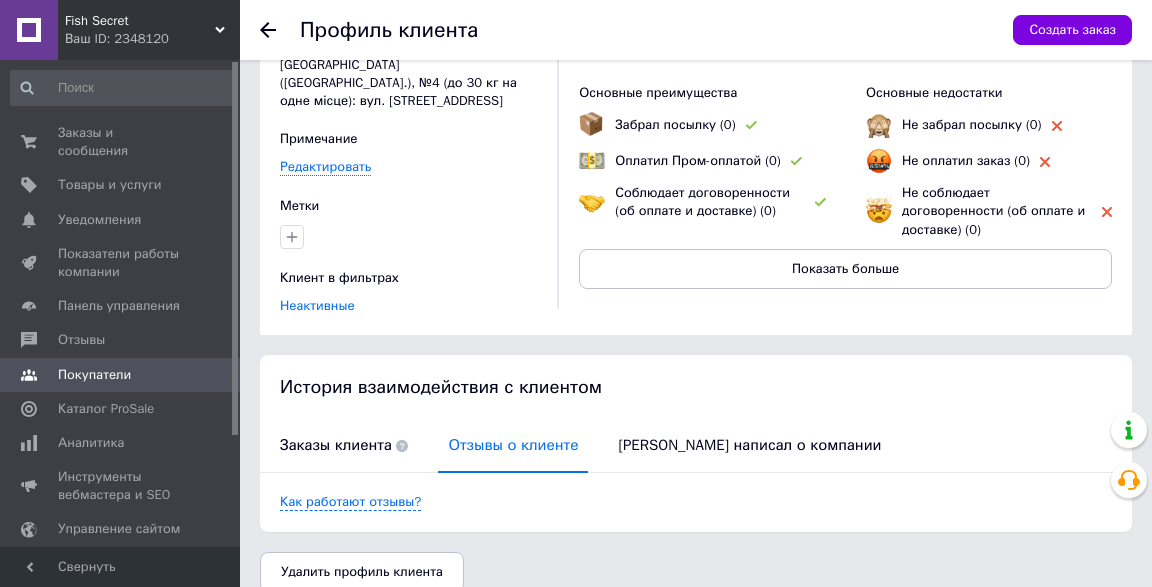 scroll, scrollTop: 125, scrollLeft: 0, axis: vertical 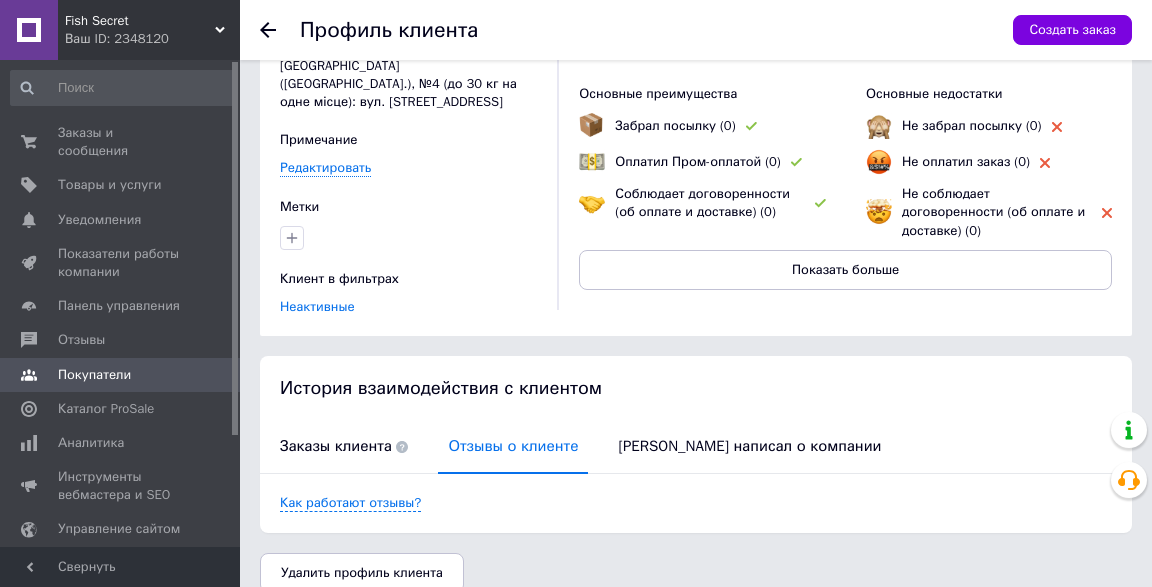 click 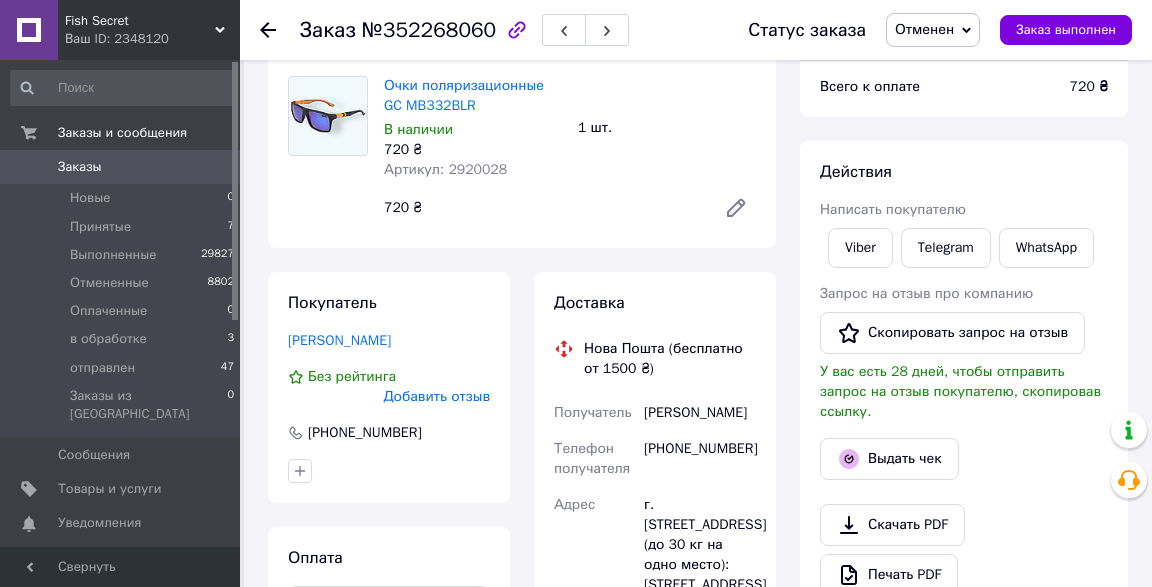 click 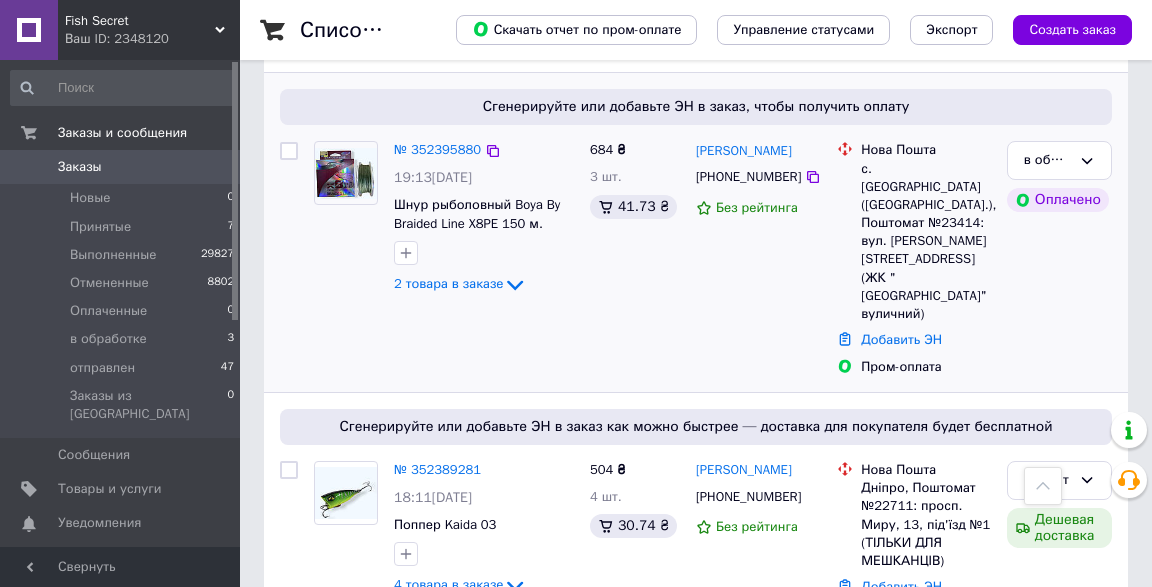 scroll, scrollTop: 532, scrollLeft: 0, axis: vertical 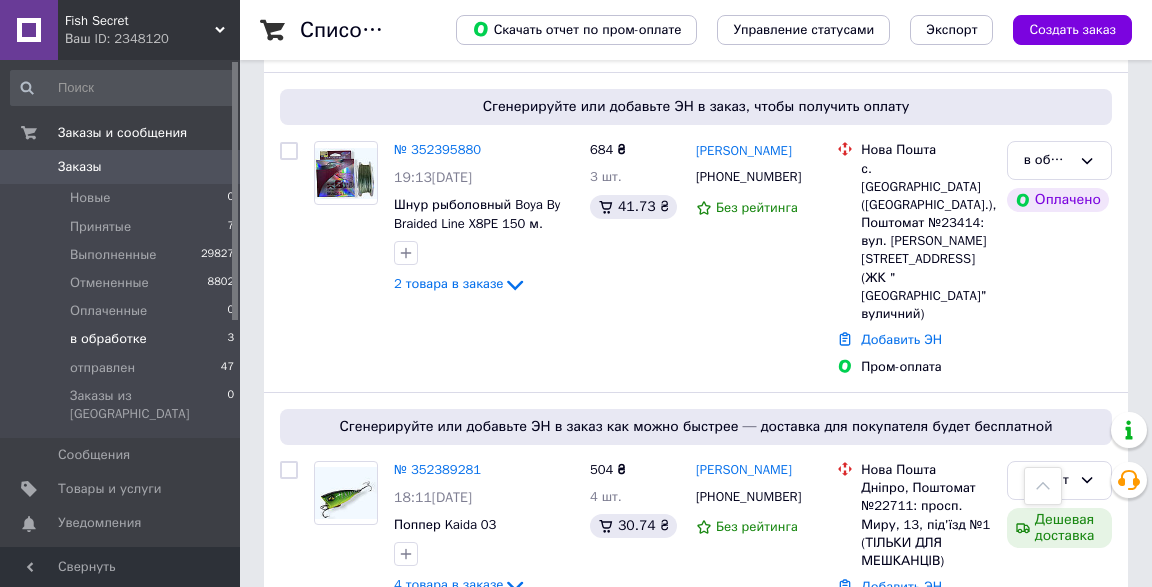 click on "в обработке" at bounding box center [108, 339] 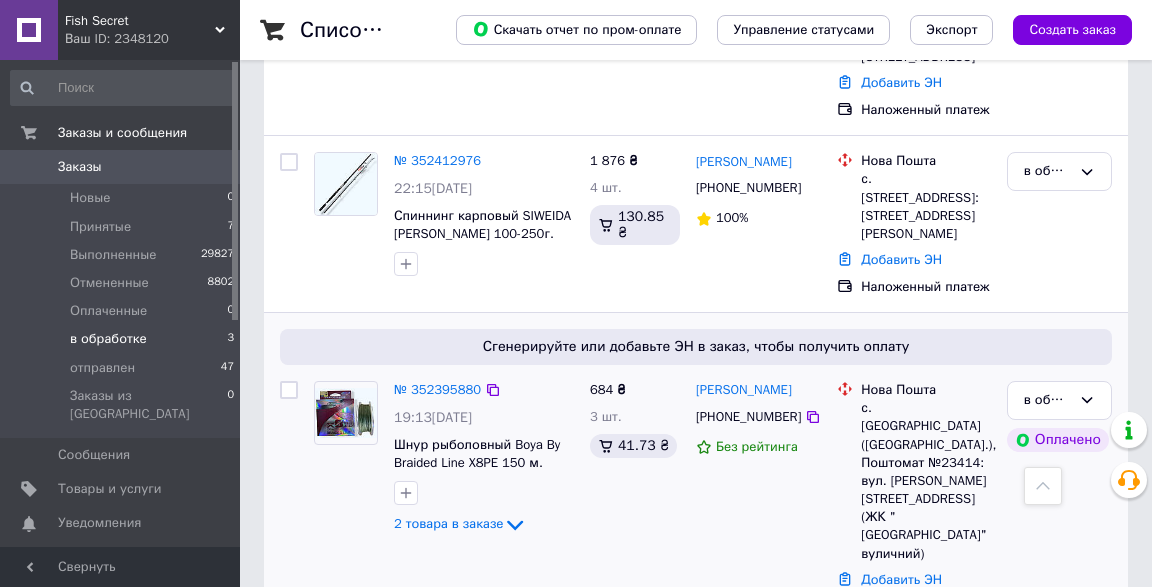 scroll, scrollTop: 363, scrollLeft: 0, axis: vertical 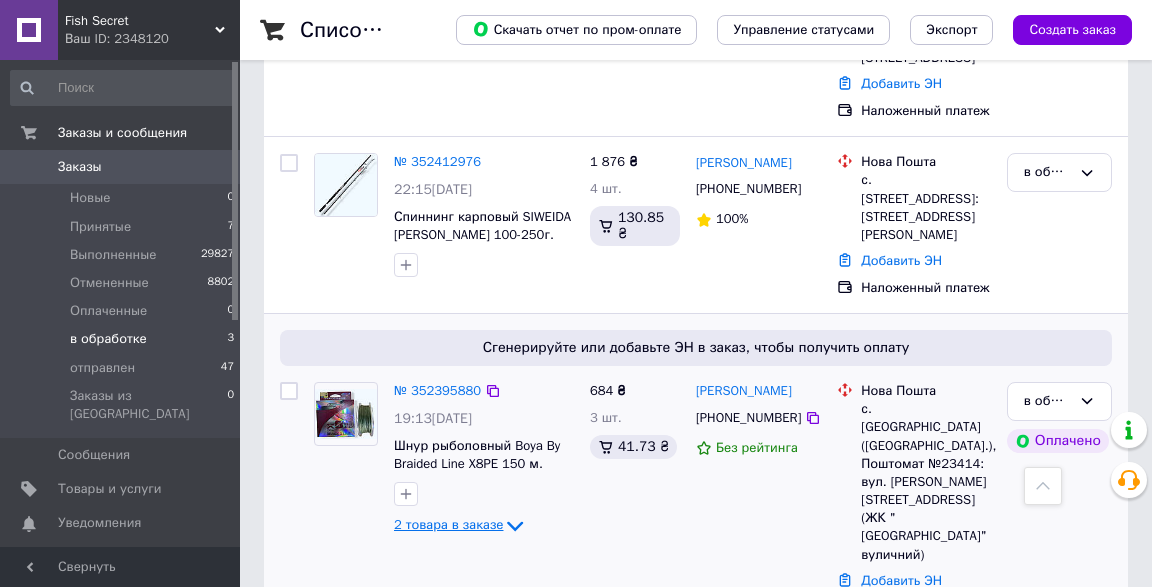 click 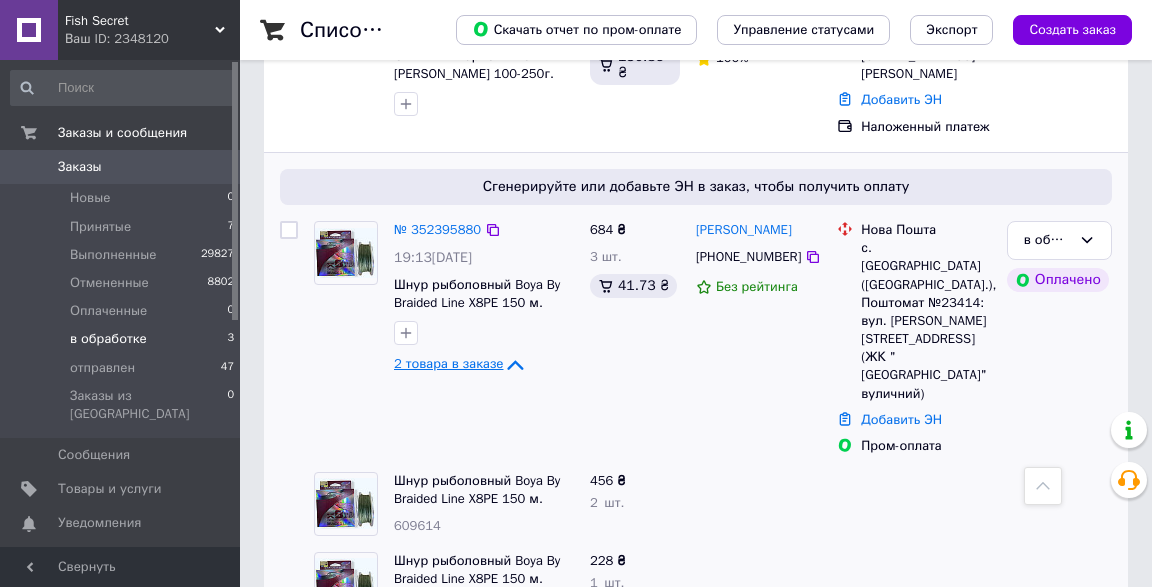 scroll, scrollTop: 524, scrollLeft: 0, axis: vertical 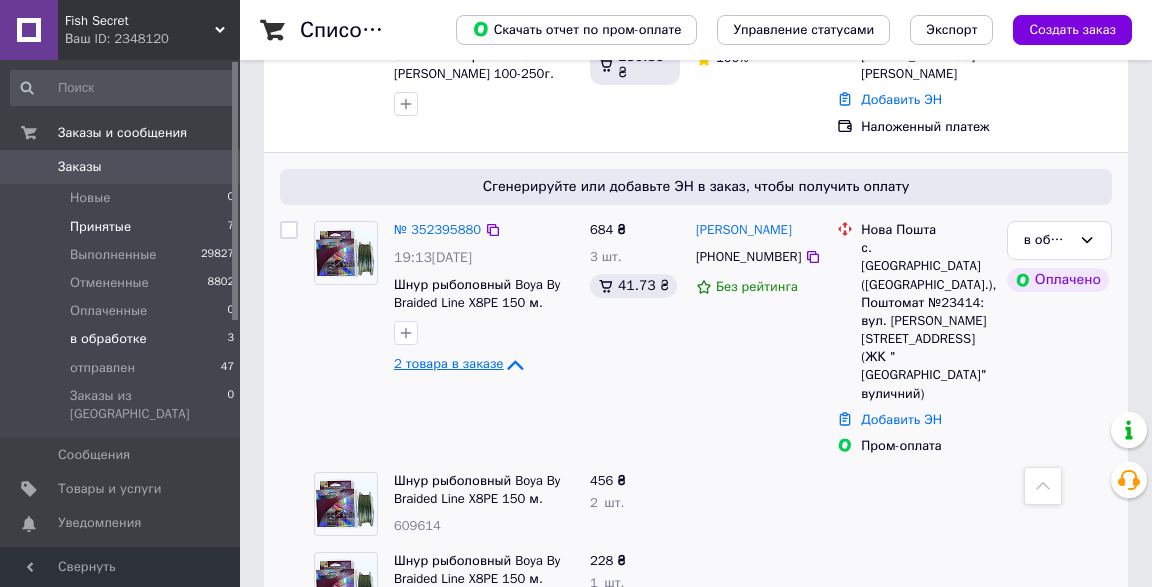 click on "Принятые" at bounding box center (100, 227) 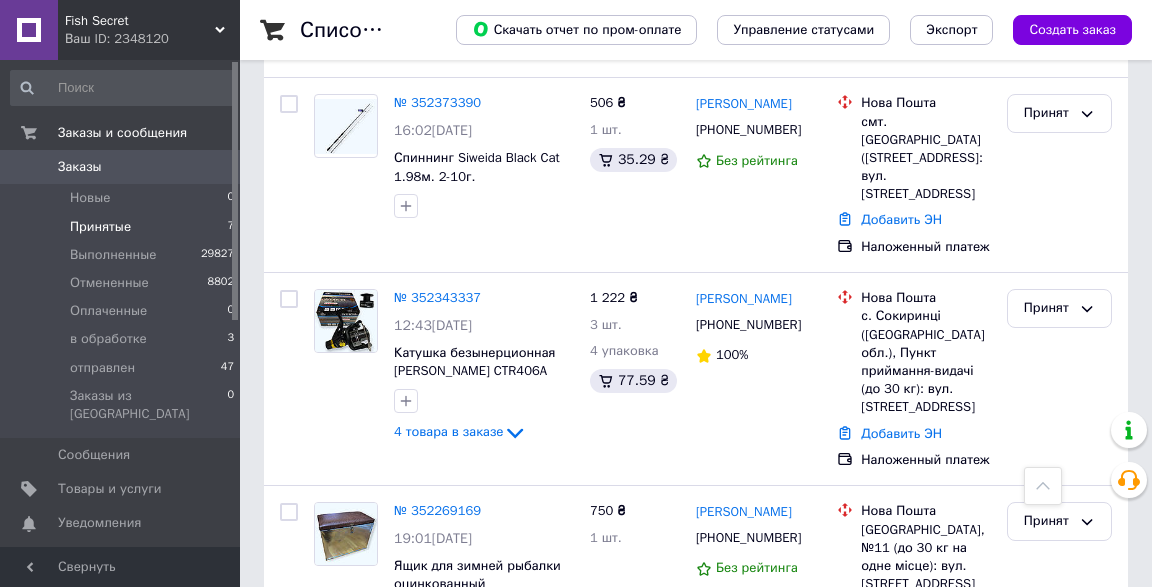 scroll, scrollTop: 1055, scrollLeft: 0, axis: vertical 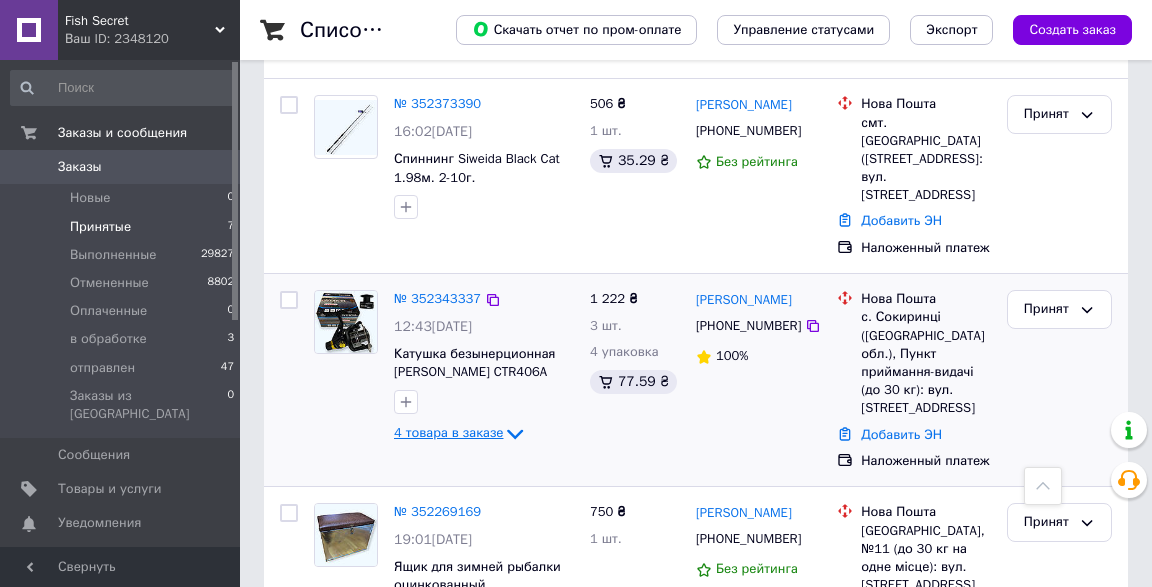 click 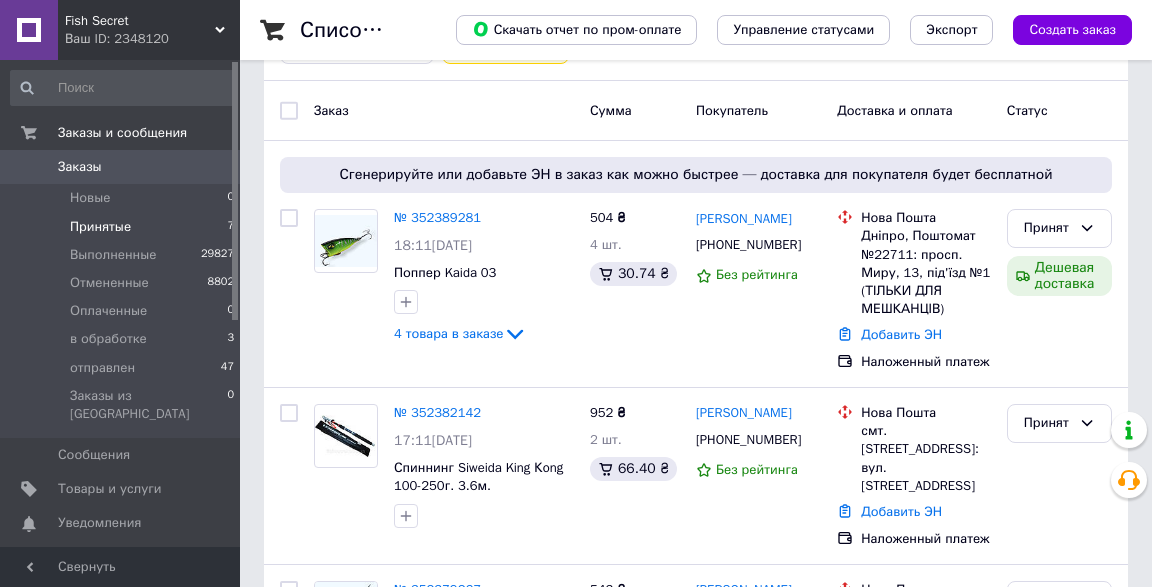 scroll, scrollTop: 256, scrollLeft: 0, axis: vertical 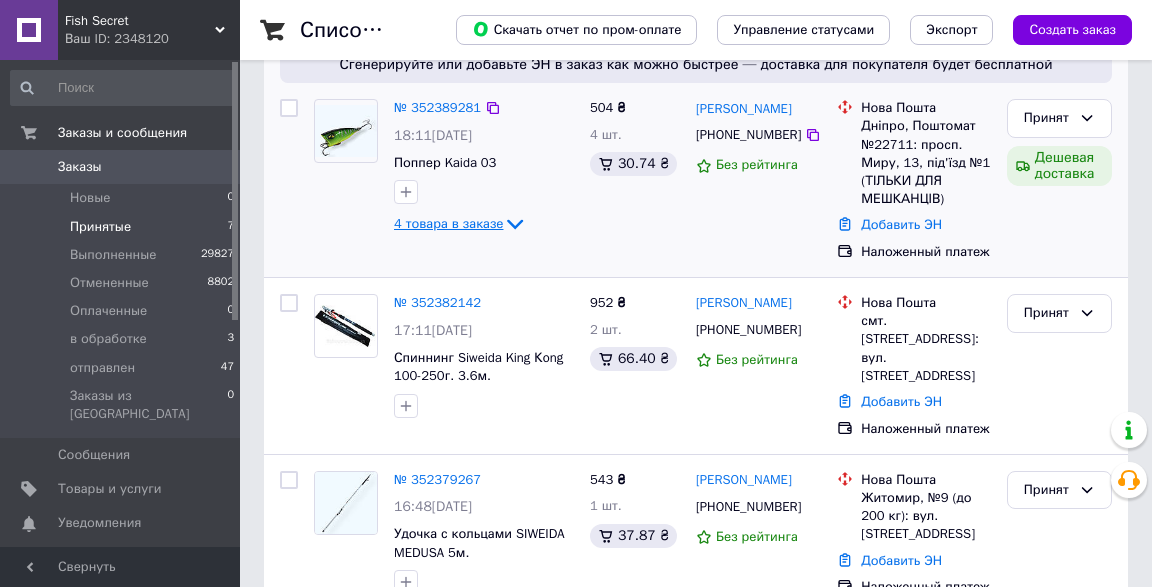 click 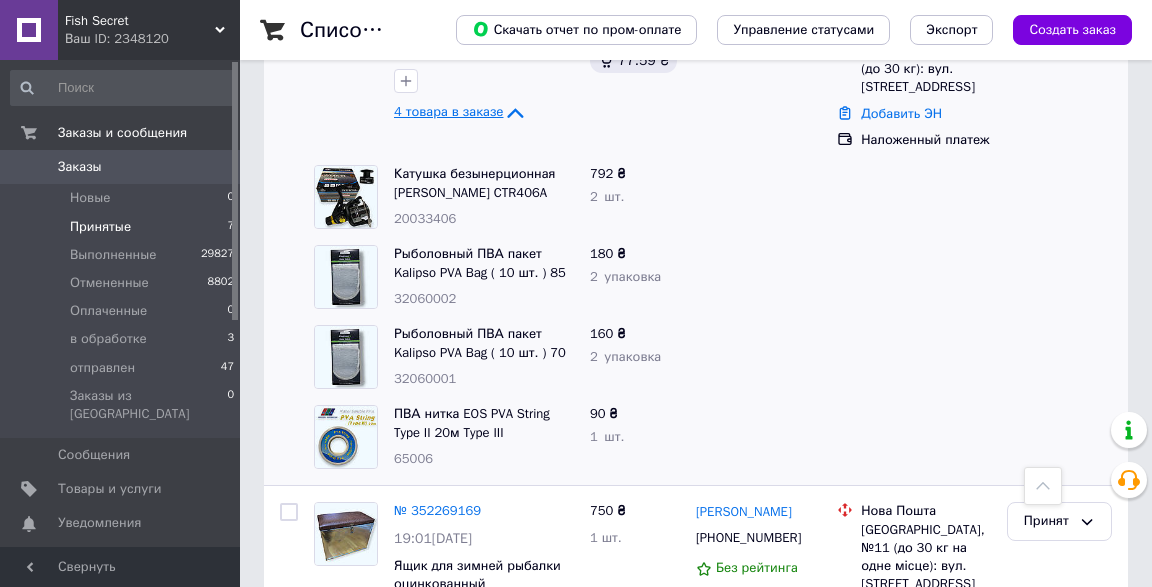 scroll, scrollTop: 1695, scrollLeft: 0, axis: vertical 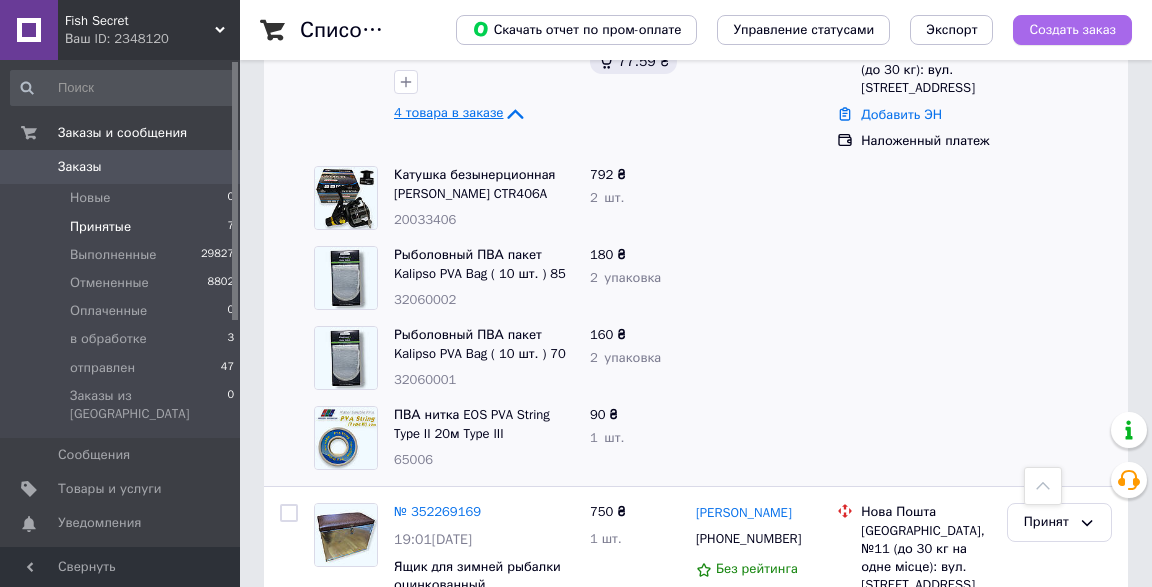 click on "Создать заказ" at bounding box center (1072, 30) 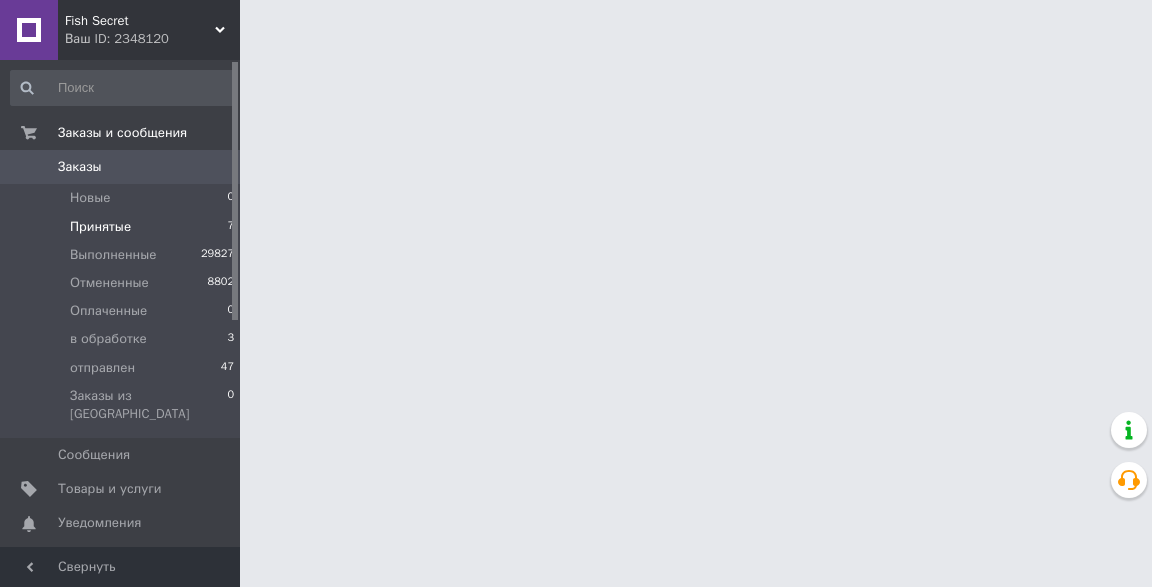 scroll, scrollTop: 0, scrollLeft: 0, axis: both 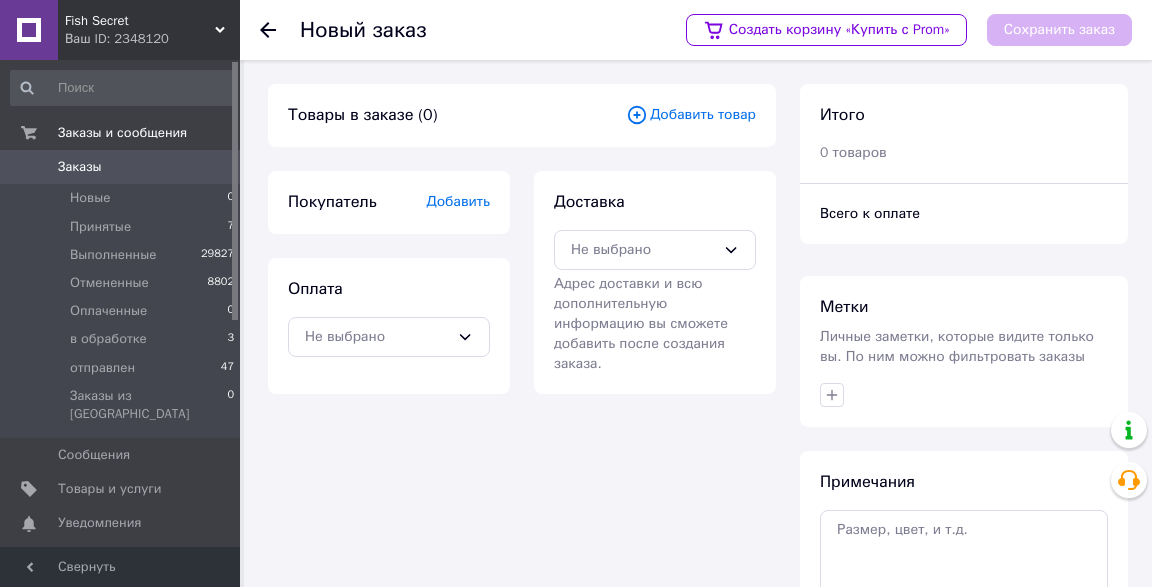 click on "Добавить товар" at bounding box center [691, 115] 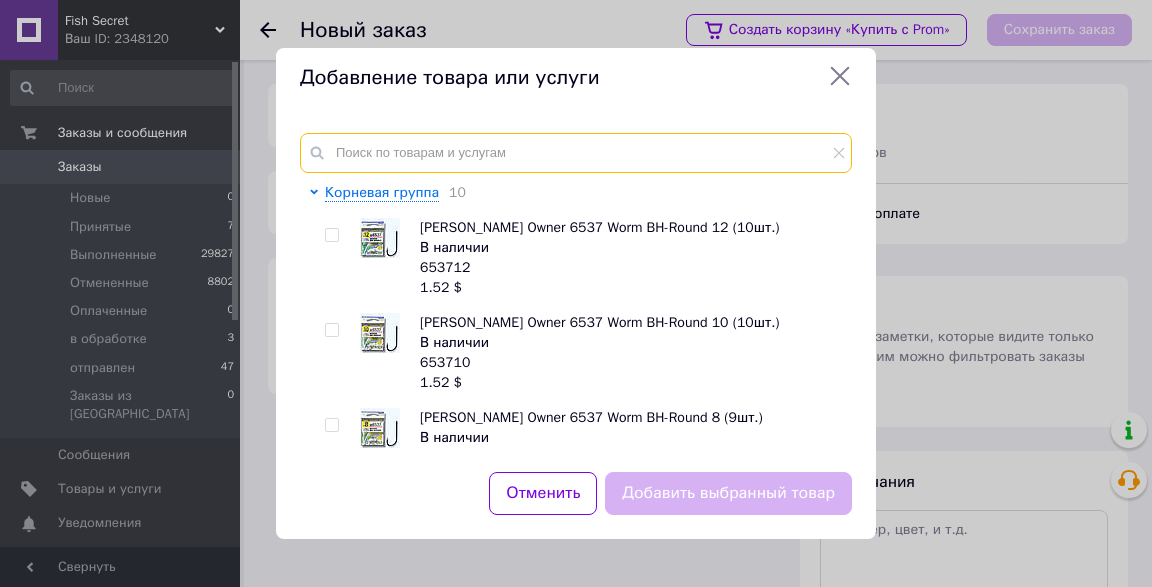click at bounding box center [576, 153] 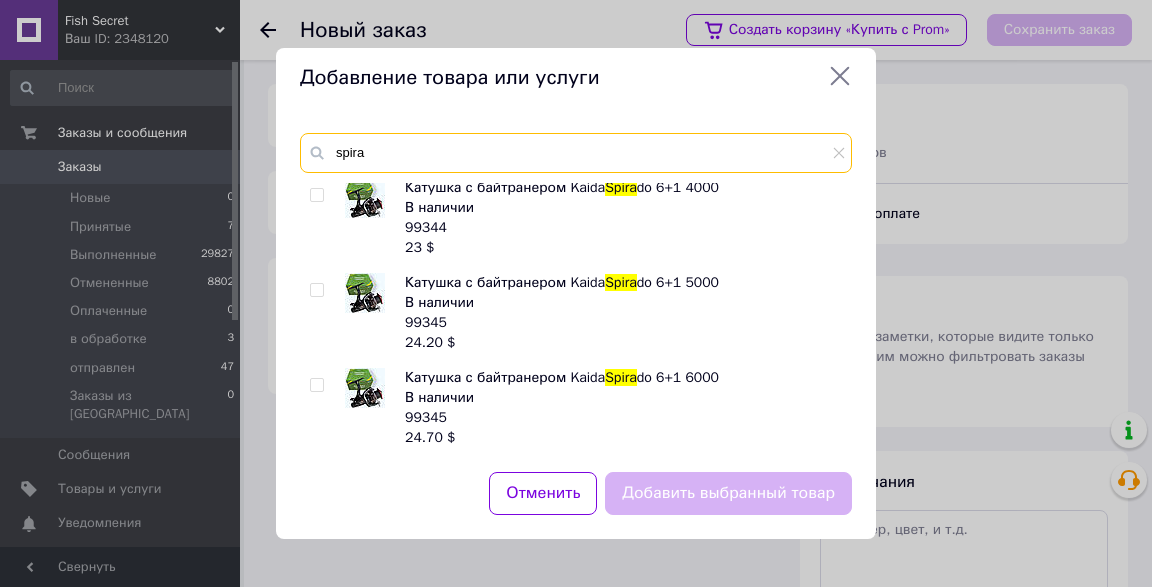scroll, scrollTop: 100, scrollLeft: 0, axis: vertical 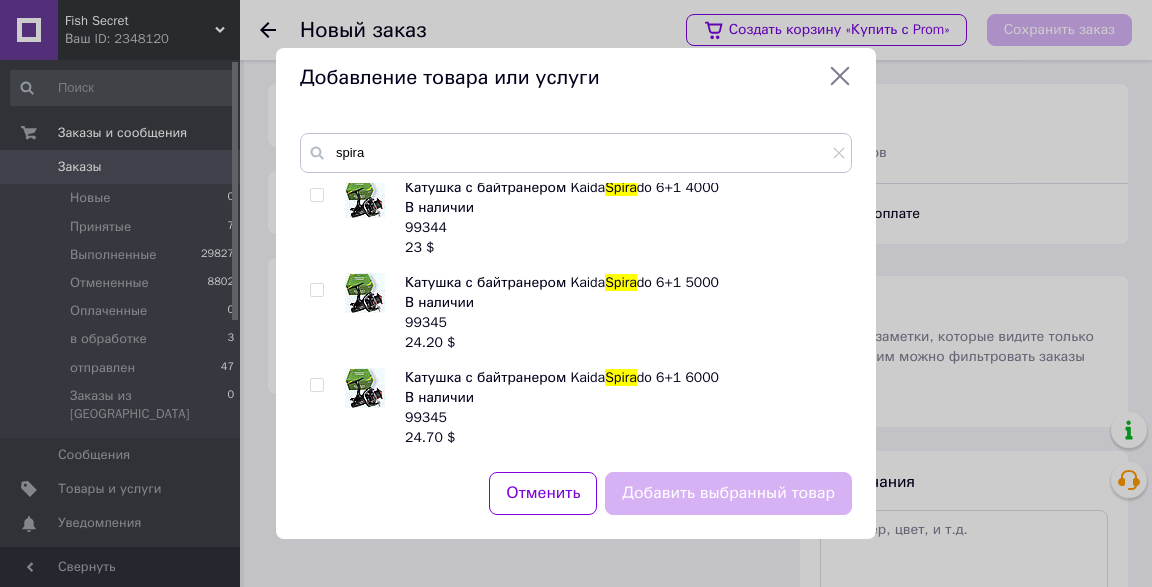 click at bounding box center [317, 385] 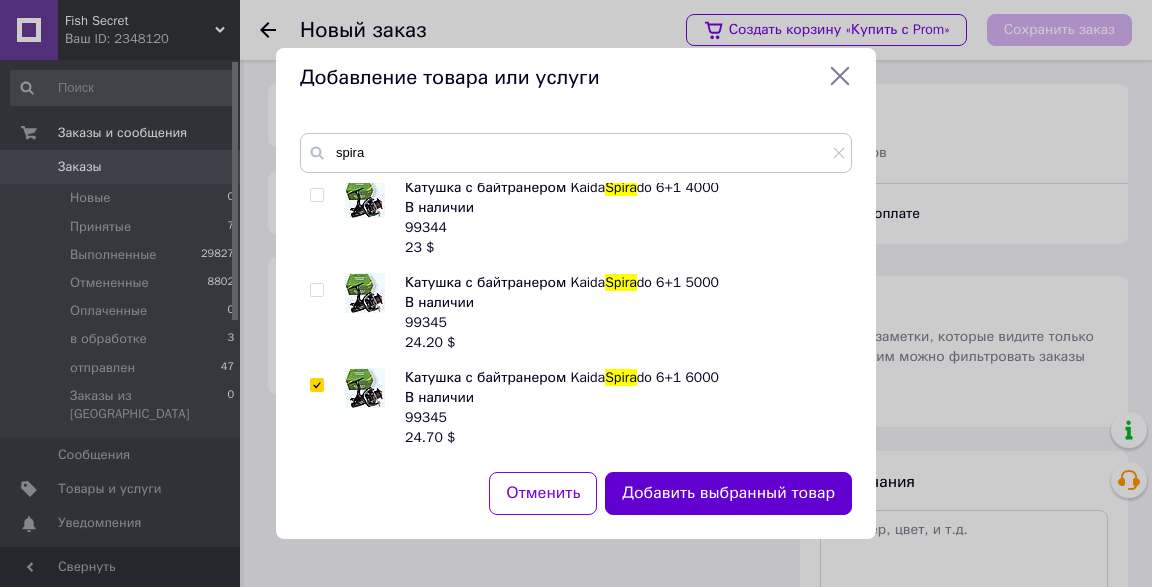 click on "Добавить выбранный товар" at bounding box center [728, 493] 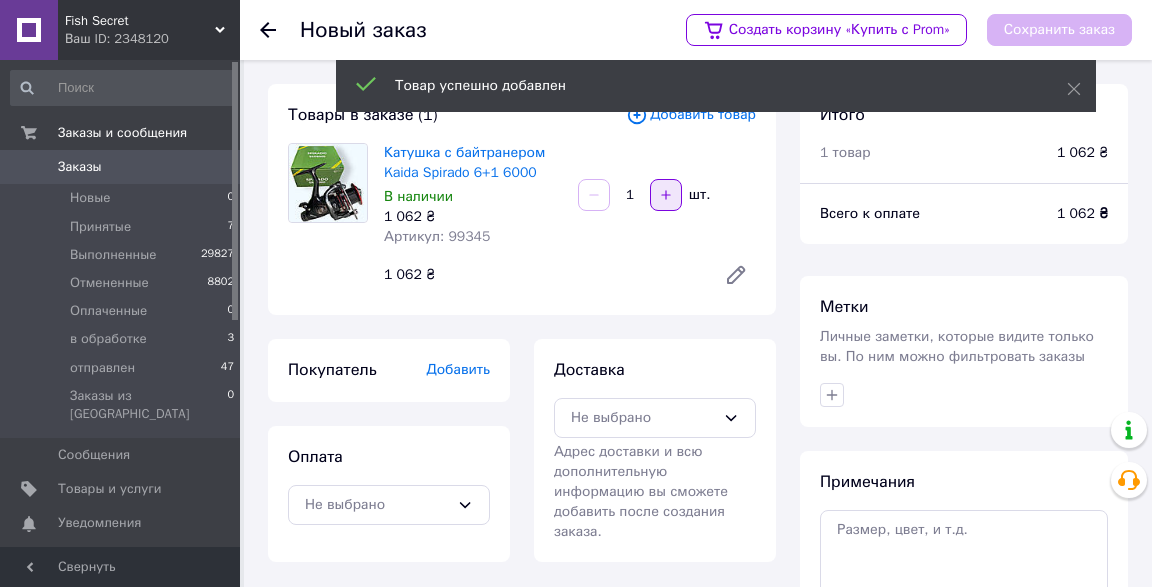 click at bounding box center [666, 195] 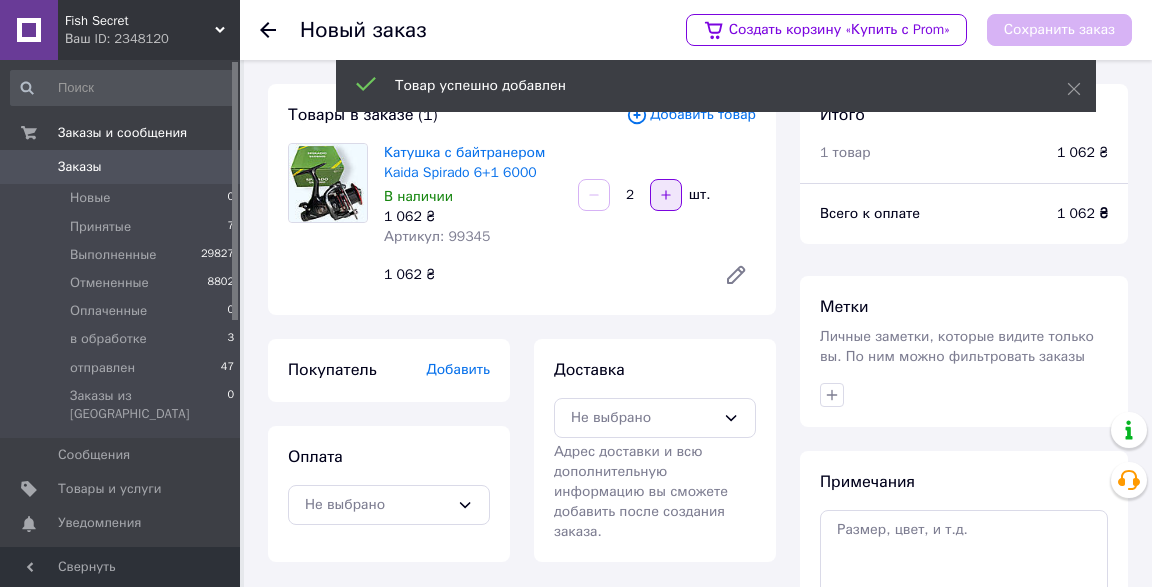 click at bounding box center (666, 195) 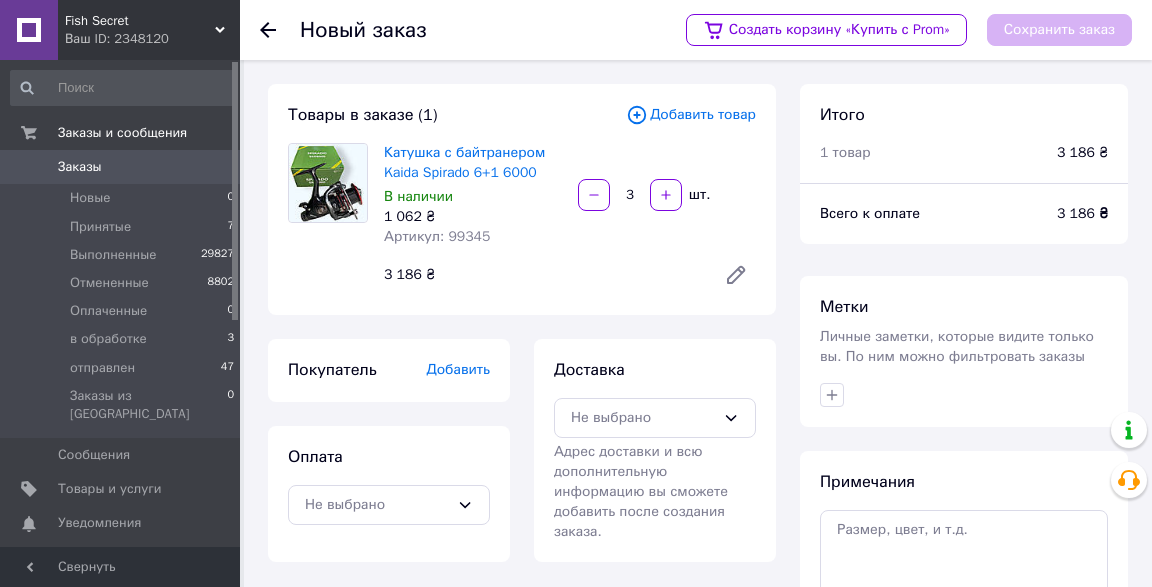 click on "Добавить товар" at bounding box center (691, 115) 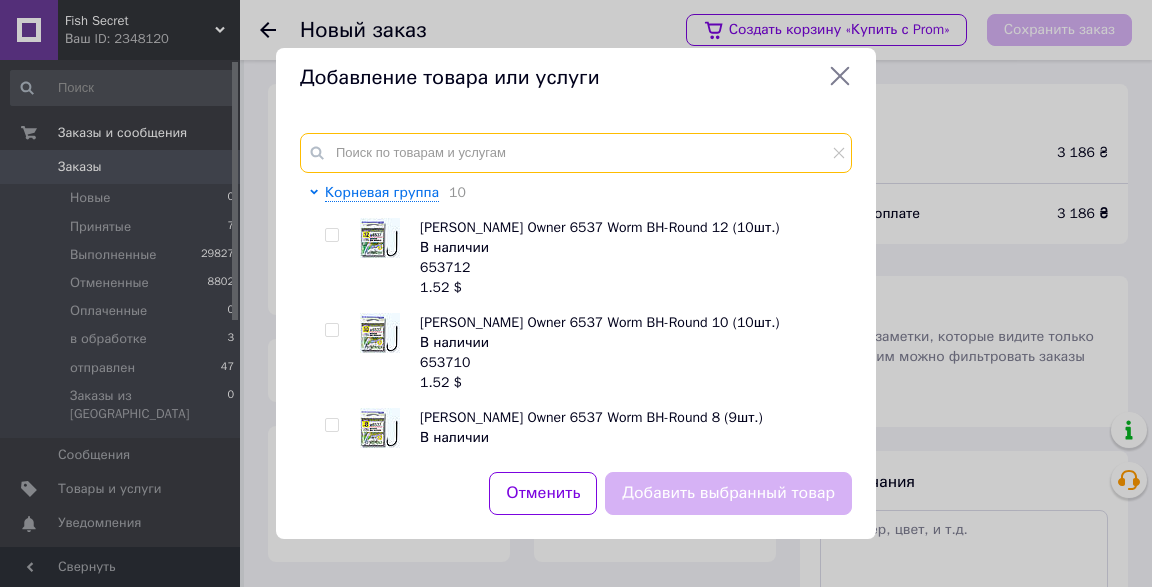 click at bounding box center (576, 153) 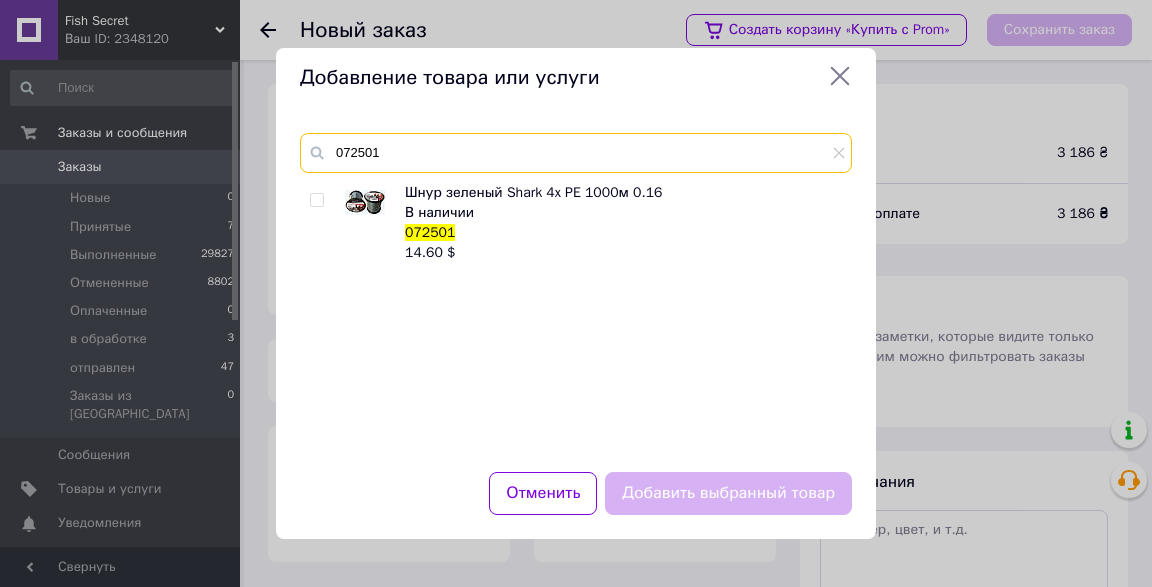 type on "072501" 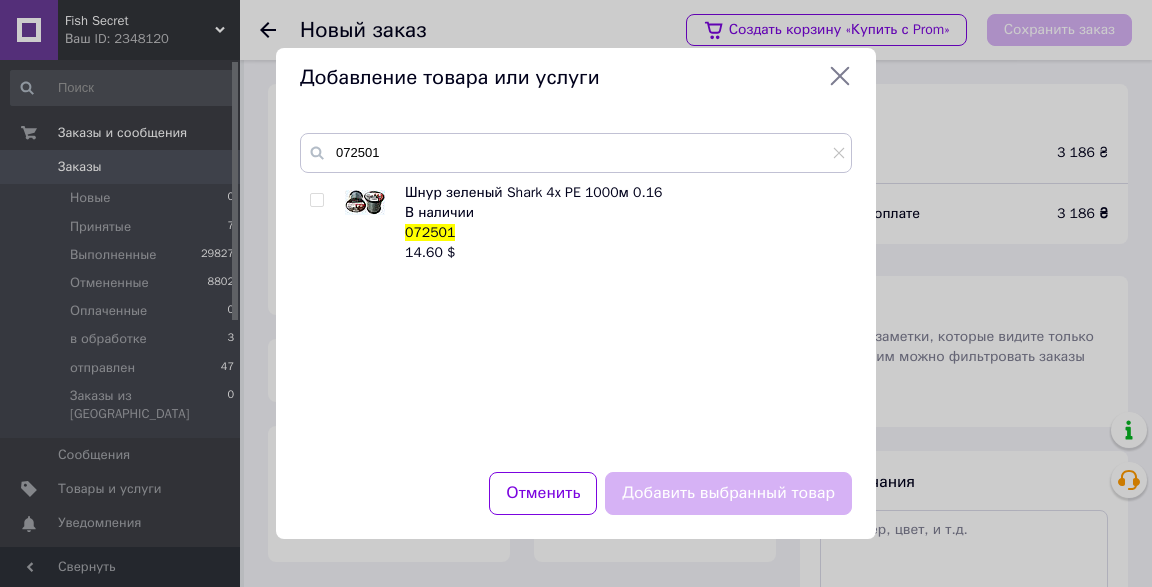 click at bounding box center [316, 200] 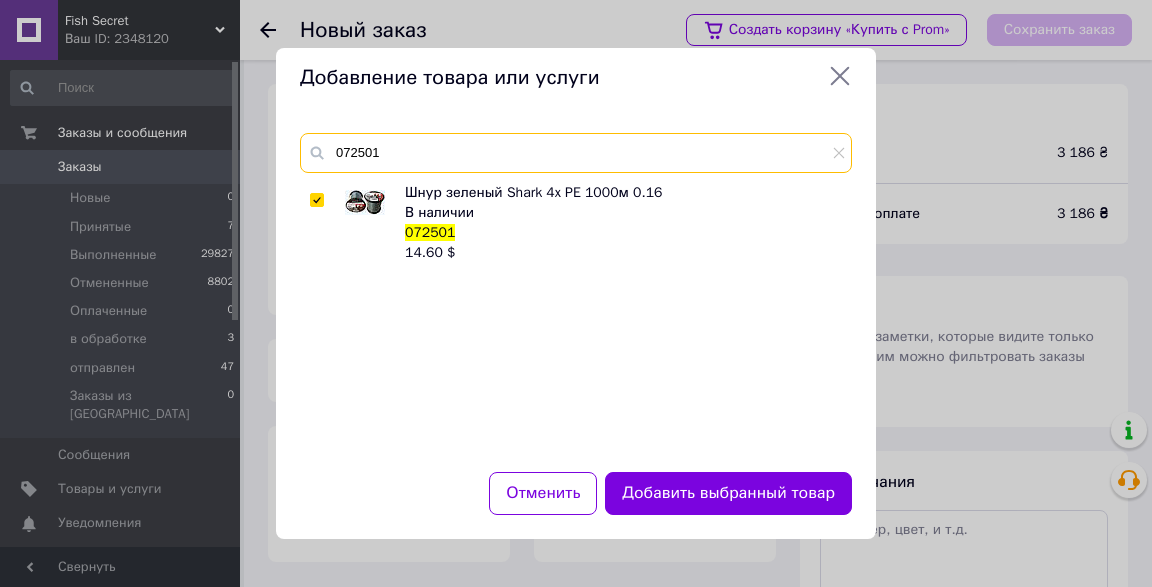 click on "072501" at bounding box center [576, 153] 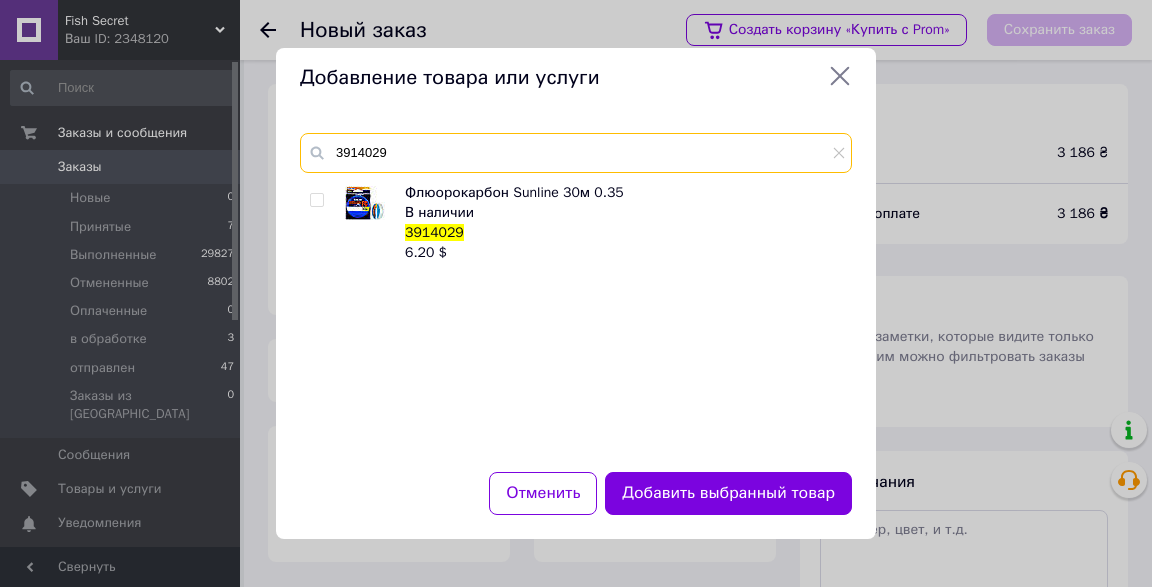 type on "3914029" 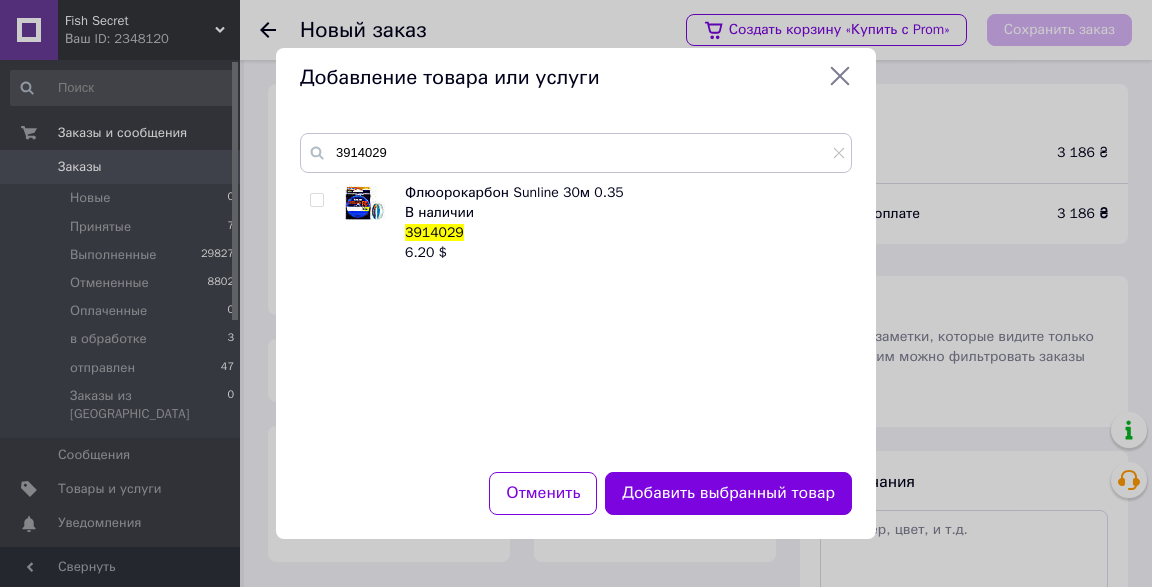 click at bounding box center (316, 200) 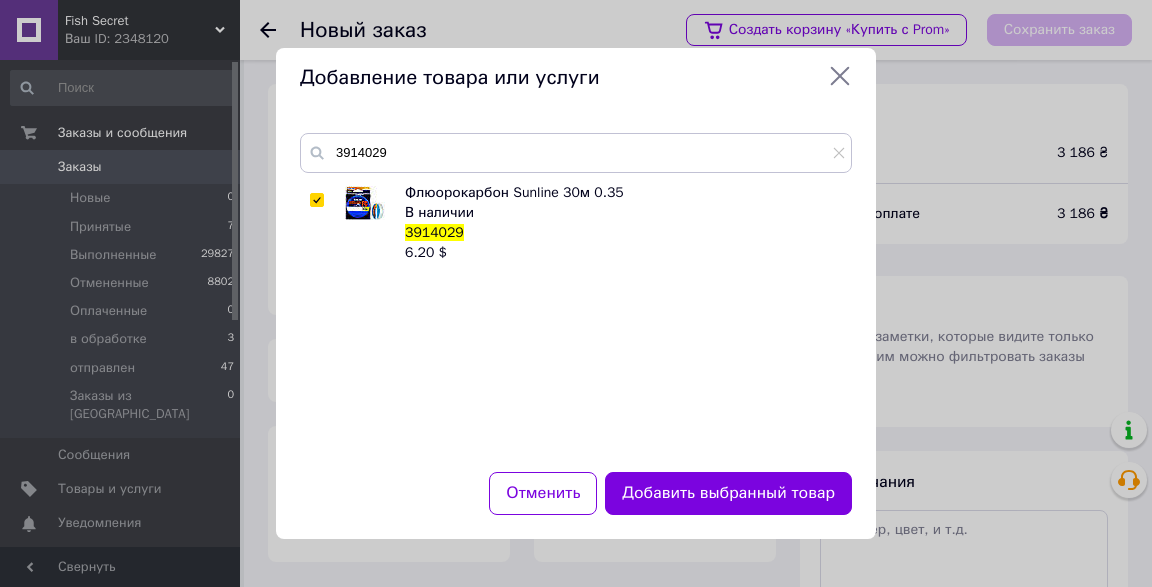 checkbox on "true" 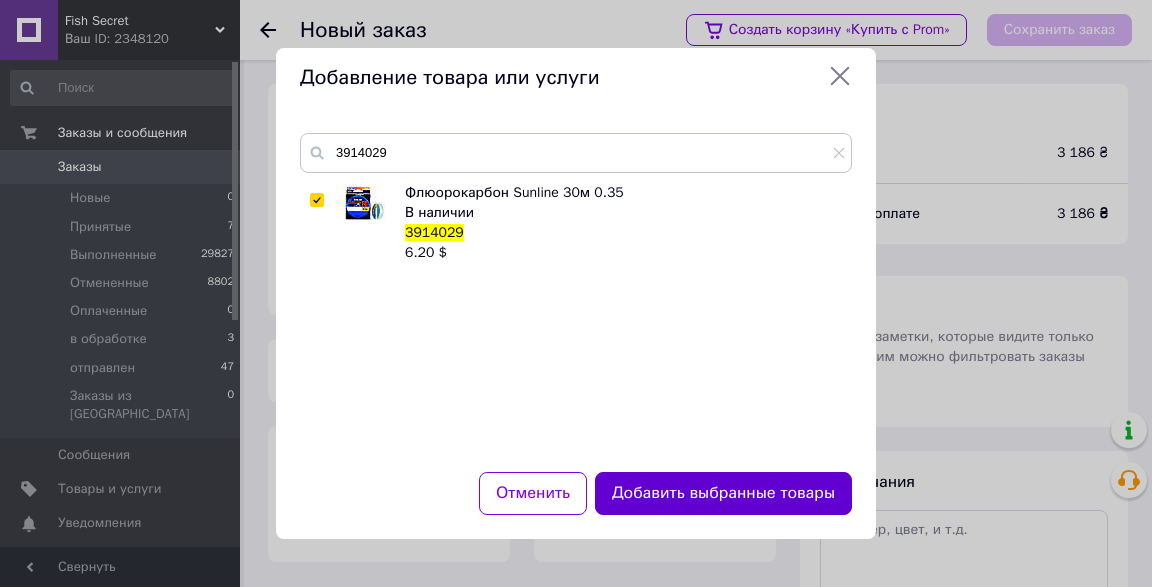 click on "Добавить выбранные товары" at bounding box center (723, 493) 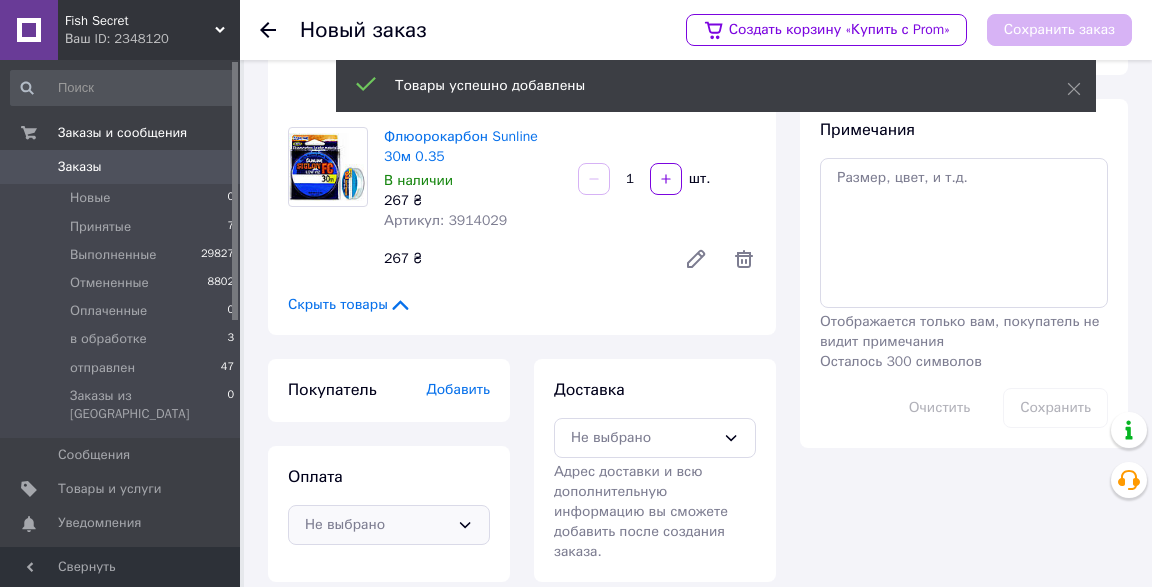 click on "Не выбрано" at bounding box center (377, 525) 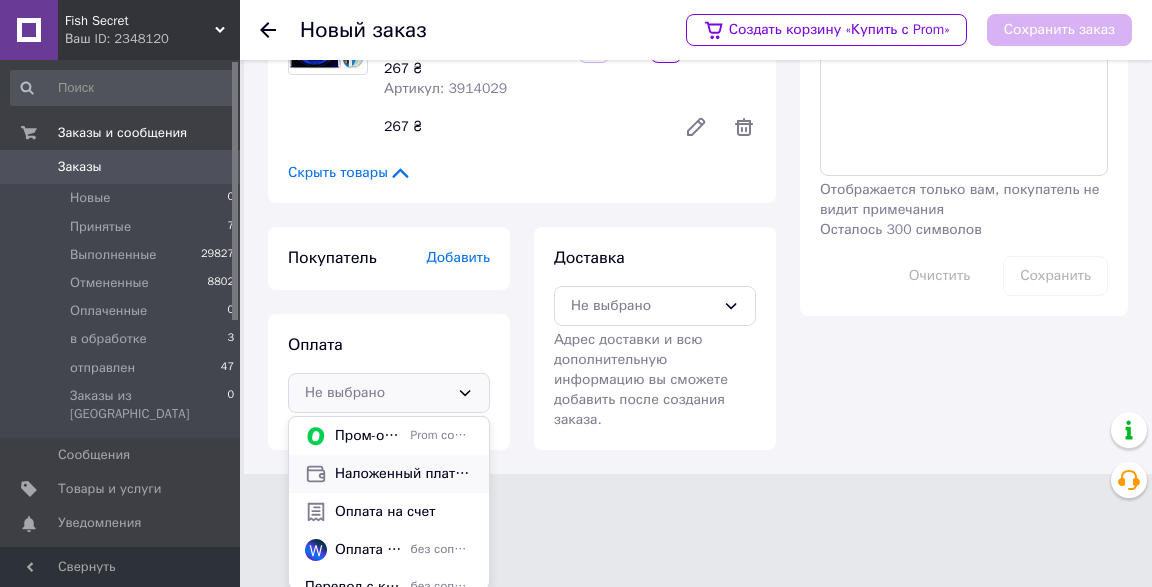 click on "Наложенный платеж" at bounding box center [404, 474] 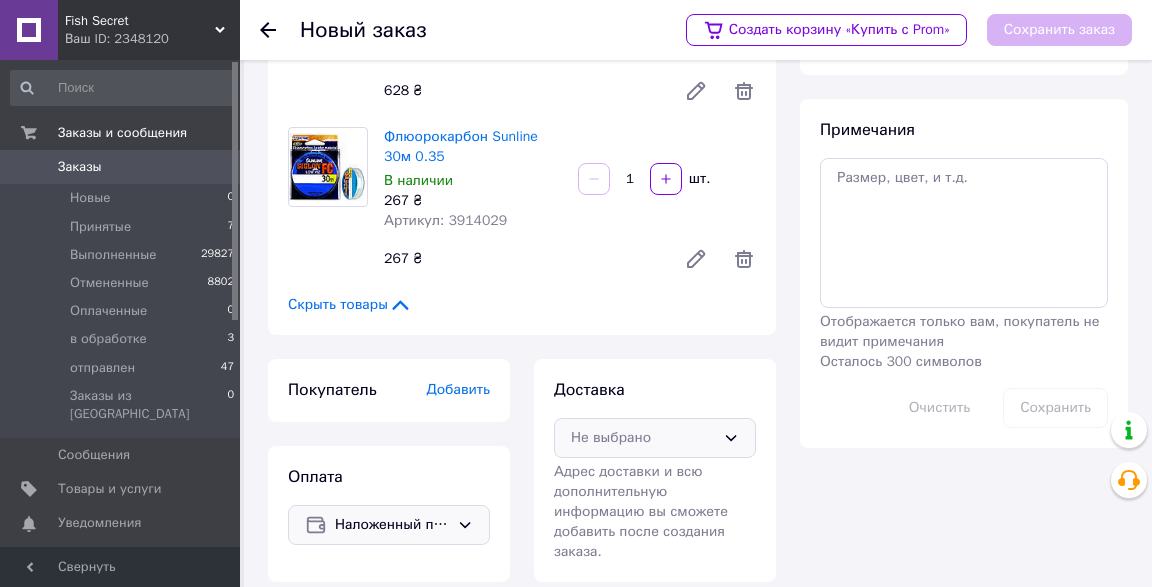 click on "Не выбрано" at bounding box center (643, 438) 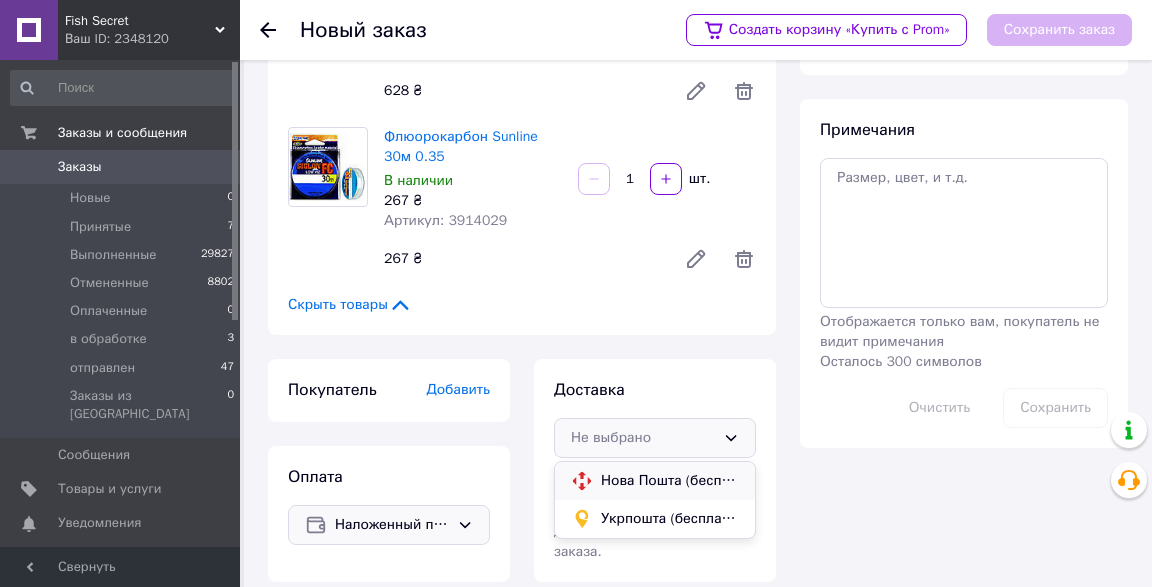 click on "Нова Пошта (бесплатно от 1500 ₴)" at bounding box center [670, 481] 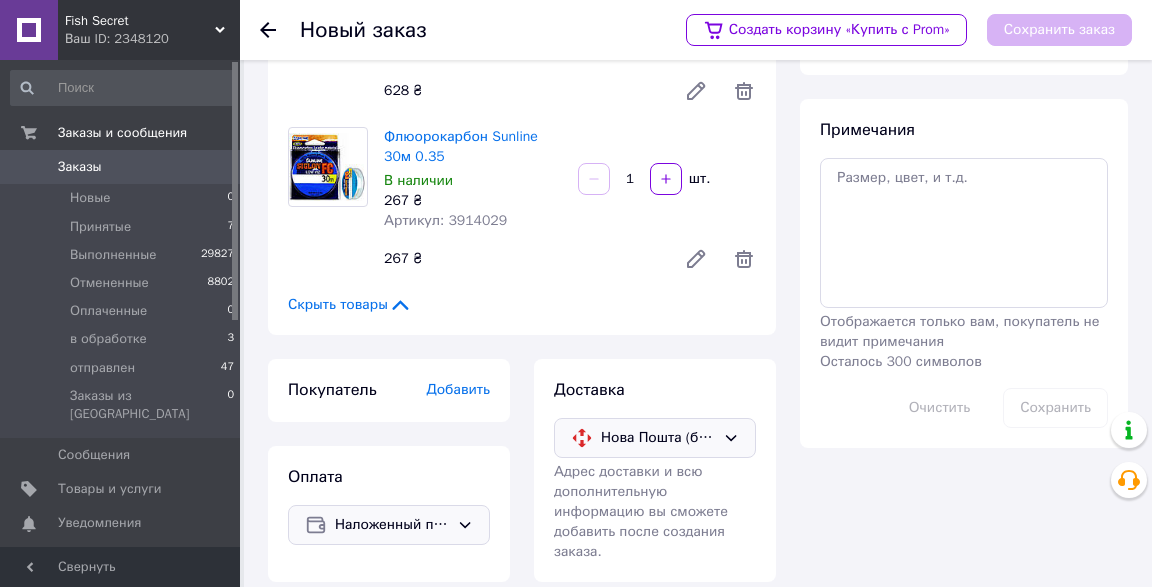click on "Добавить" at bounding box center (458, 389) 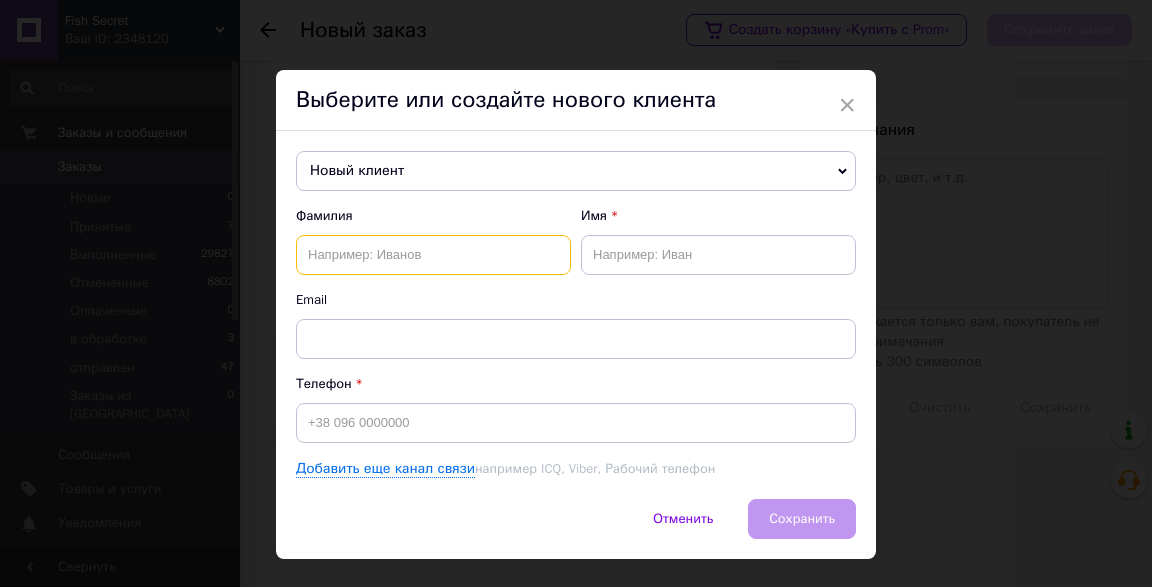 click at bounding box center [433, 255] 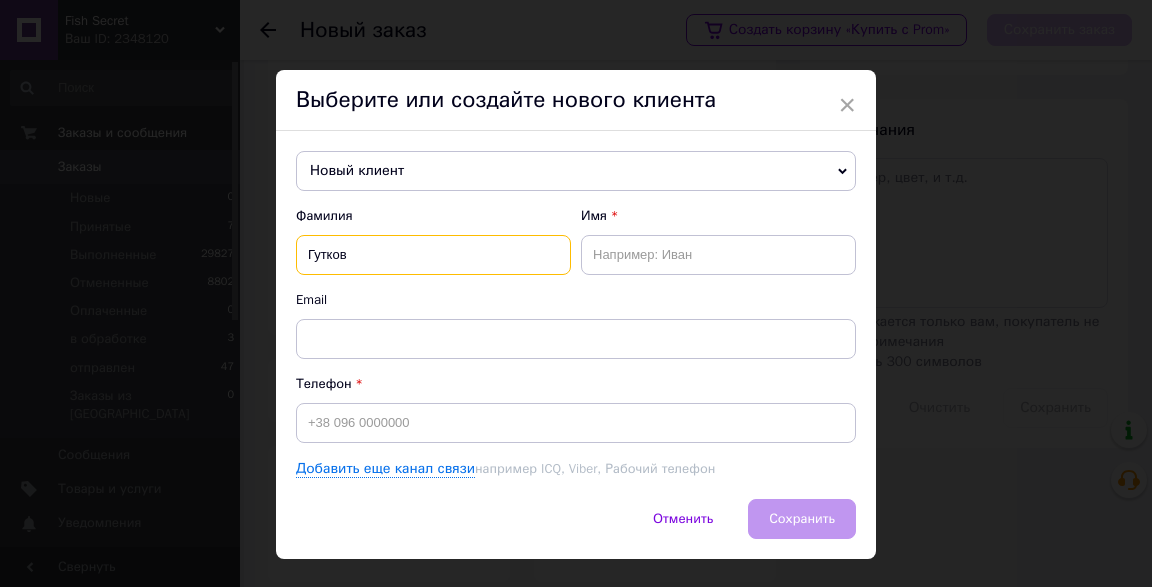 type on "Гутков" 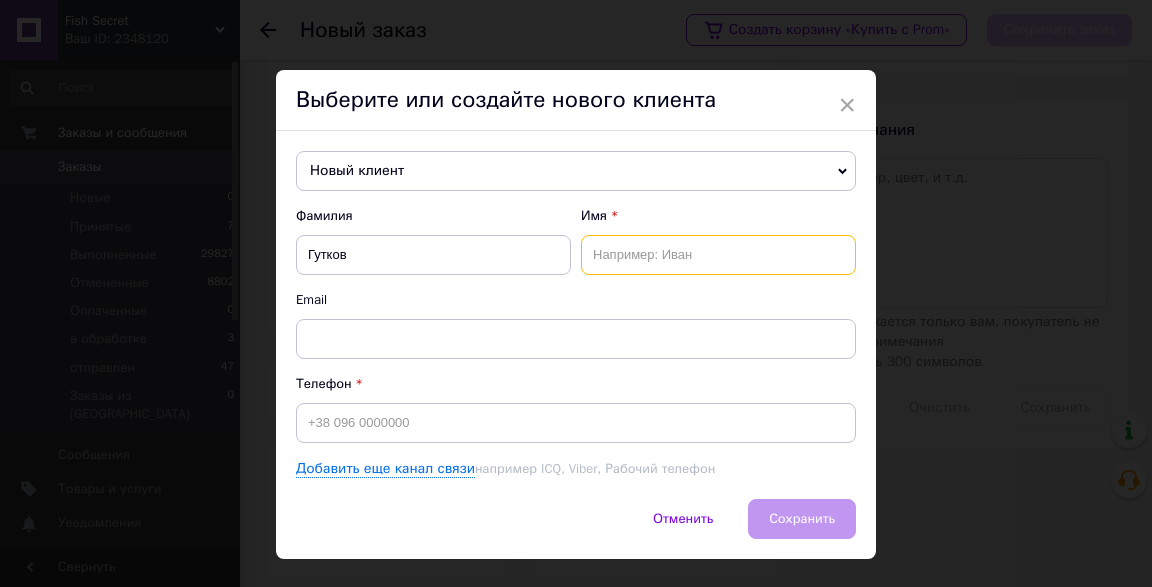 click at bounding box center (718, 255) 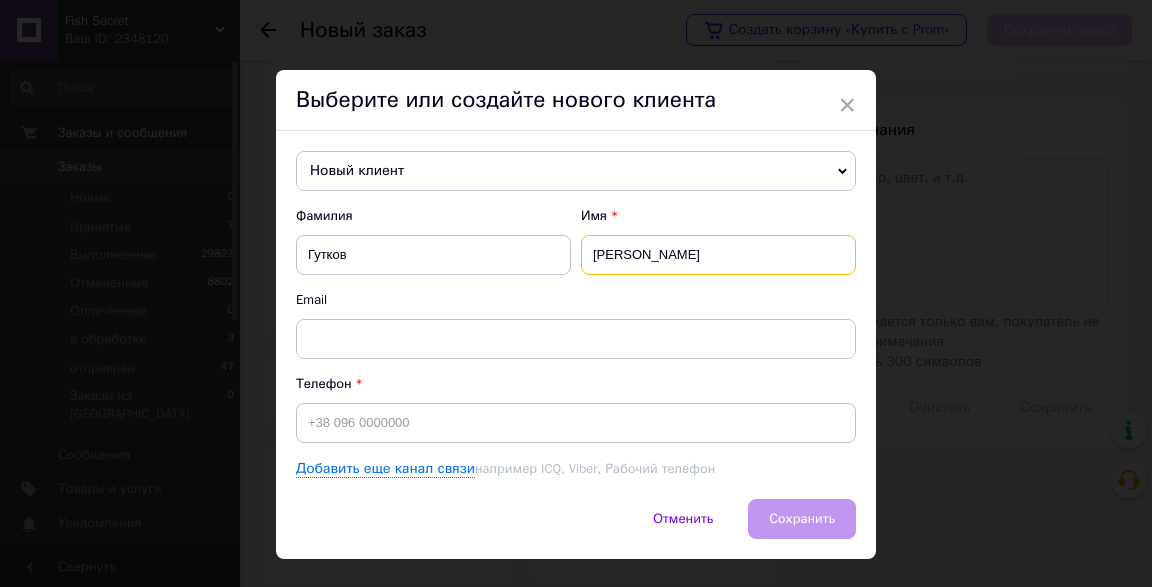 type on "[PERSON_NAME]" 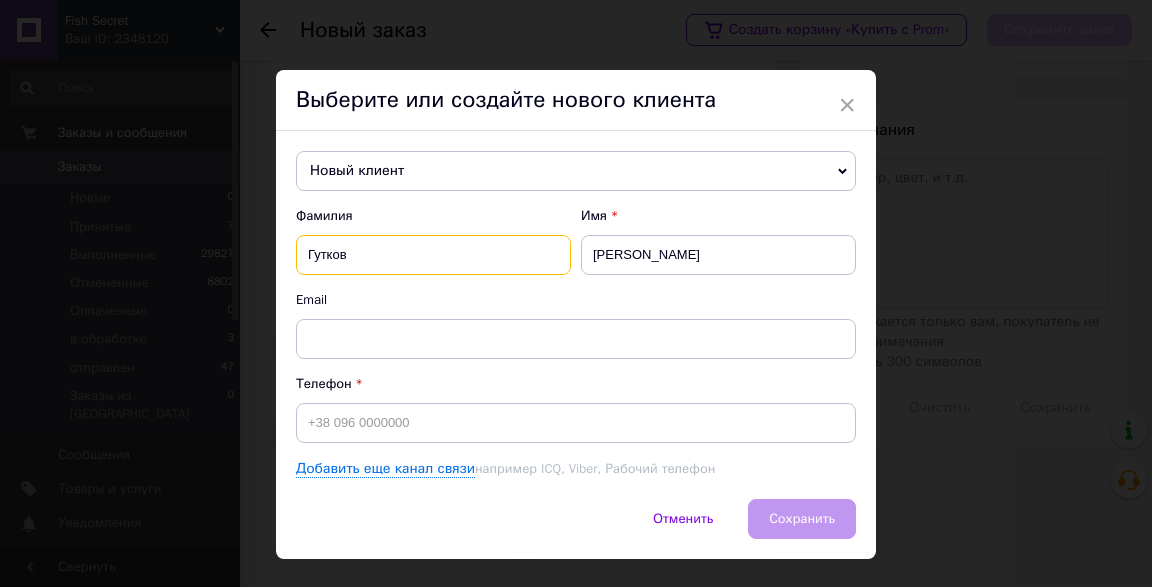 click on "Гутков" at bounding box center (433, 255) 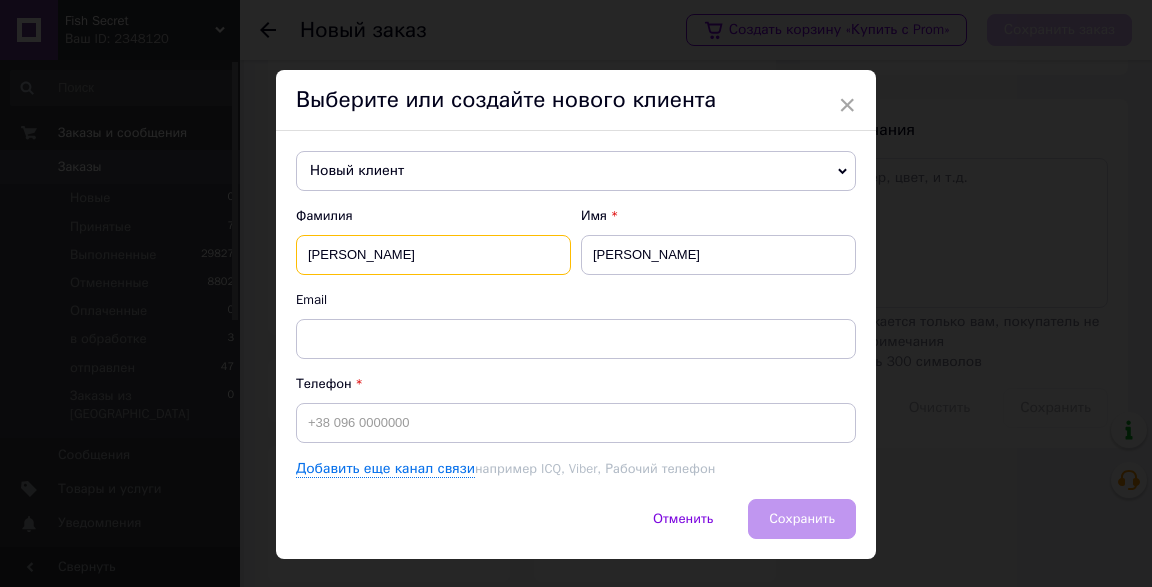 type on "[PERSON_NAME]" 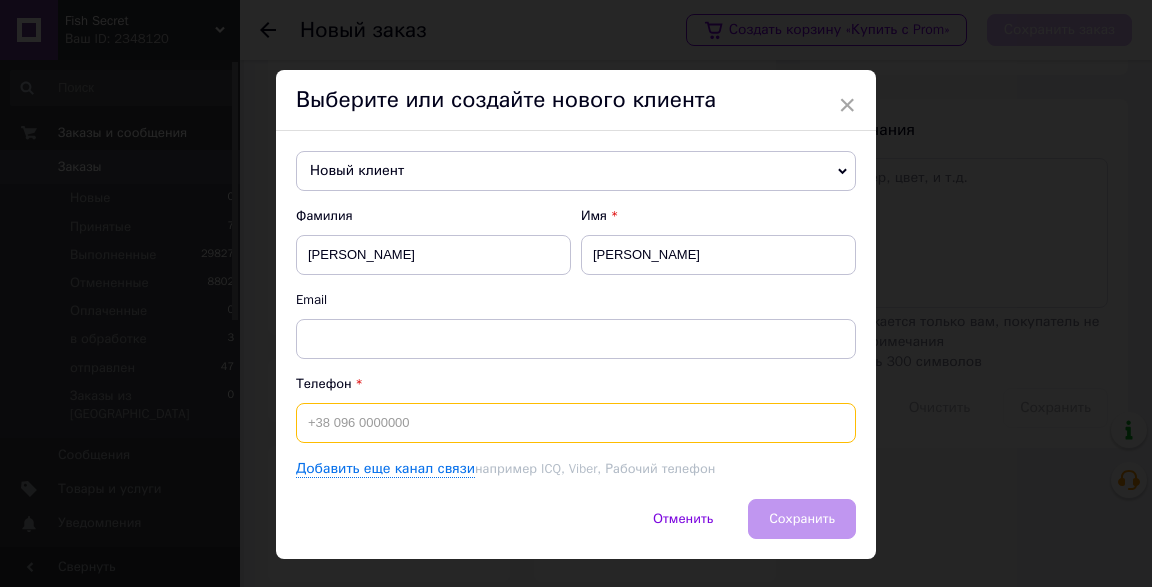click at bounding box center (576, 423) 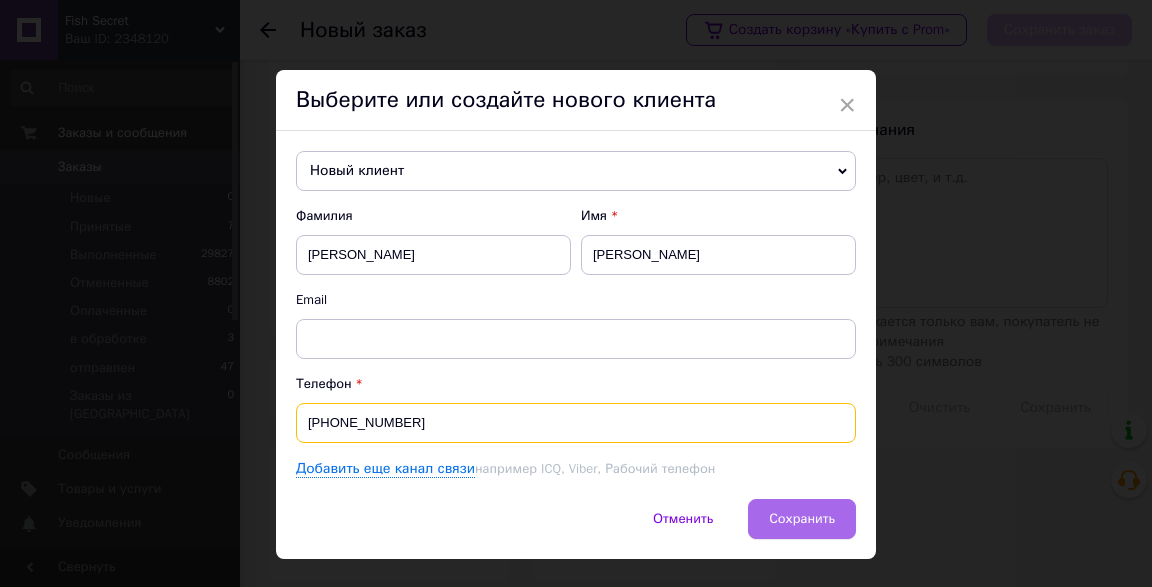 type on "[PHONE_NUMBER]" 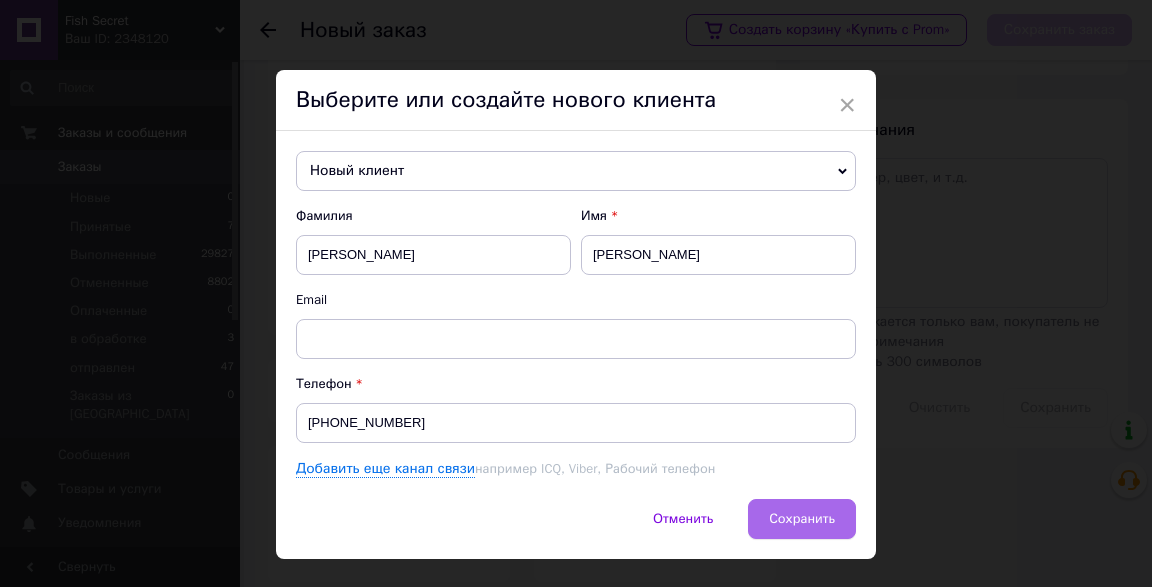 click on "Сохранить" at bounding box center (802, 518) 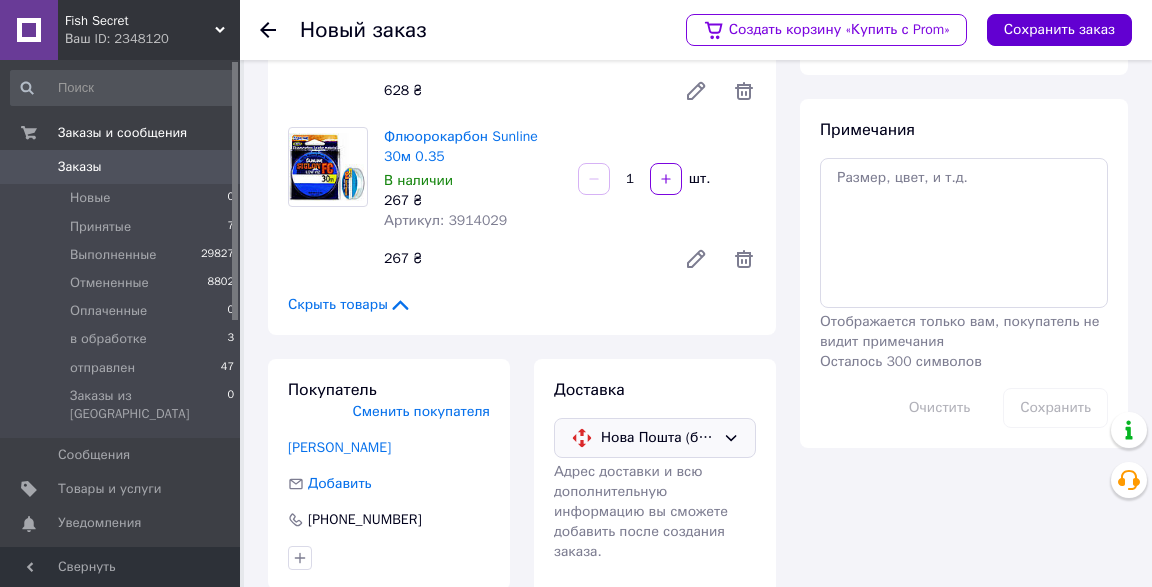 click on "Сохранить заказ" at bounding box center (1059, 30) 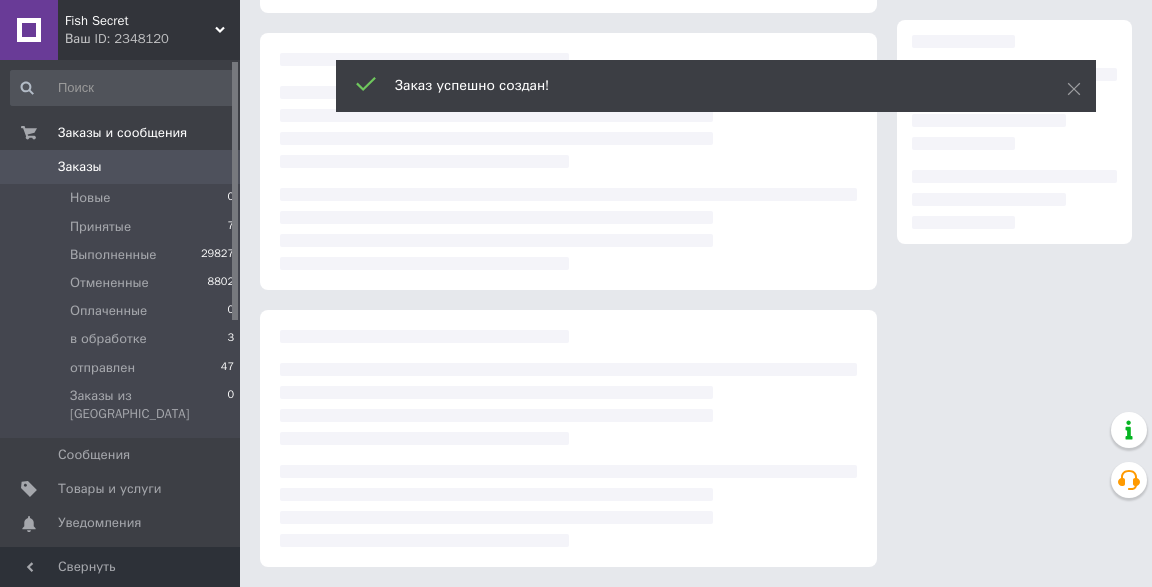 scroll, scrollTop: 323, scrollLeft: 0, axis: vertical 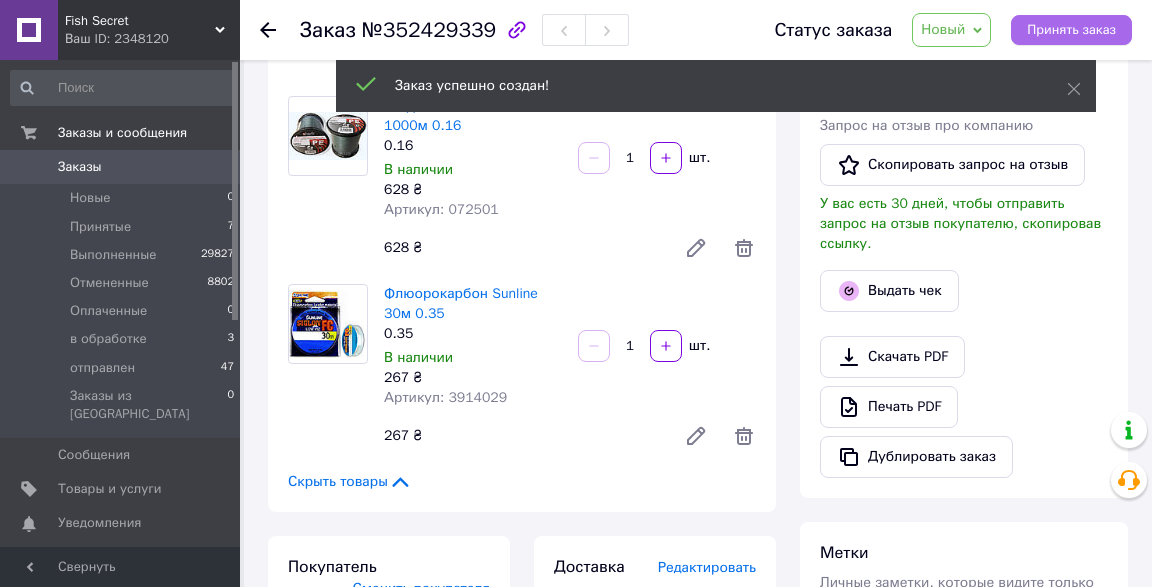 click on "Принять заказ" at bounding box center (1071, 30) 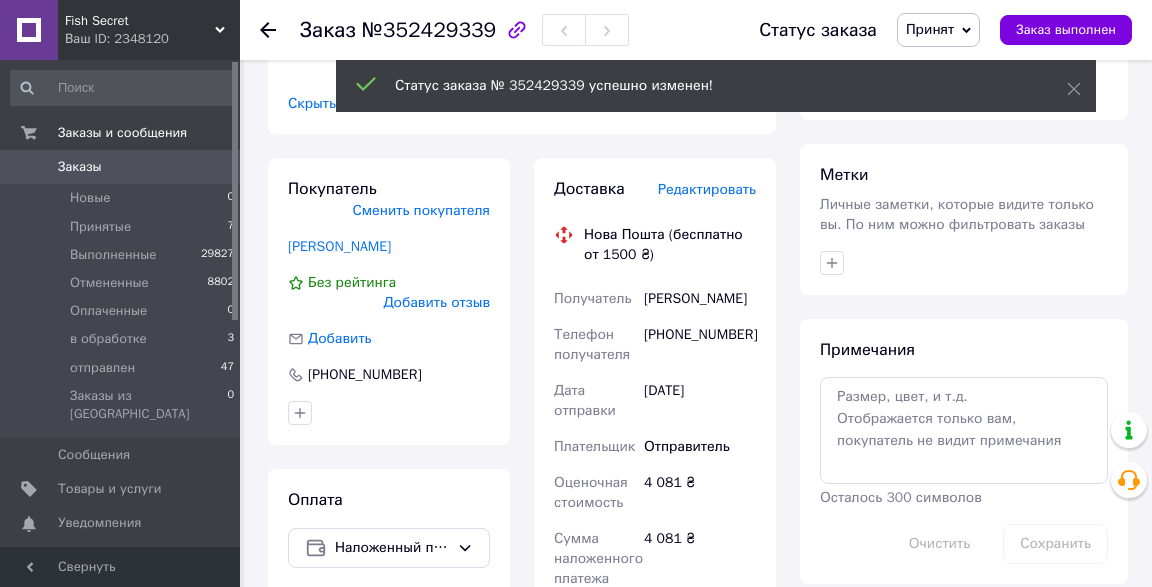 scroll, scrollTop: 708, scrollLeft: 0, axis: vertical 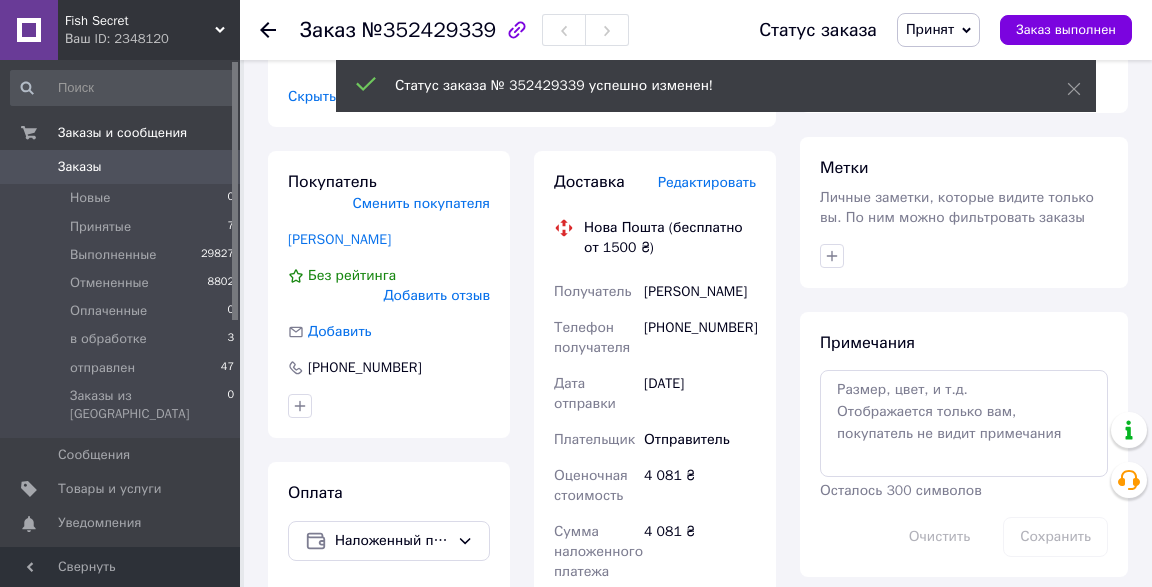 click on "Доставка Редактировать Нова Пошта (бесплатно от 1500 ₴) Получатель [PERSON_NAME] Телефон получателя [PHONE_NUMBER] Дата отправки [DATE] Плательщик Отправитель Оценочная стоимость 4 081 ₴ Сумма наложенного платежа 4 081 ₴ Комиссия за наложенный платёж 101.62 ₴ Плательщик комиссии наложенного платежа Получатель Передать номер или Сгенерировать ЭН" at bounding box center [655, 573] 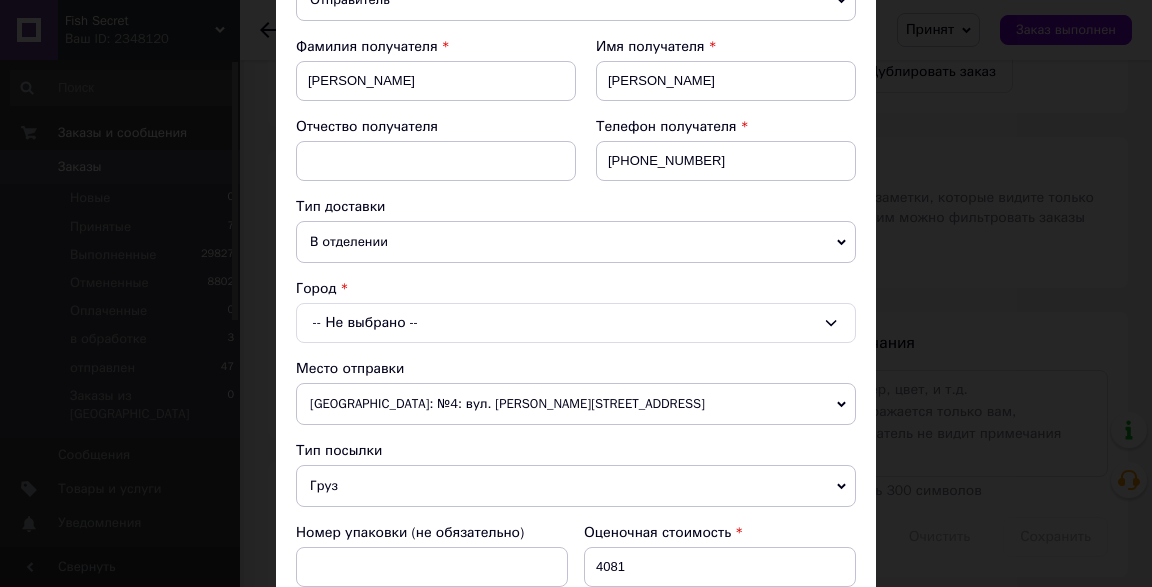 scroll, scrollTop: 281, scrollLeft: 0, axis: vertical 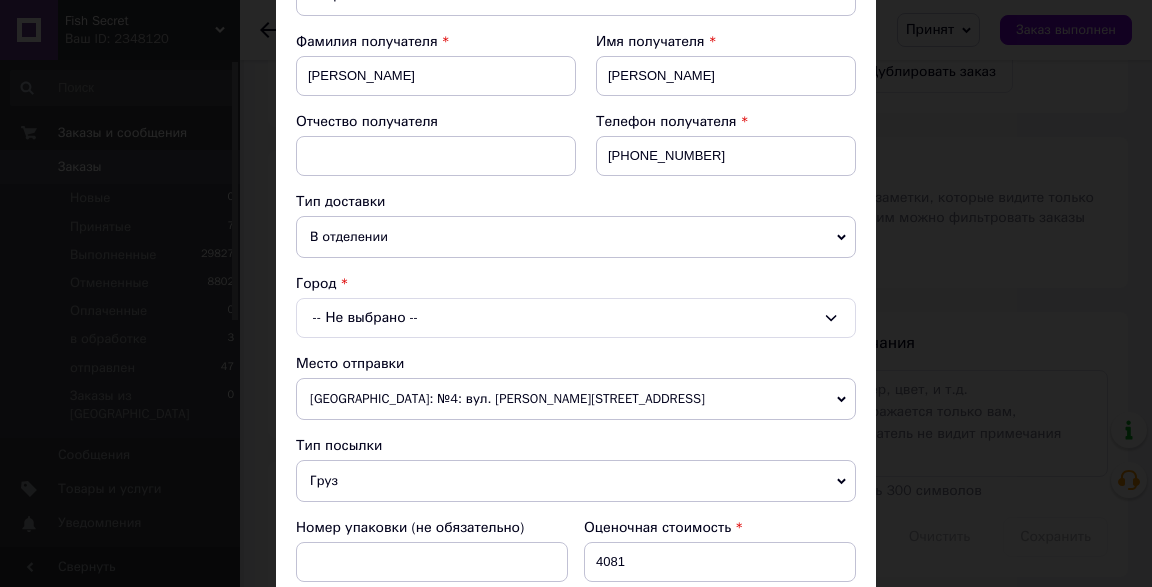 click on "-- Не выбрано --" at bounding box center (576, 318) 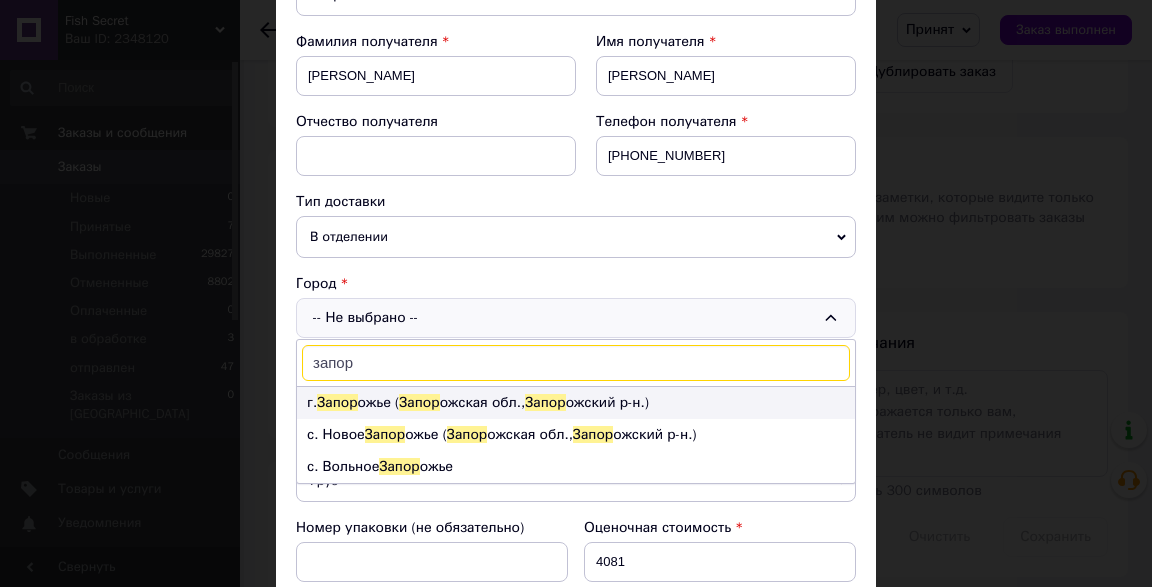 type on "запор" 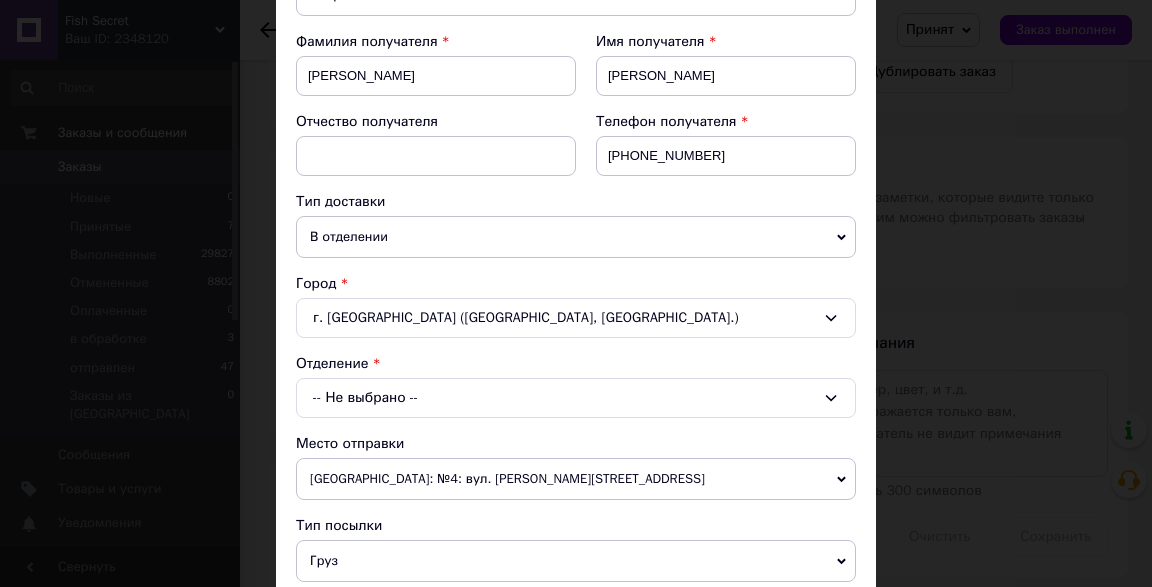 click on "-- Не выбрано --" at bounding box center [576, 398] 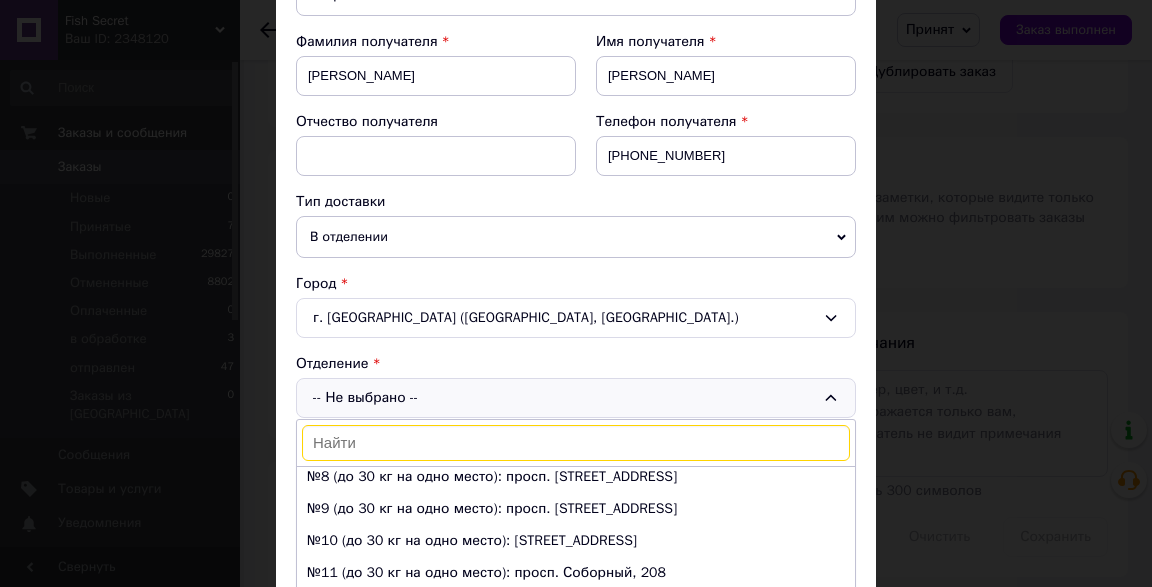 scroll, scrollTop: 234, scrollLeft: 0, axis: vertical 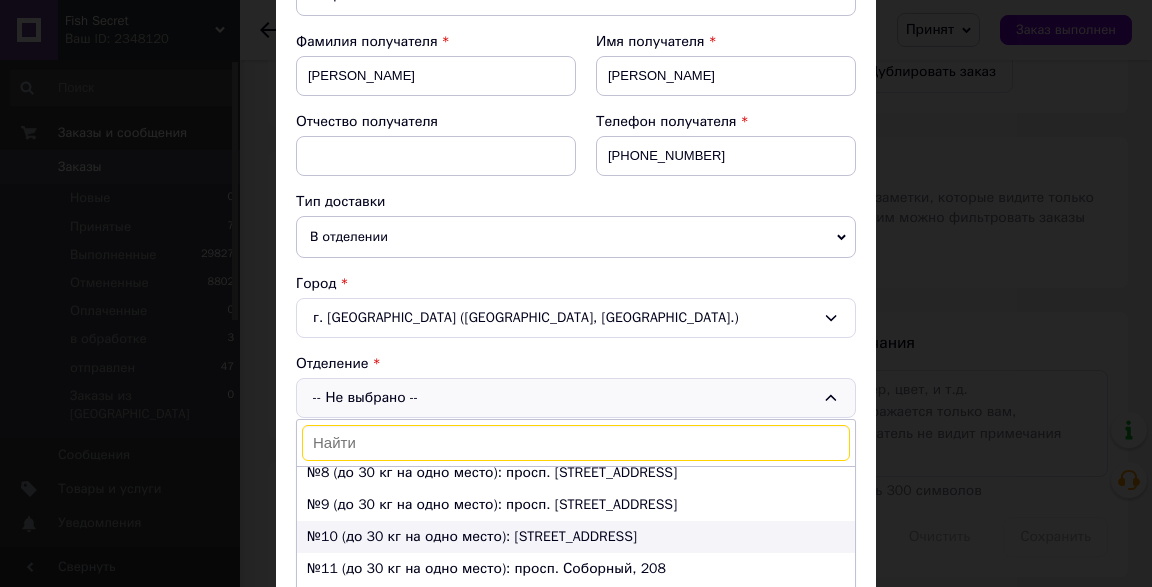 click on "№10 (до 30 кг на одно место): [STREET_ADDRESS]" at bounding box center [576, 537] 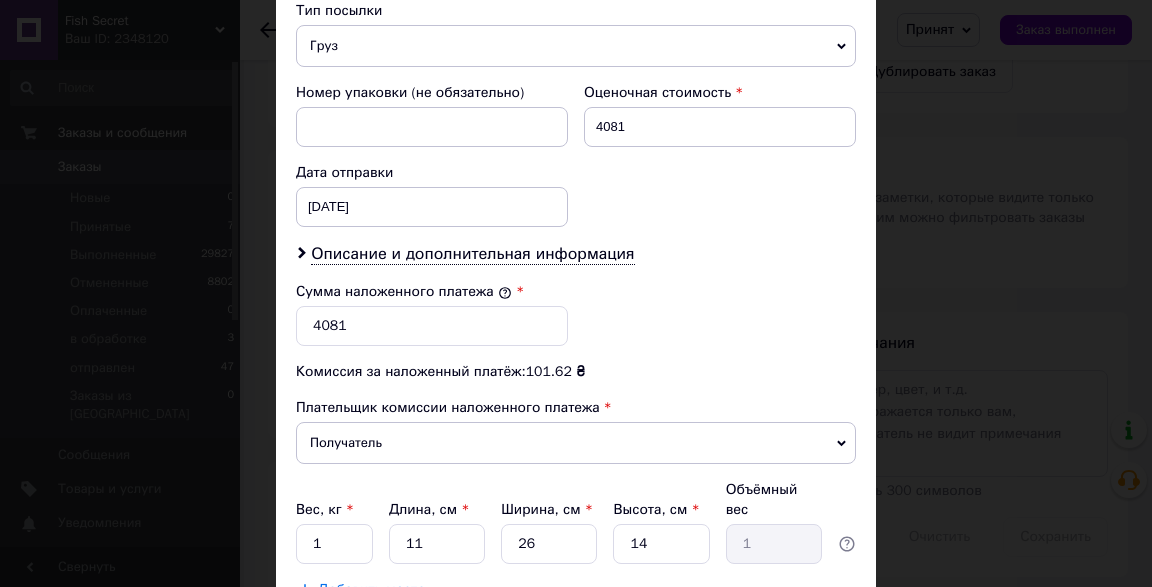 scroll, scrollTop: 871, scrollLeft: 0, axis: vertical 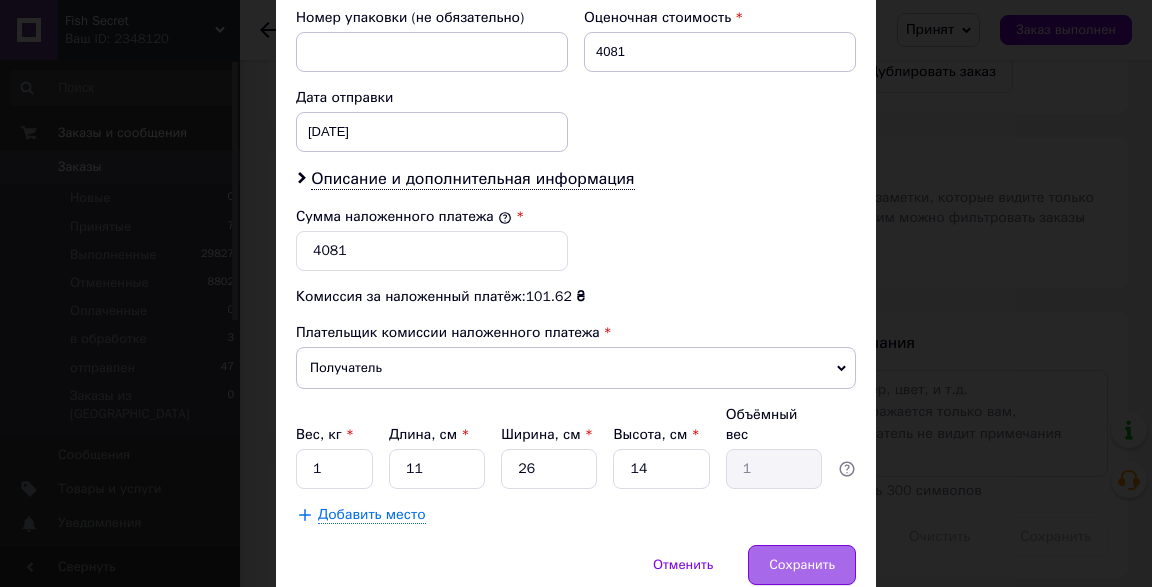 click on "Сохранить" at bounding box center [802, 565] 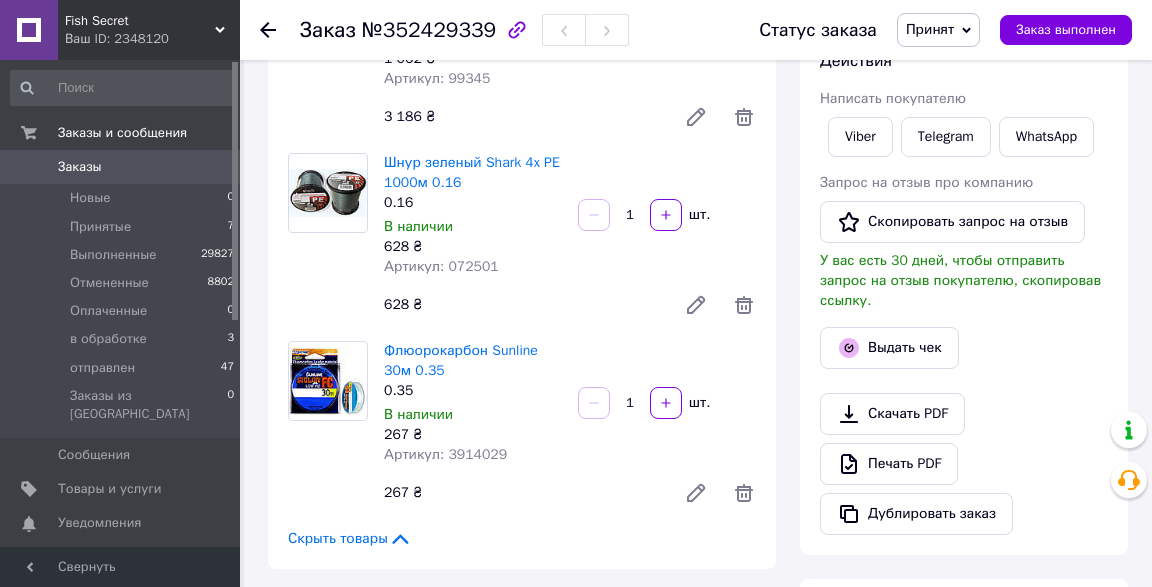 scroll, scrollTop: 254, scrollLeft: 0, axis: vertical 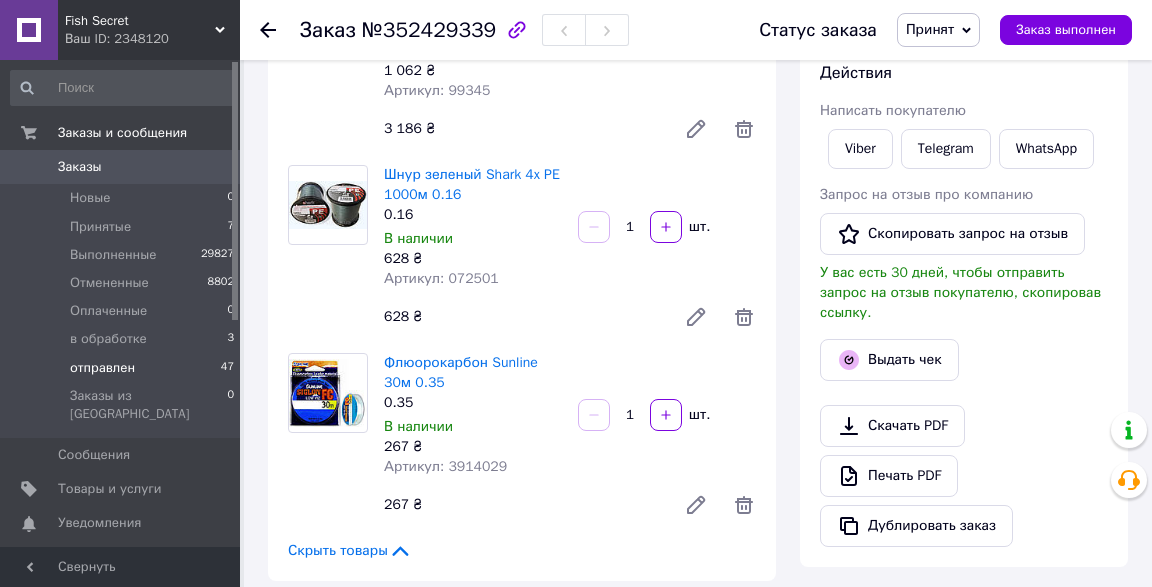 click on "отправлен" at bounding box center (102, 368) 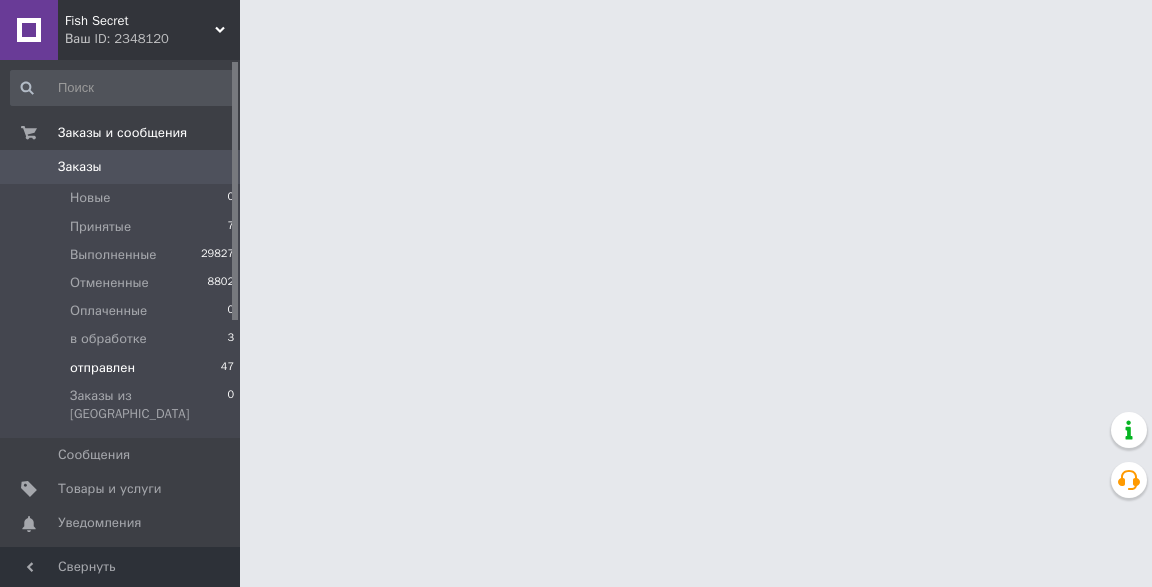scroll, scrollTop: 0, scrollLeft: 0, axis: both 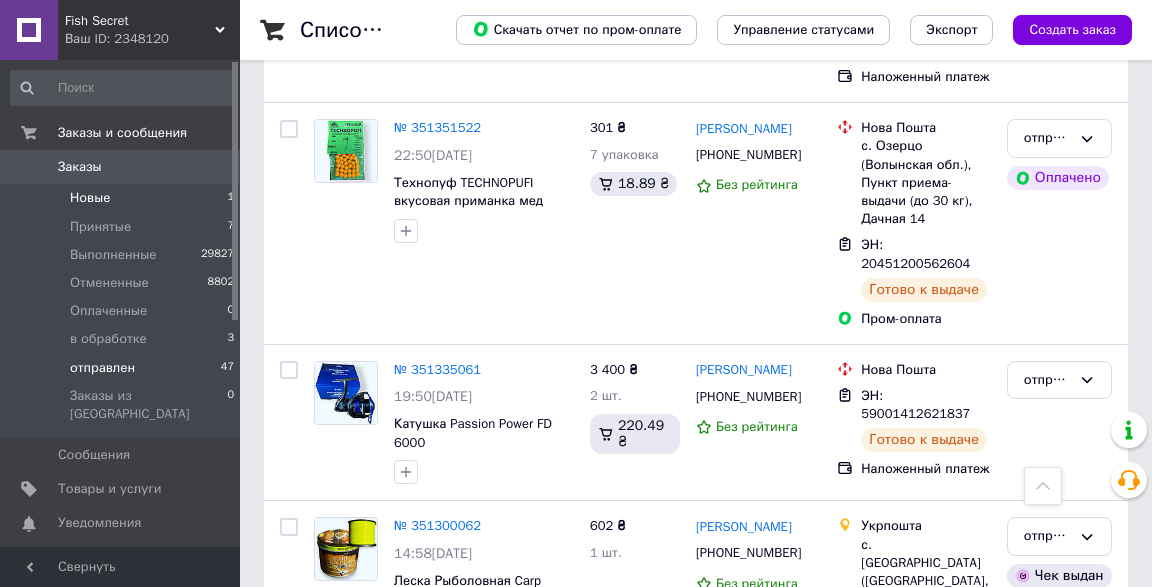 click on "Новые" at bounding box center [90, 198] 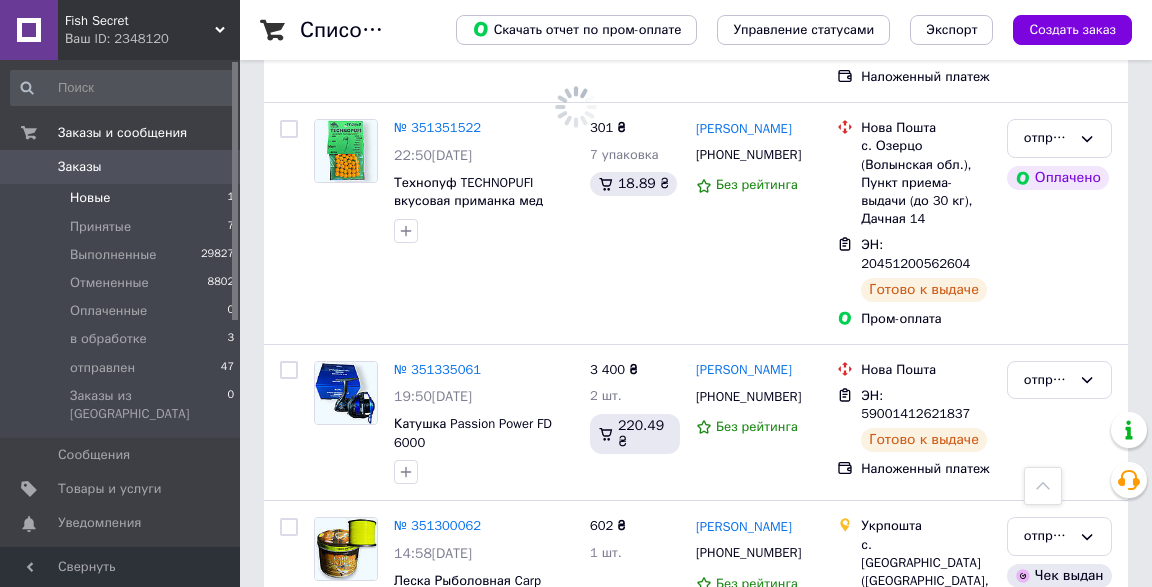 scroll, scrollTop: 0, scrollLeft: 0, axis: both 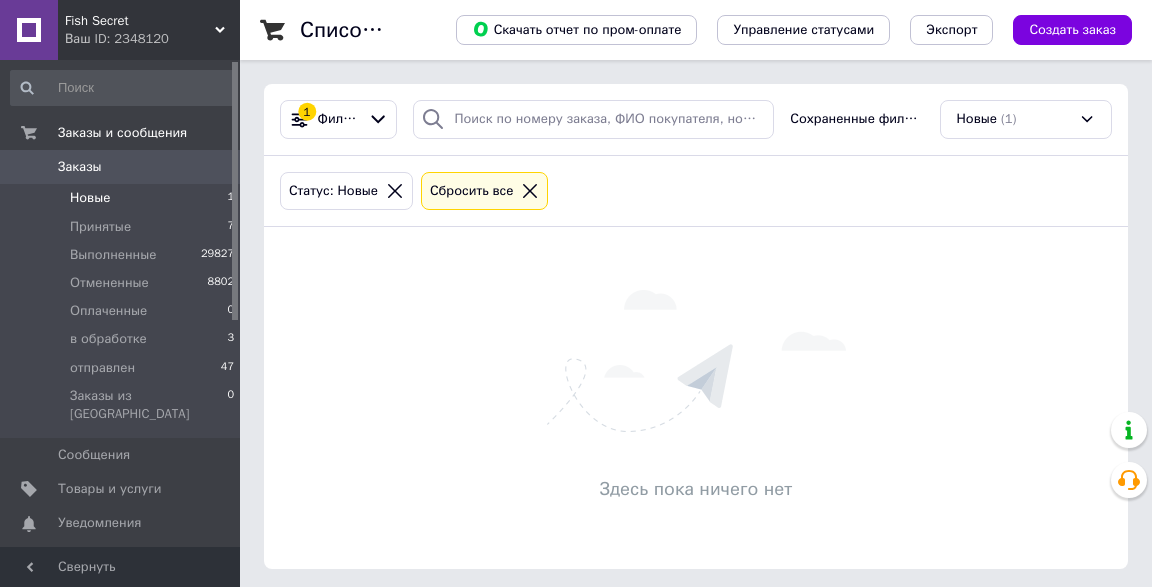 click 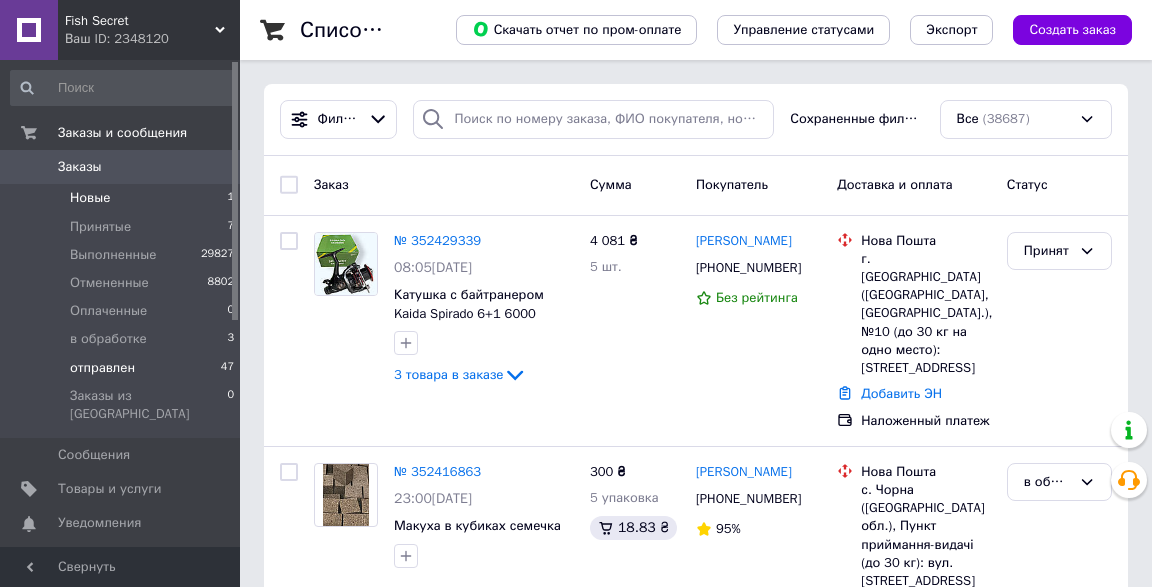 click on "отправлен" at bounding box center [102, 368] 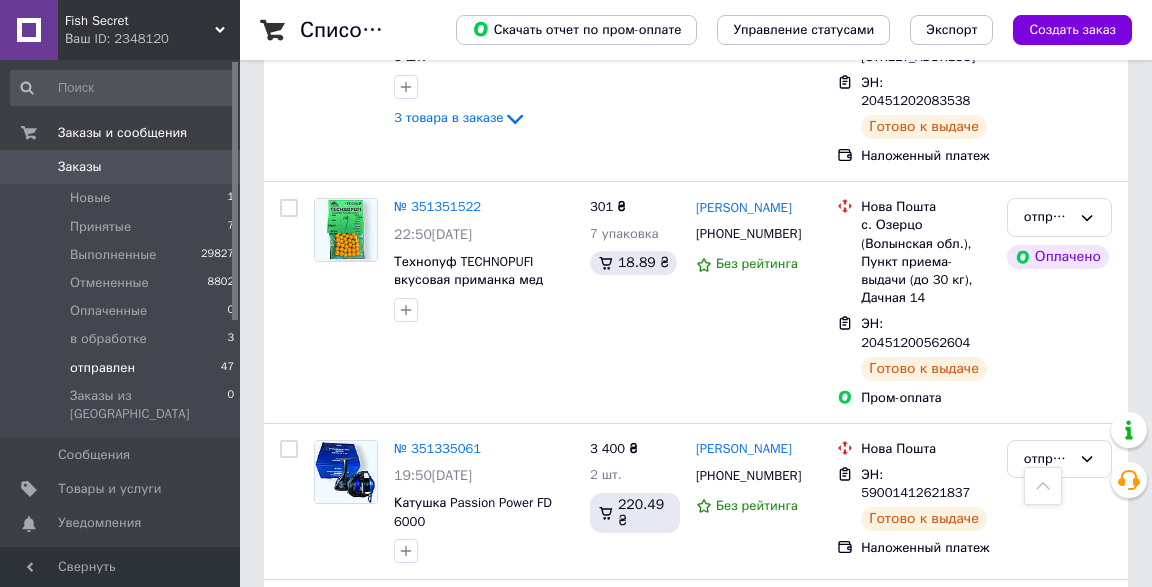 scroll, scrollTop: 10665, scrollLeft: 0, axis: vertical 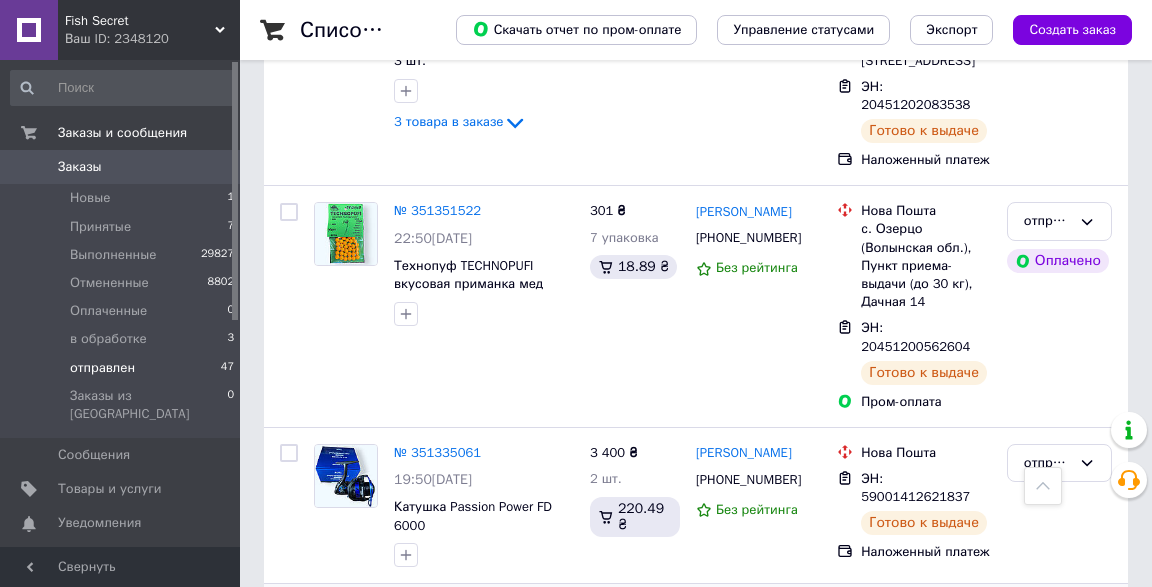 click on "№ 351300062" at bounding box center [437, 608] 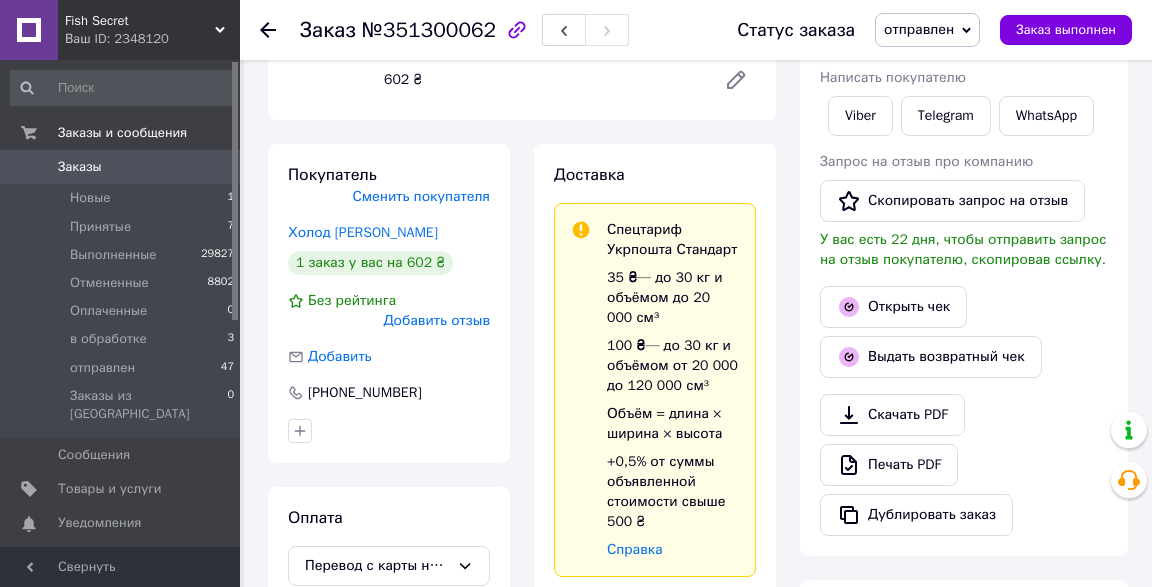 scroll, scrollTop: 4, scrollLeft: 0, axis: vertical 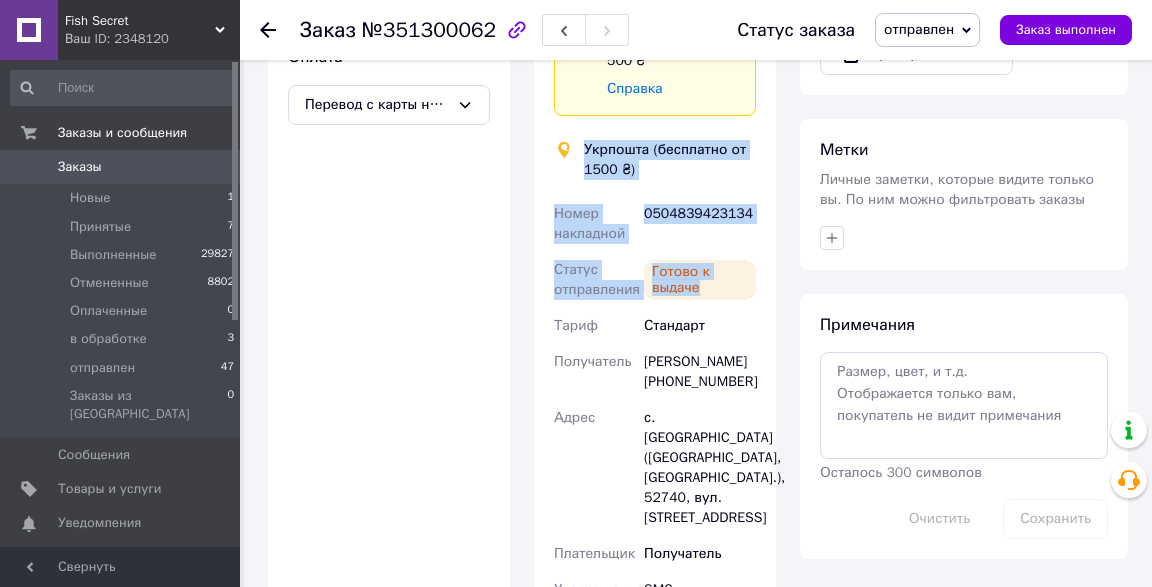 drag, startPoint x: 765, startPoint y: 296, endPoint x: 583, endPoint y: 165, distance: 224.24316 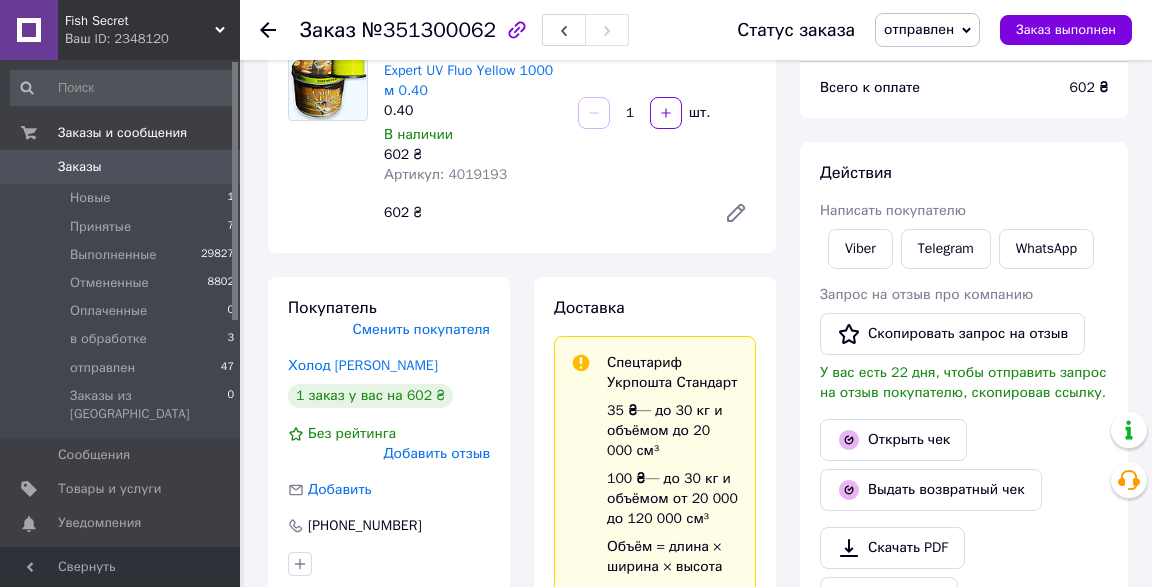 scroll, scrollTop: 182, scrollLeft: 0, axis: vertical 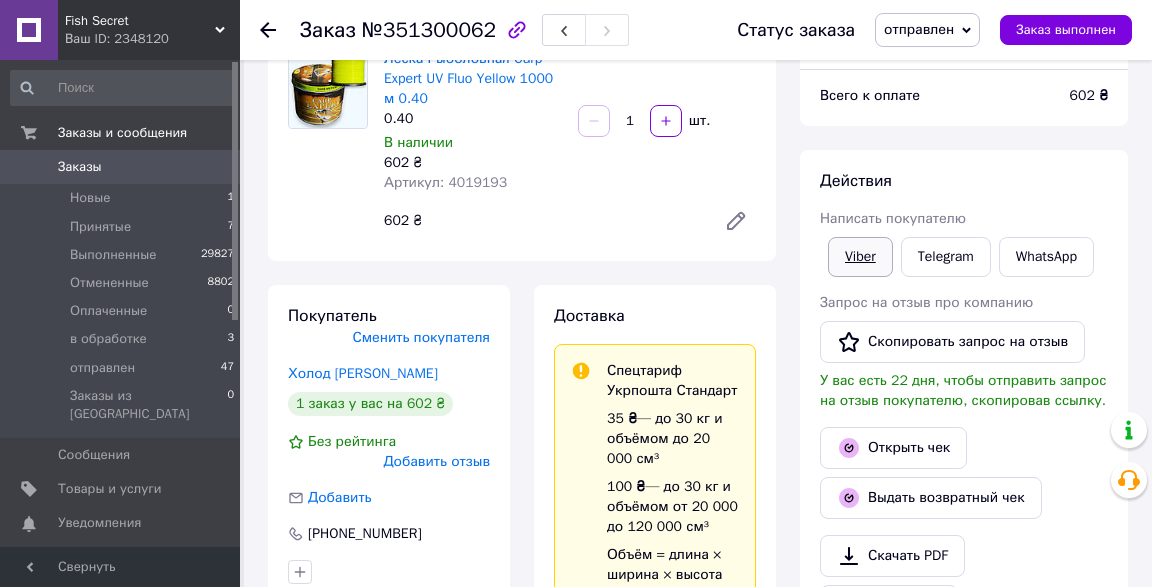 click on "Viber" at bounding box center [860, 257] 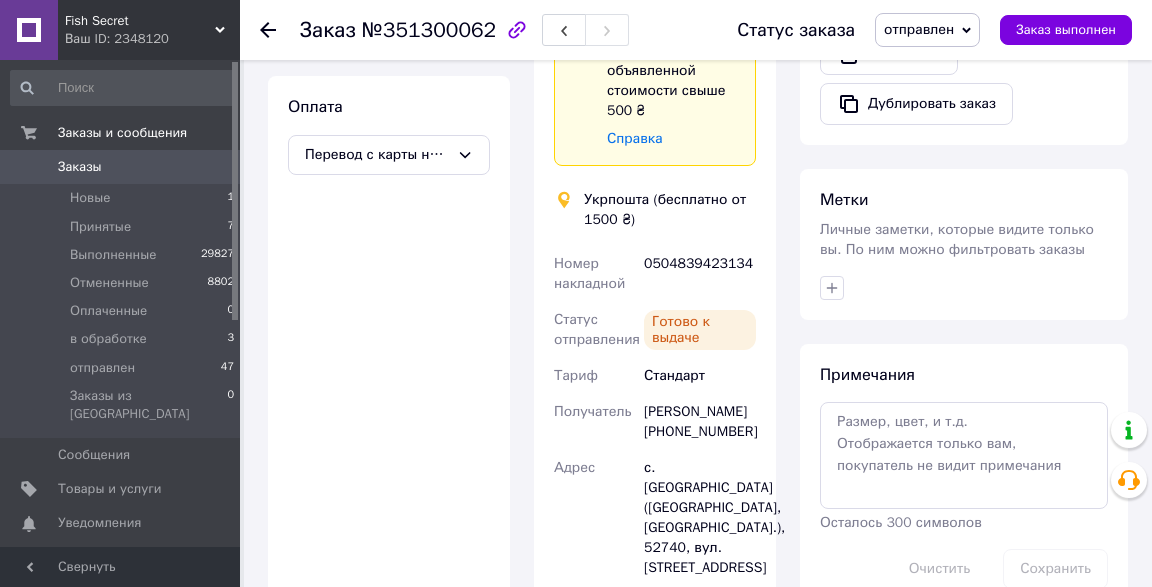 scroll, scrollTop: 744, scrollLeft: 0, axis: vertical 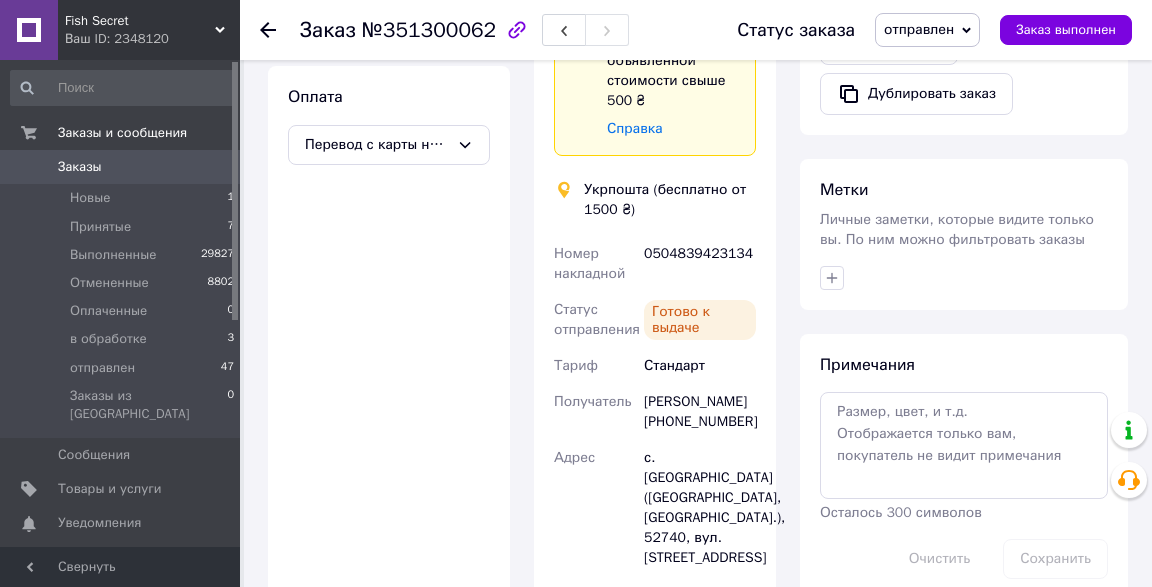 click on "[PERSON_NAME] [PHONE_NUMBER]" at bounding box center (700, 412) 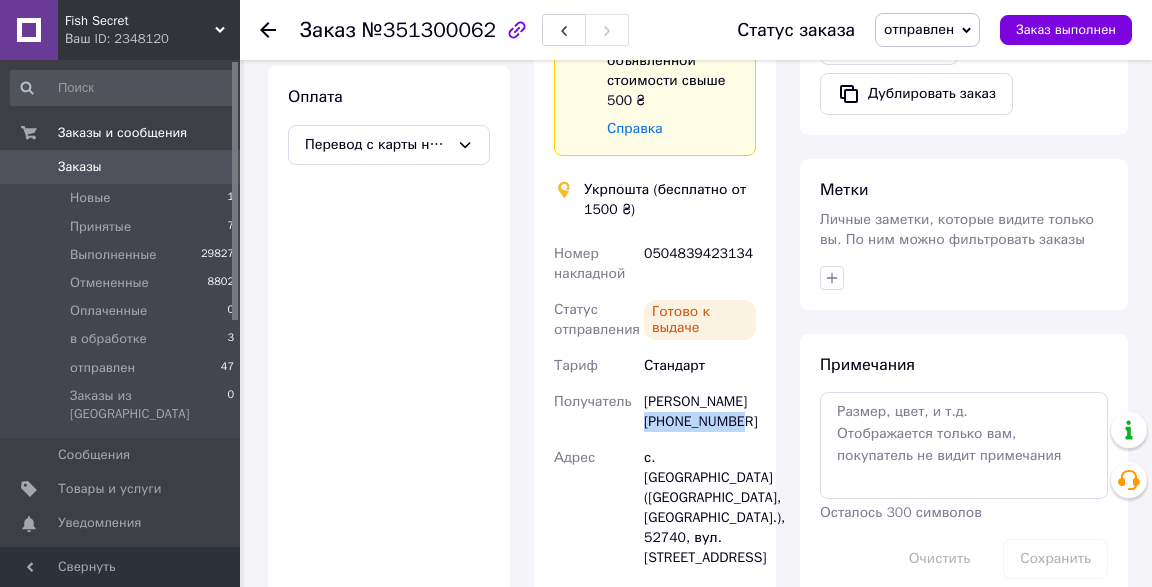 click on "[PERSON_NAME] [PHONE_NUMBER]" at bounding box center [700, 412] 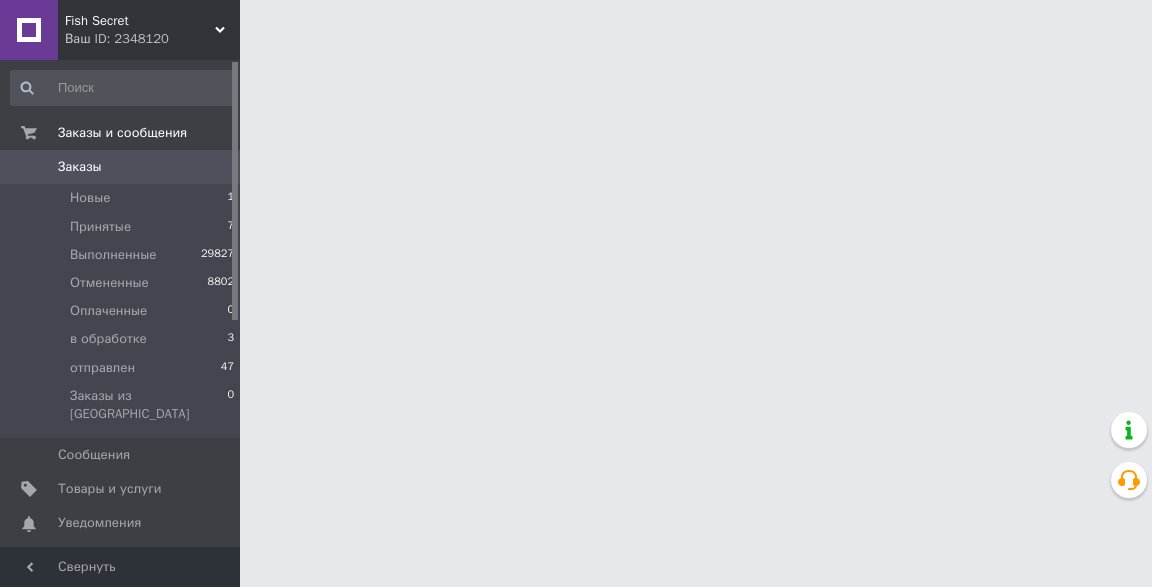 click at bounding box center (576, 25) 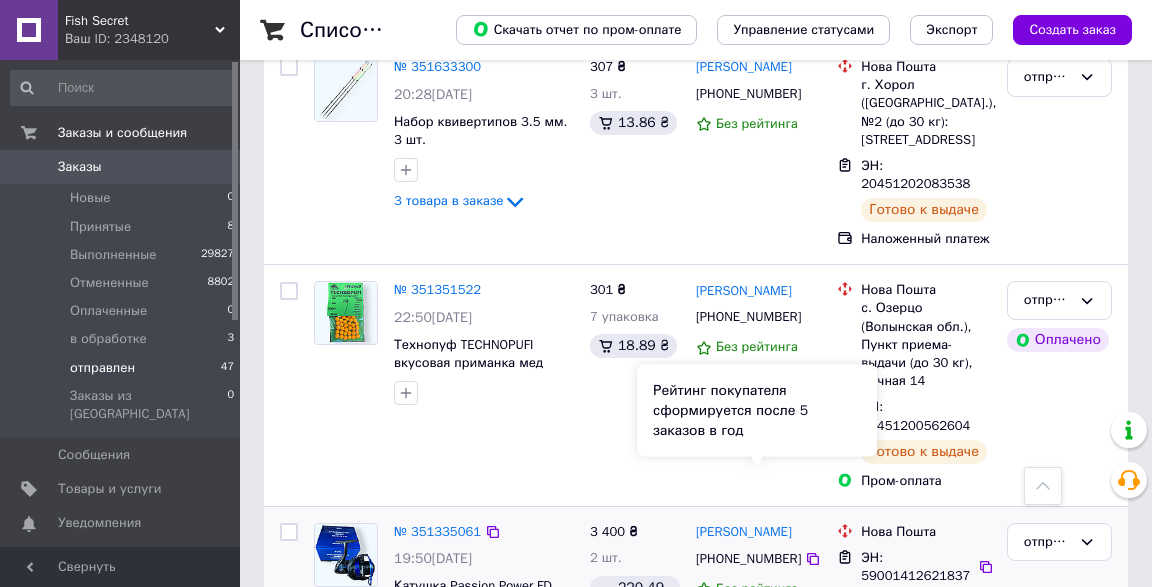 scroll, scrollTop: 10585, scrollLeft: 0, axis: vertical 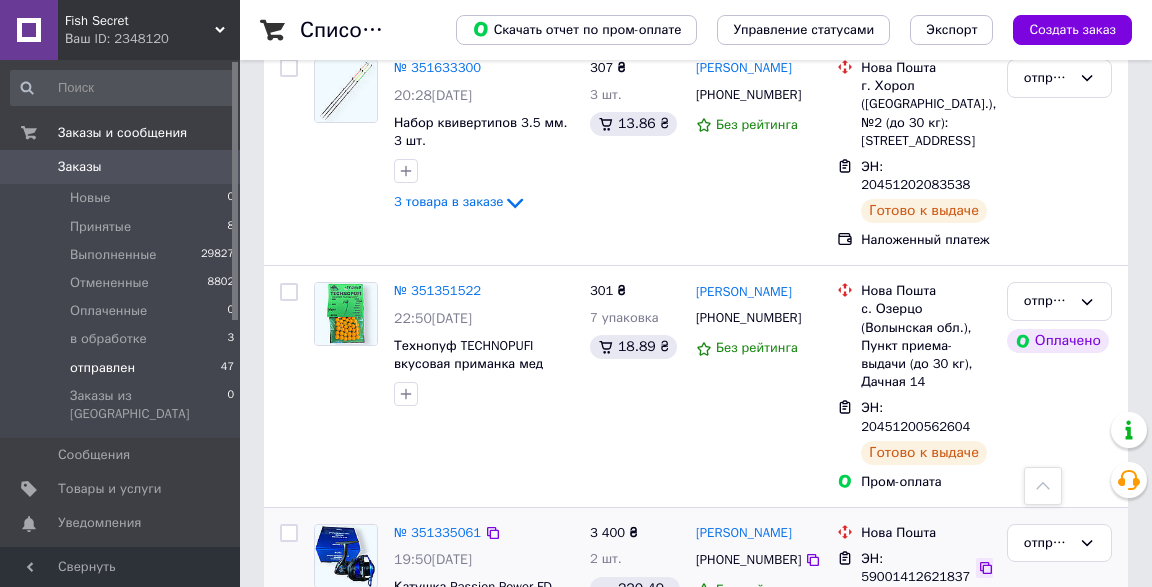 click 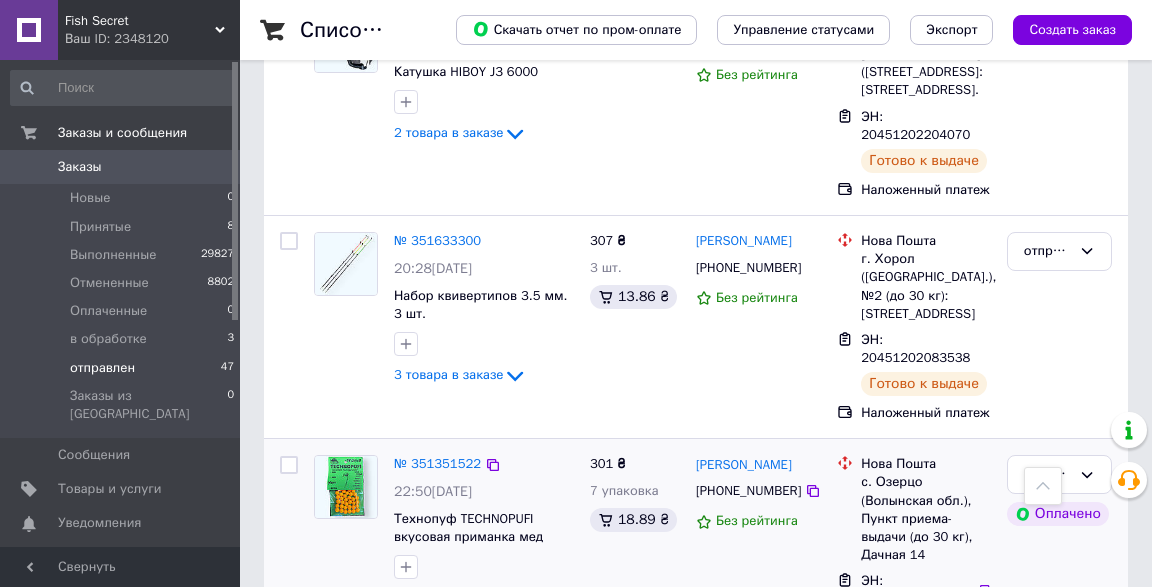 scroll, scrollTop: 10411, scrollLeft: 0, axis: vertical 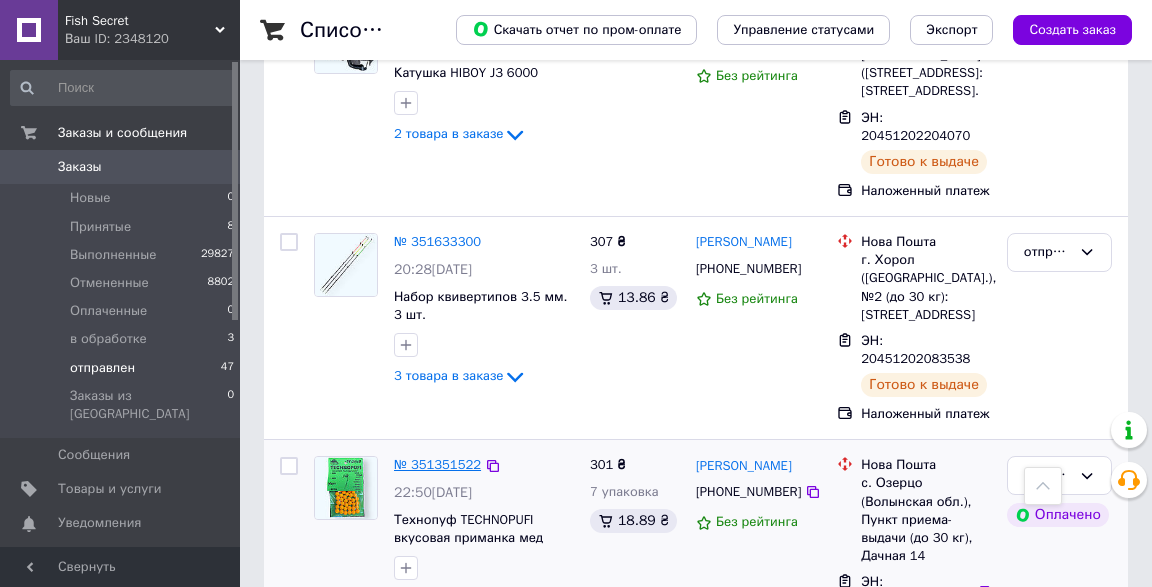 click on "№ 351351522" at bounding box center [437, 464] 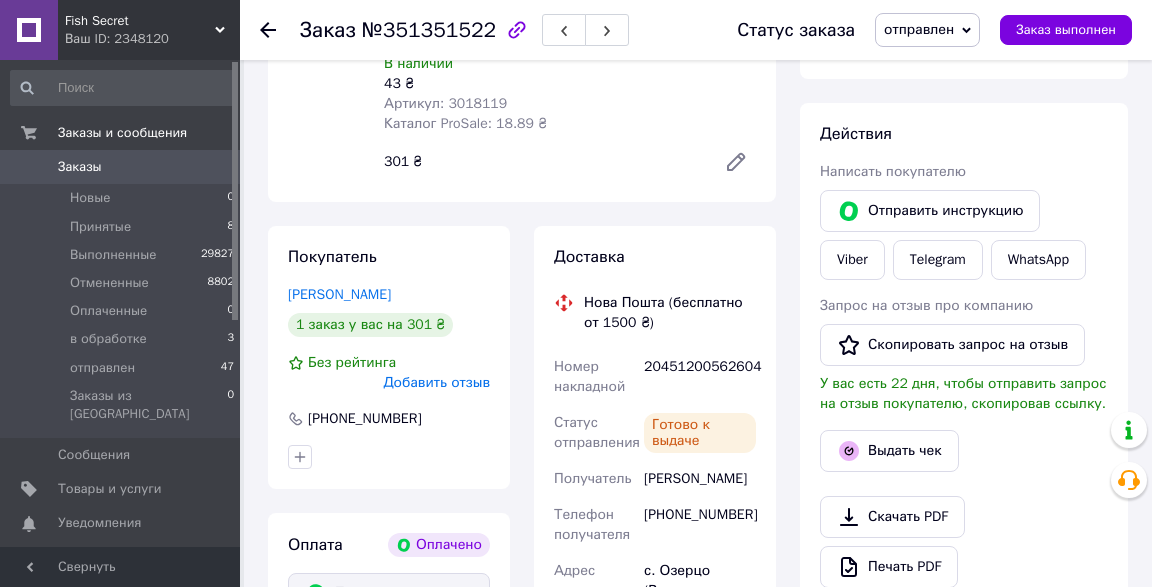 scroll, scrollTop: 152, scrollLeft: 0, axis: vertical 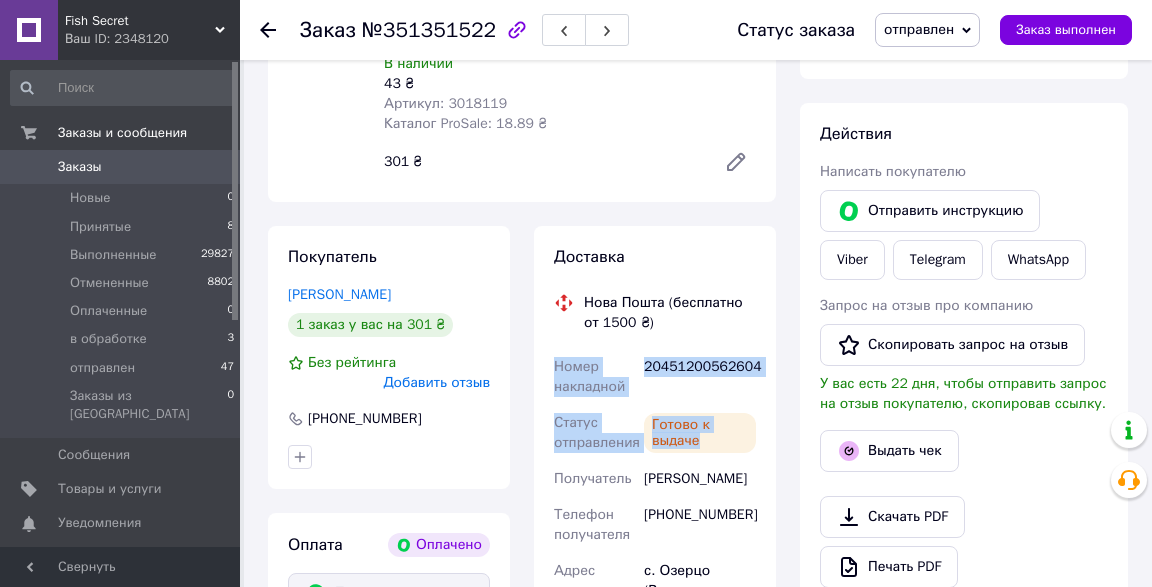 drag, startPoint x: 764, startPoint y: 432, endPoint x: 552, endPoint y: 362, distance: 223.2577 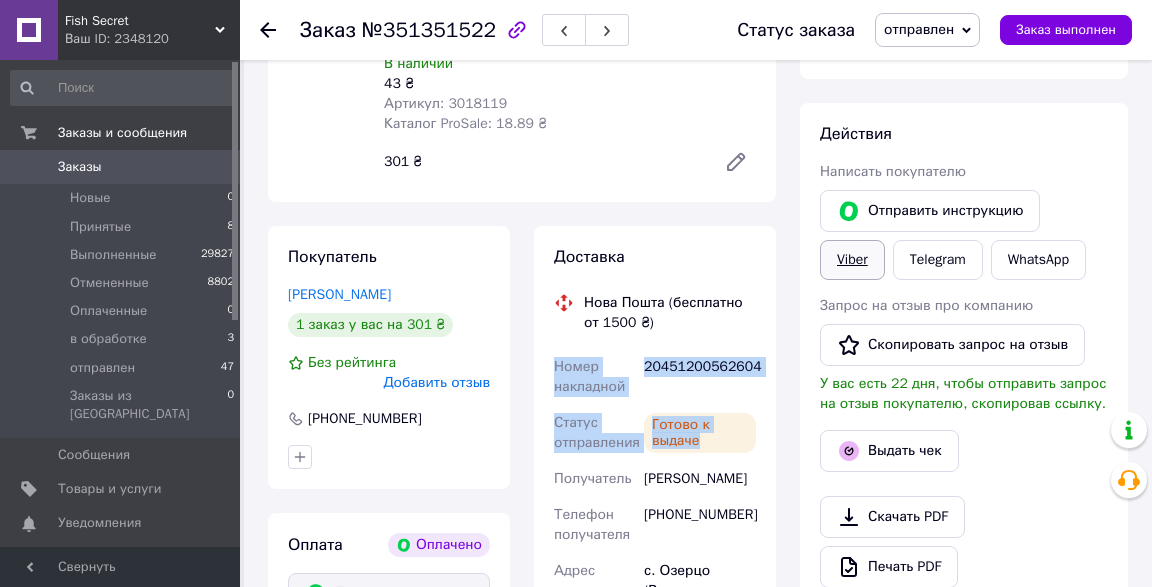 click on "Viber" at bounding box center (852, 260) 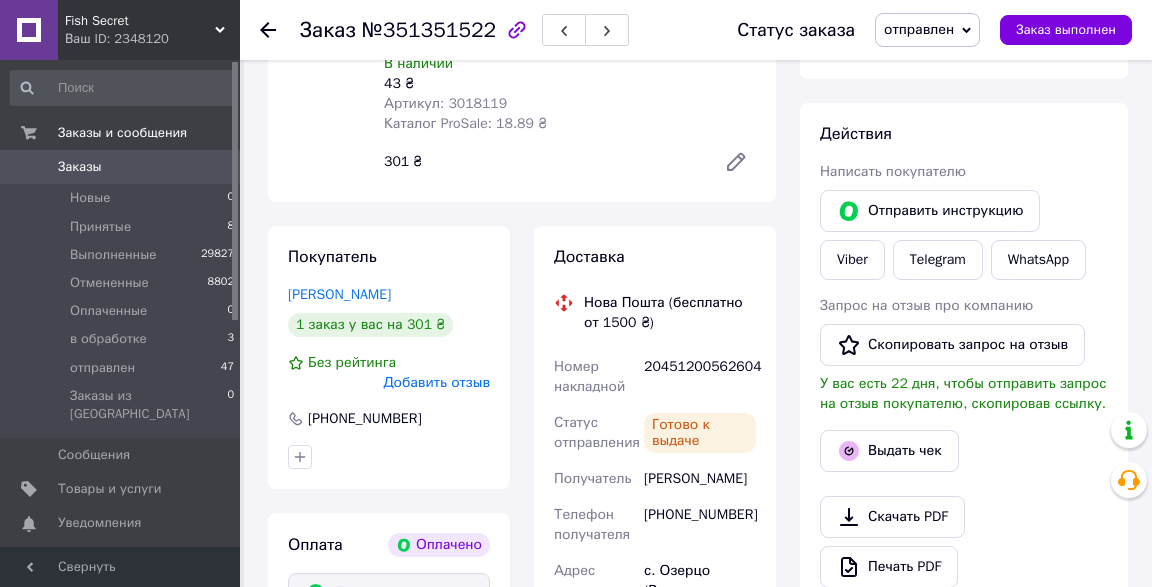 click on "[PHONE_NUMBER]" at bounding box center (700, 525) 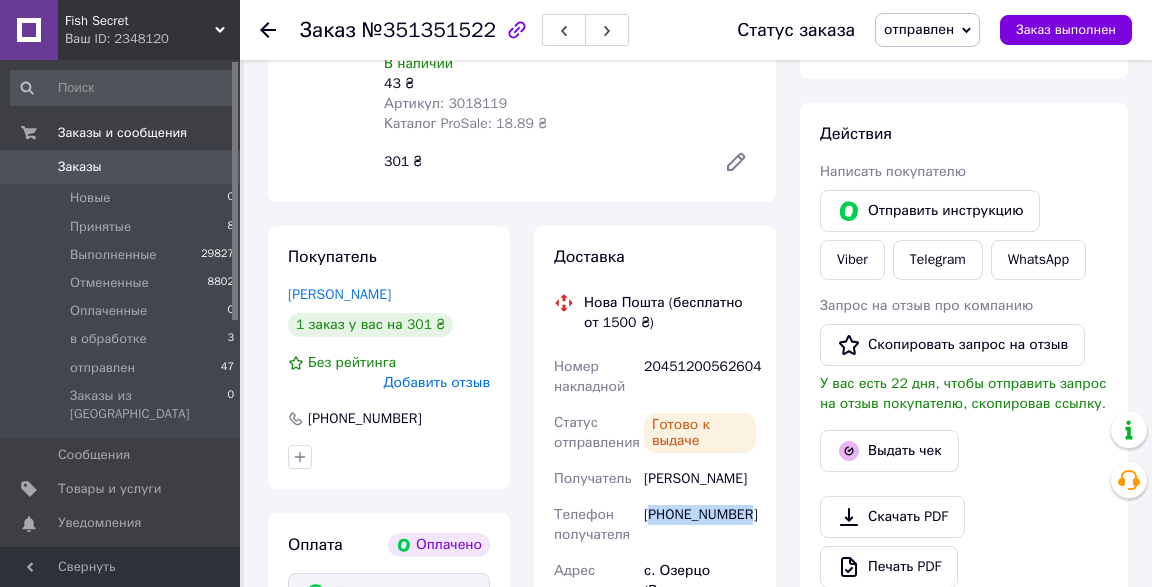 click on "[PHONE_NUMBER]" at bounding box center [700, 525] 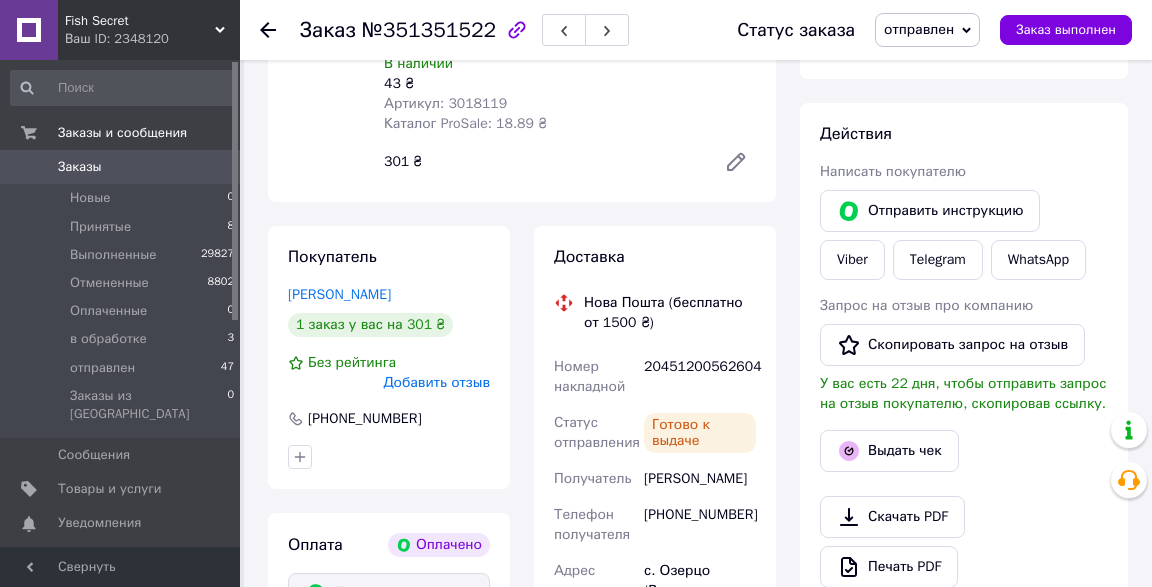 click 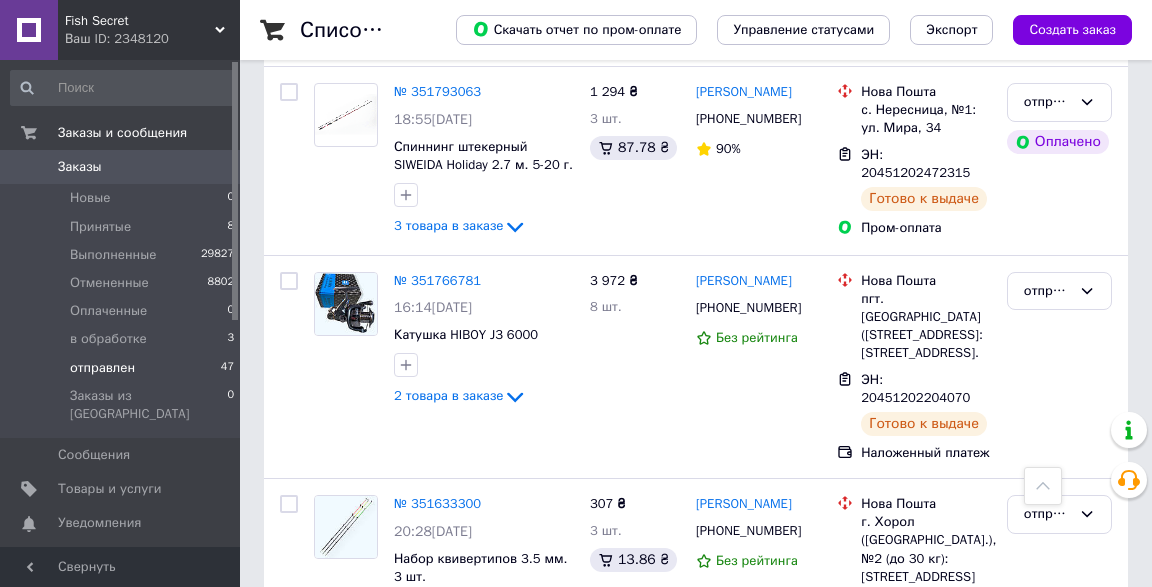 scroll, scrollTop: 10148, scrollLeft: 0, axis: vertical 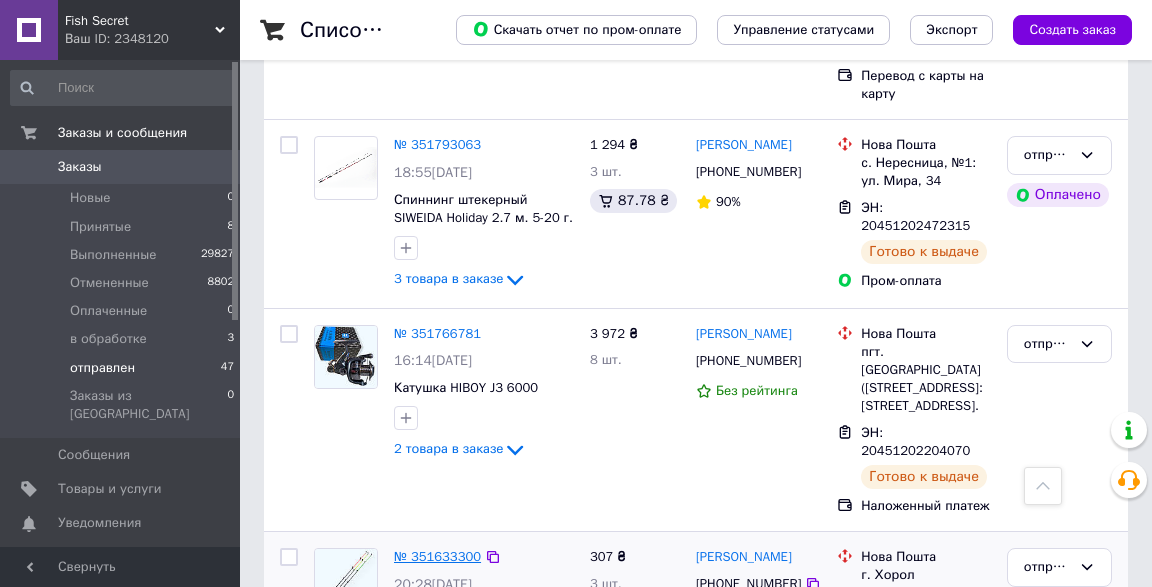 click on "№ 351633300" at bounding box center (437, 556) 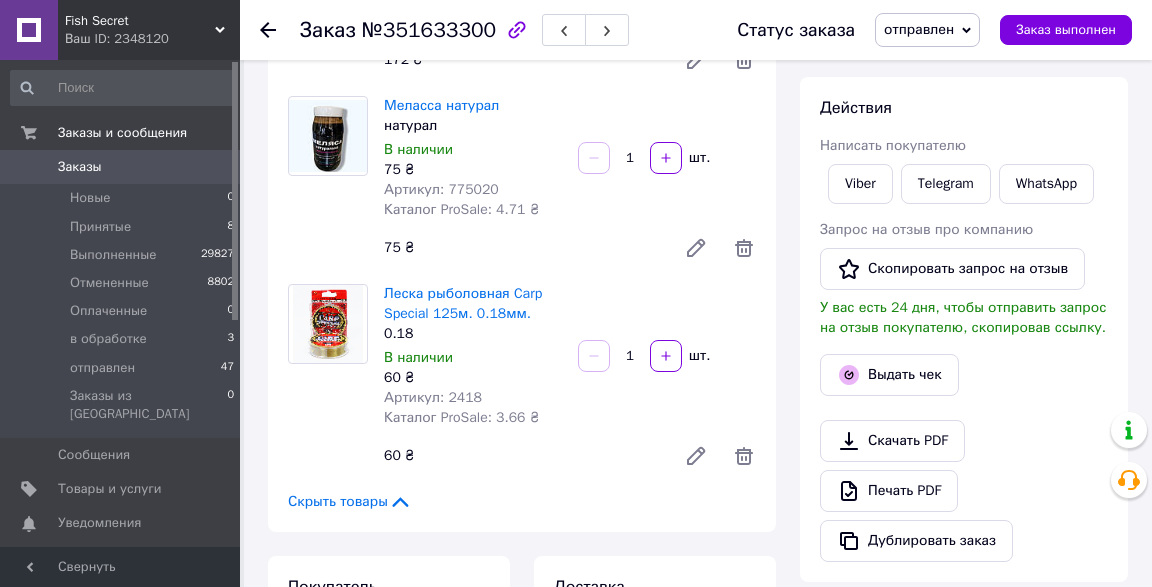 scroll, scrollTop: 76, scrollLeft: 0, axis: vertical 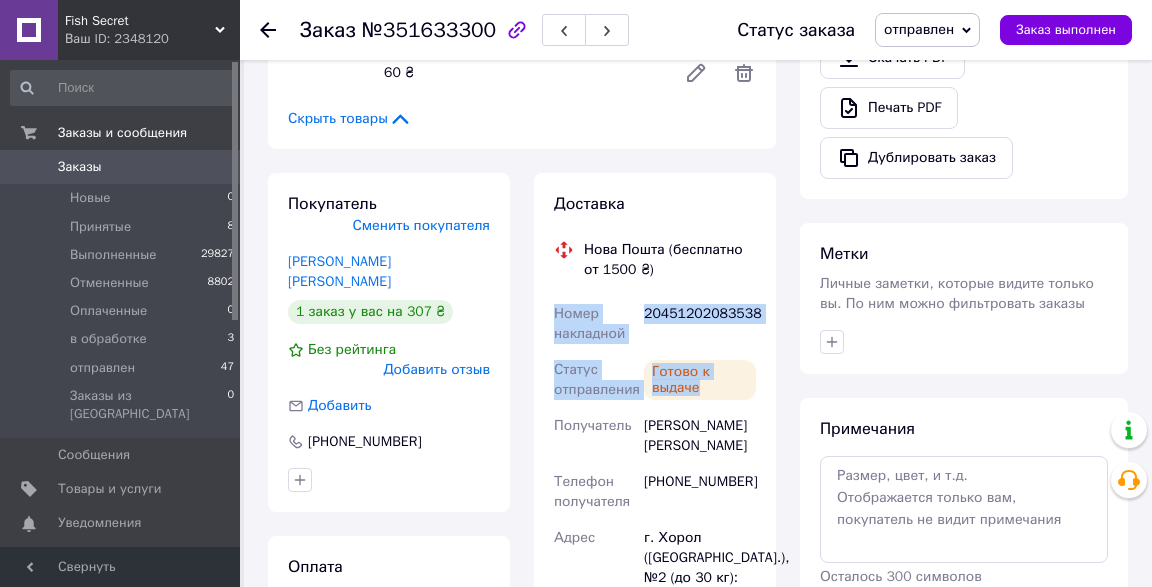 drag, startPoint x: 767, startPoint y: 372, endPoint x: 546, endPoint y: 303, distance: 231.52106 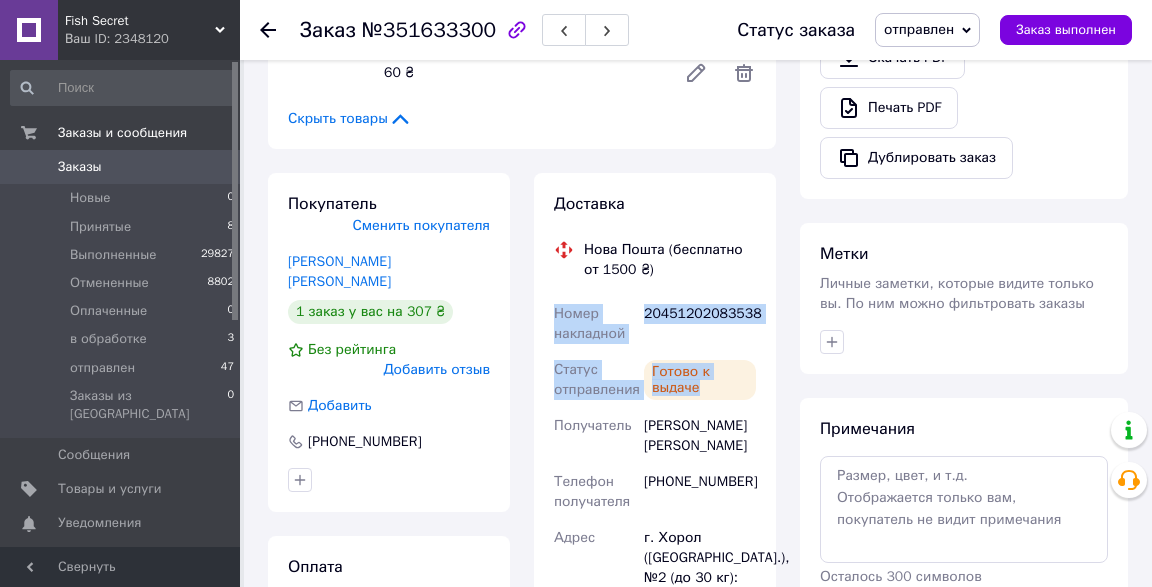 copy on "Номер накладной 20451202083538 Статус отправления [PERSON_NAME] к выдаче" 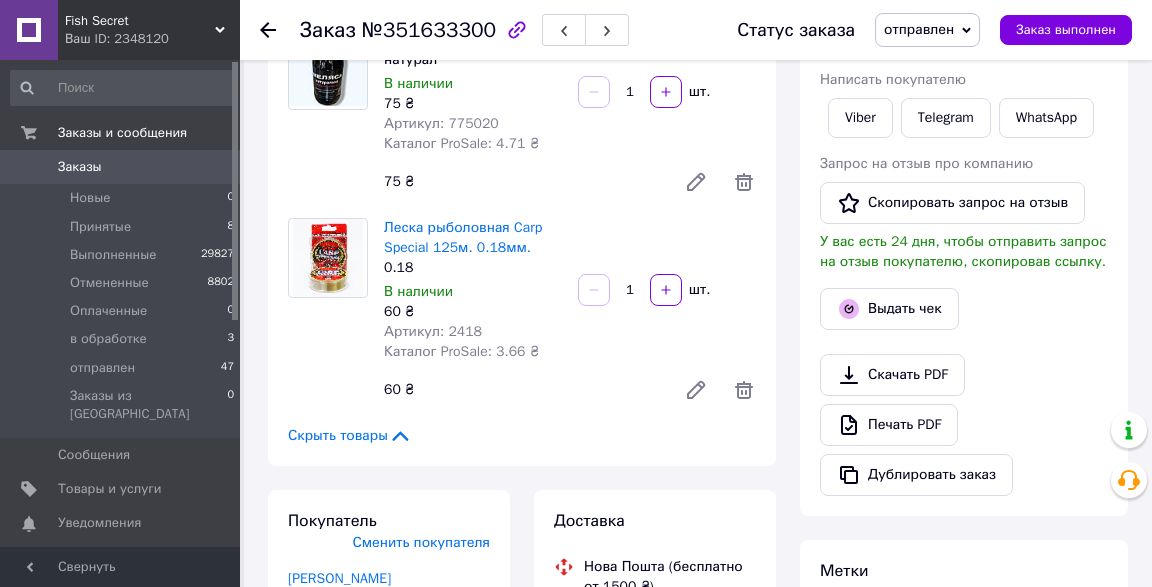 scroll, scrollTop: 367, scrollLeft: 0, axis: vertical 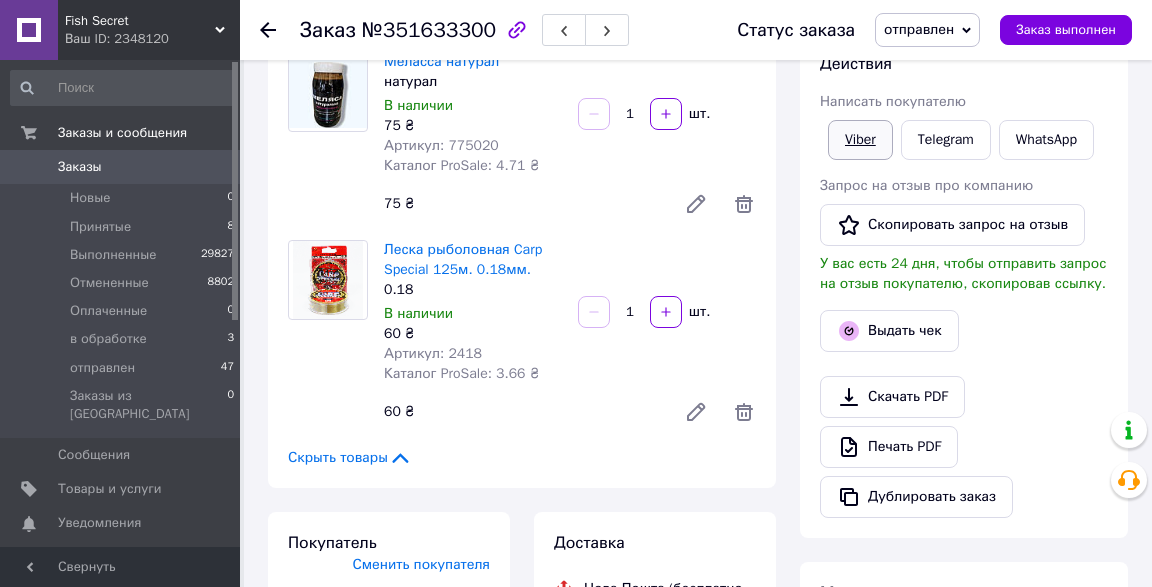 click on "Viber" at bounding box center (860, 140) 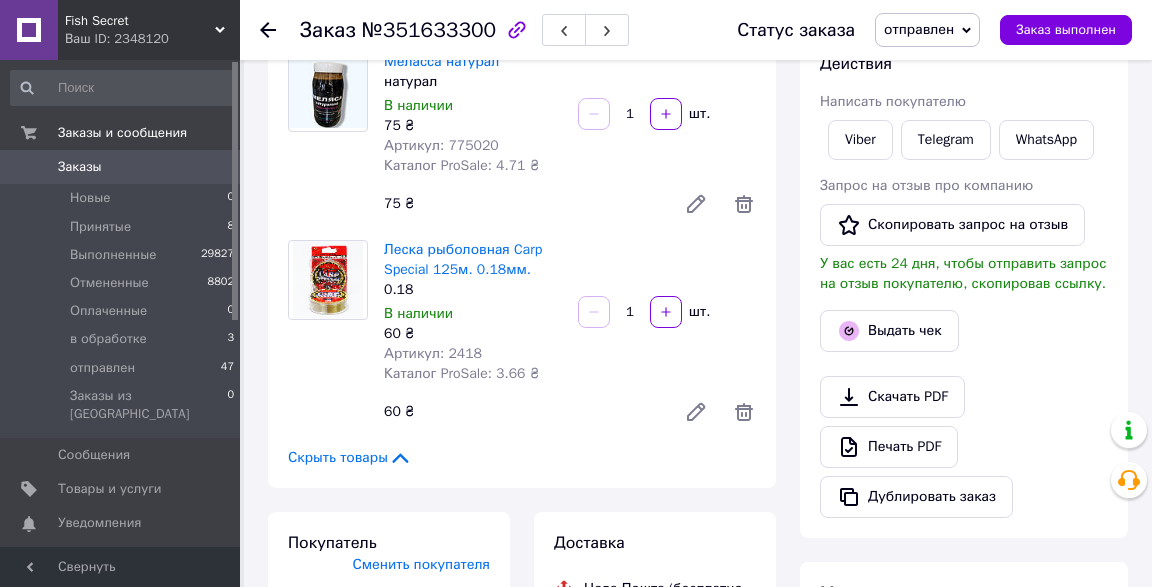 click 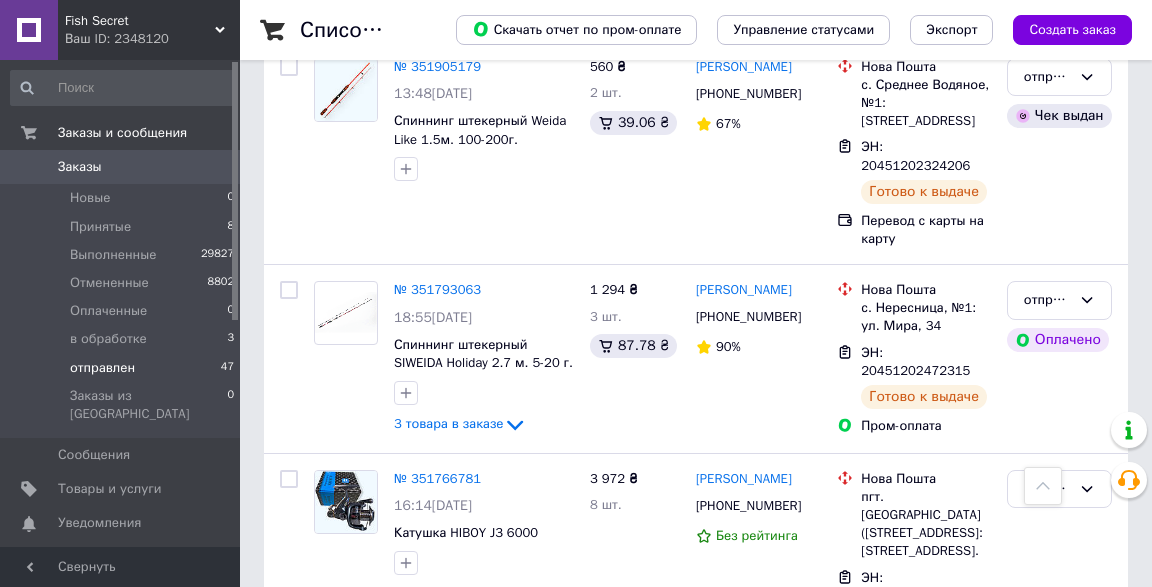 scroll, scrollTop: 9948, scrollLeft: 0, axis: vertical 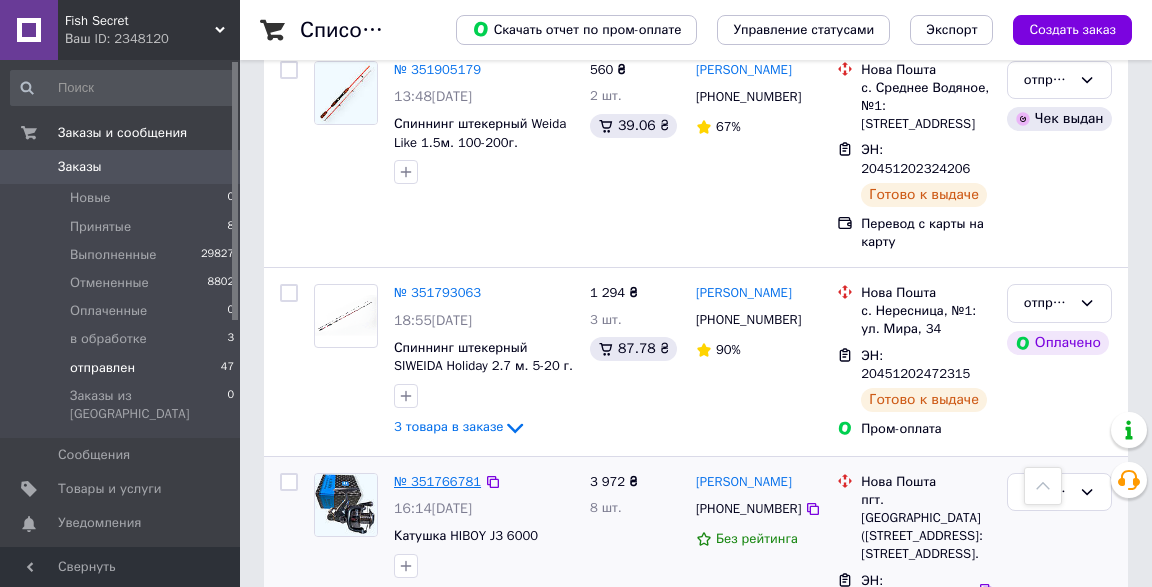 click on "№ 351766781" at bounding box center (437, 481) 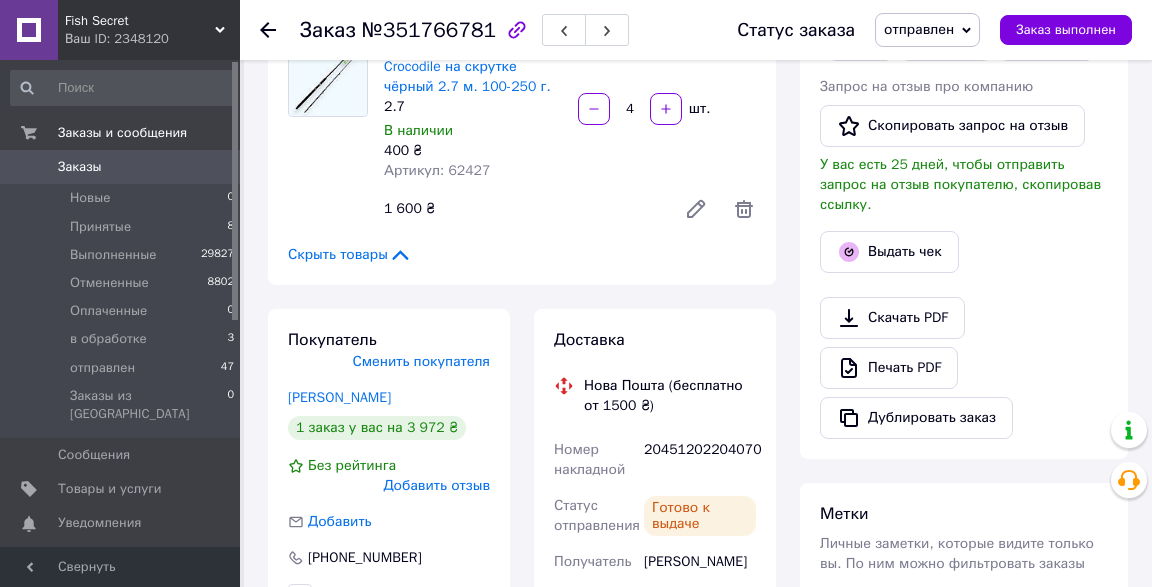 scroll, scrollTop: 408, scrollLeft: 0, axis: vertical 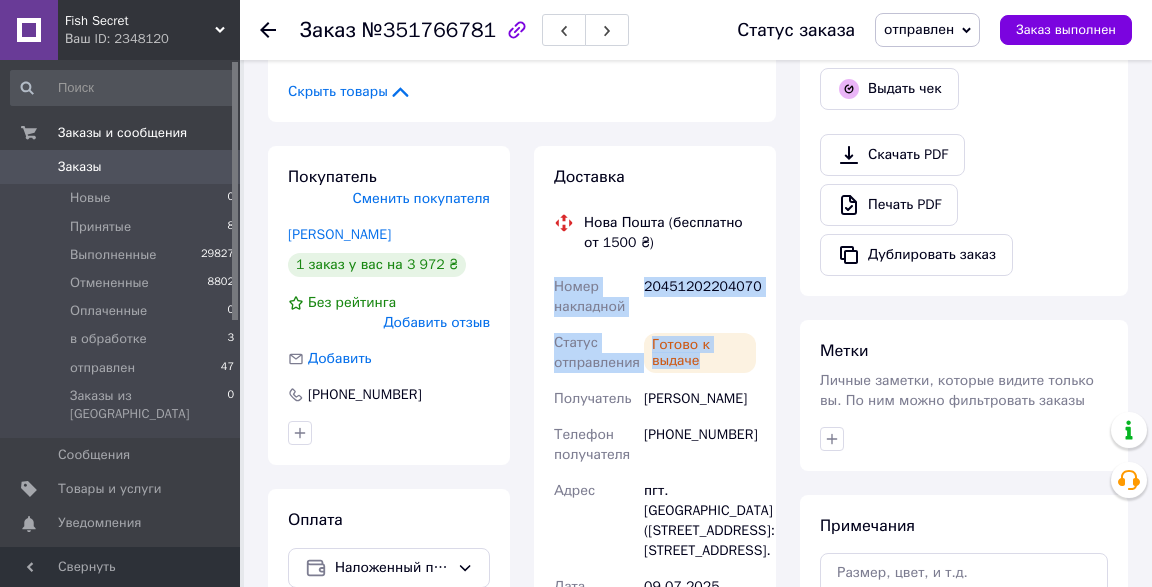 drag, startPoint x: 760, startPoint y: 345, endPoint x: 554, endPoint y: 286, distance: 214.28252 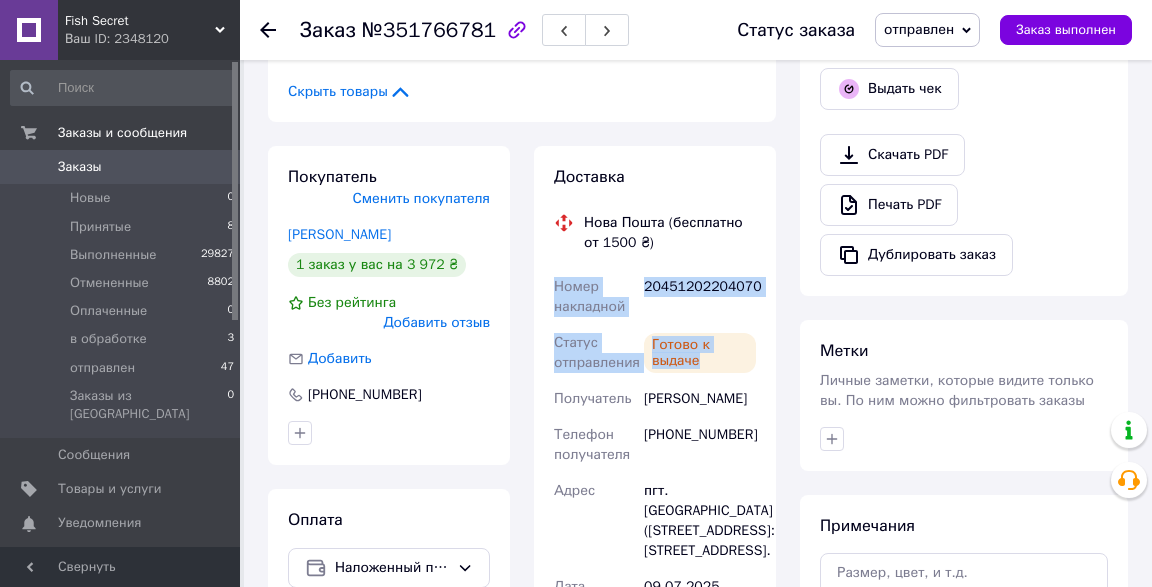 copy on "Номер накладной 20451202204070 Статус отправления [PERSON_NAME] к выдаче" 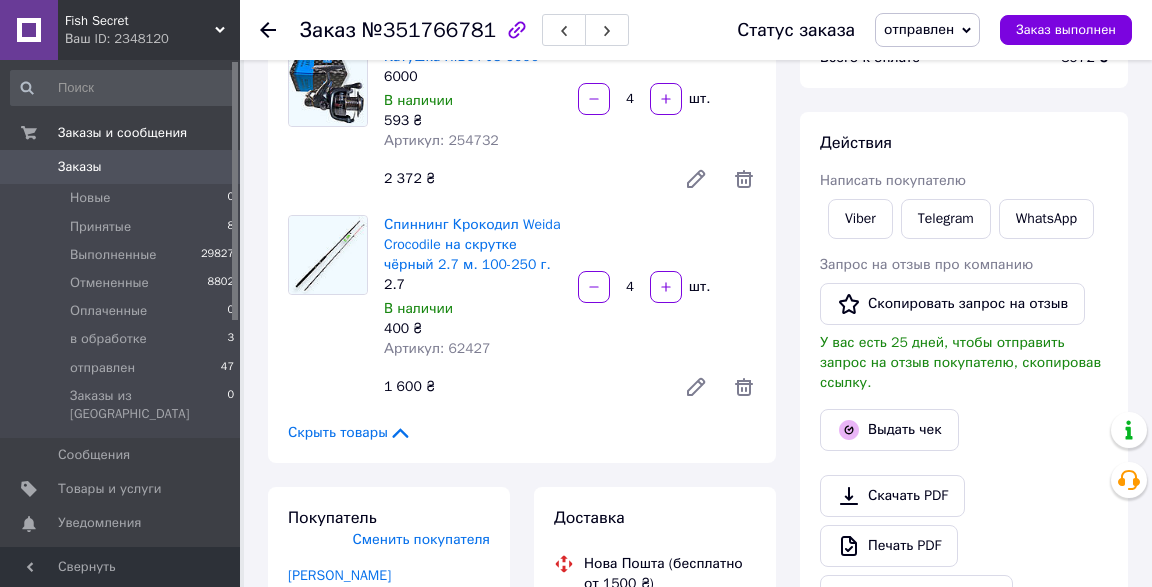 scroll, scrollTop: 176, scrollLeft: 0, axis: vertical 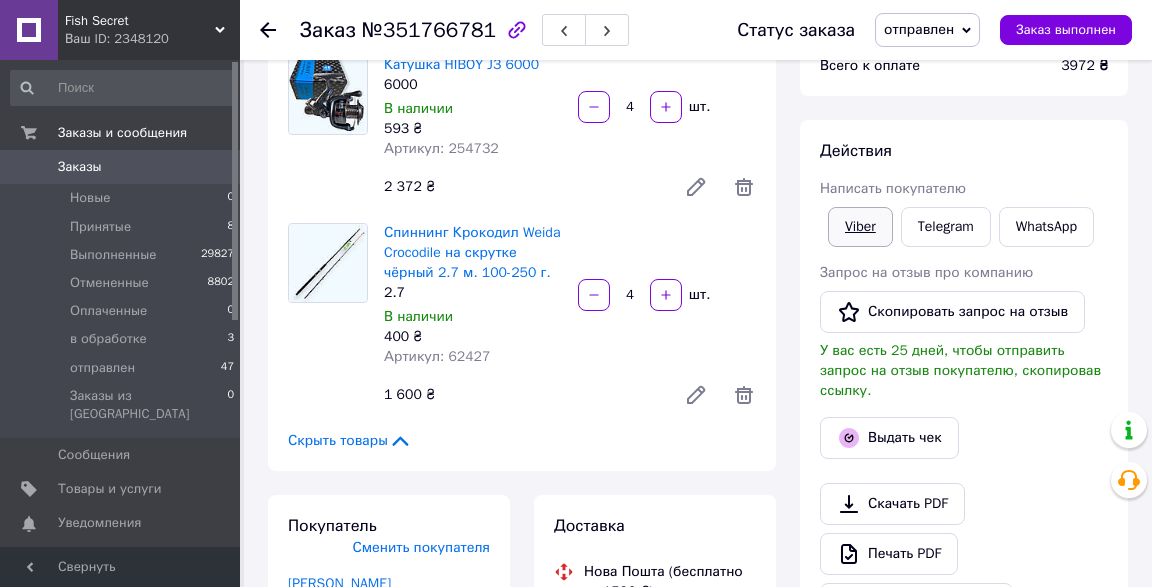 click on "Viber" at bounding box center (860, 227) 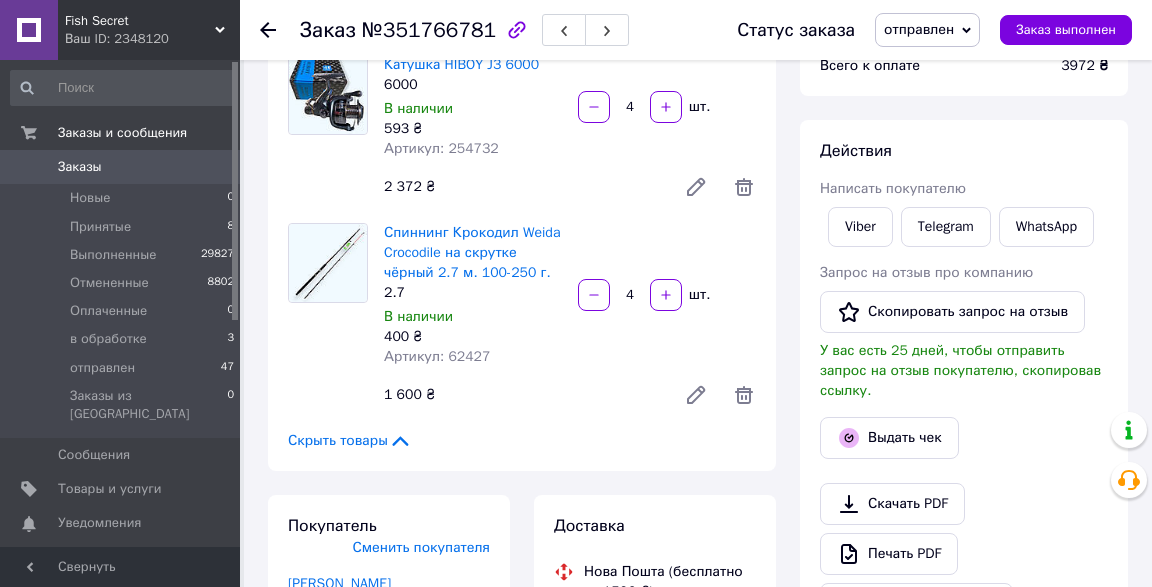 click 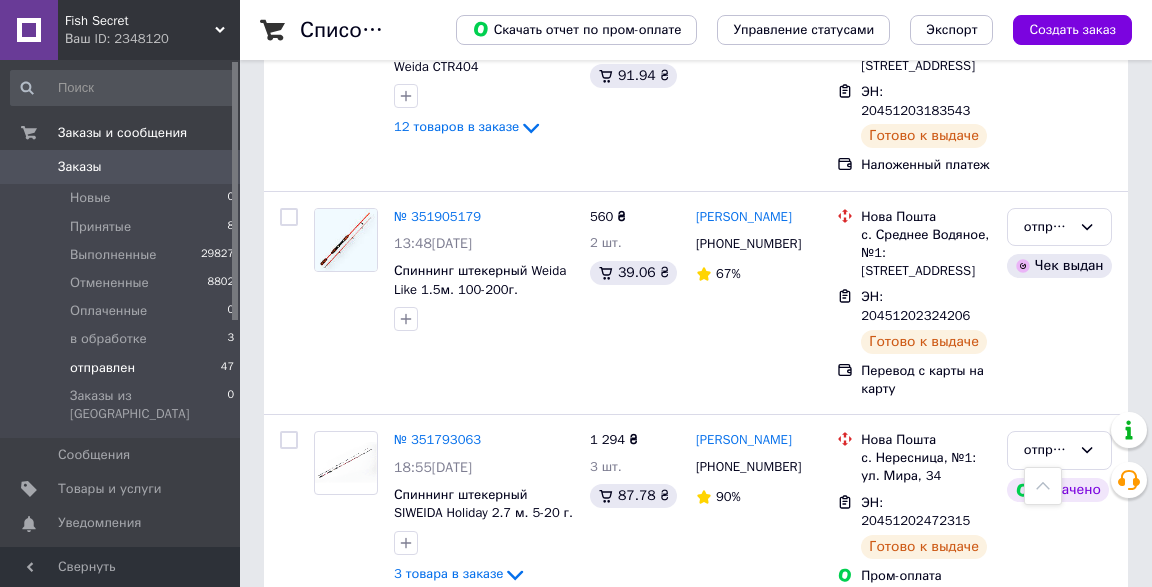 scroll, scrollTop: 9800, scrollLeft: 0, axis: vertical 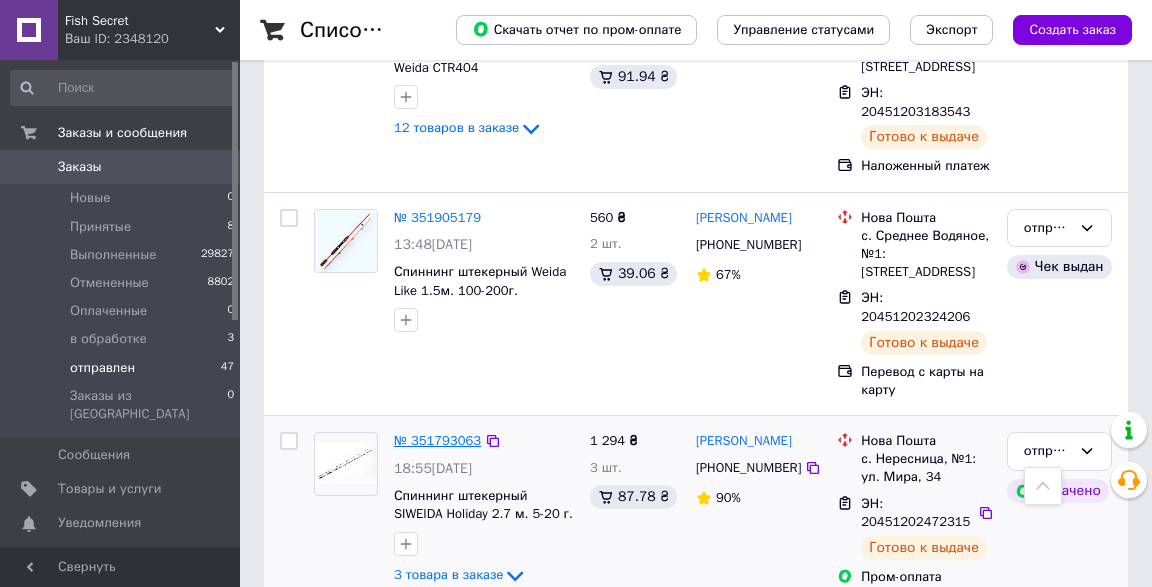 click on "№ 351793063" at bounding box center [437, 440] 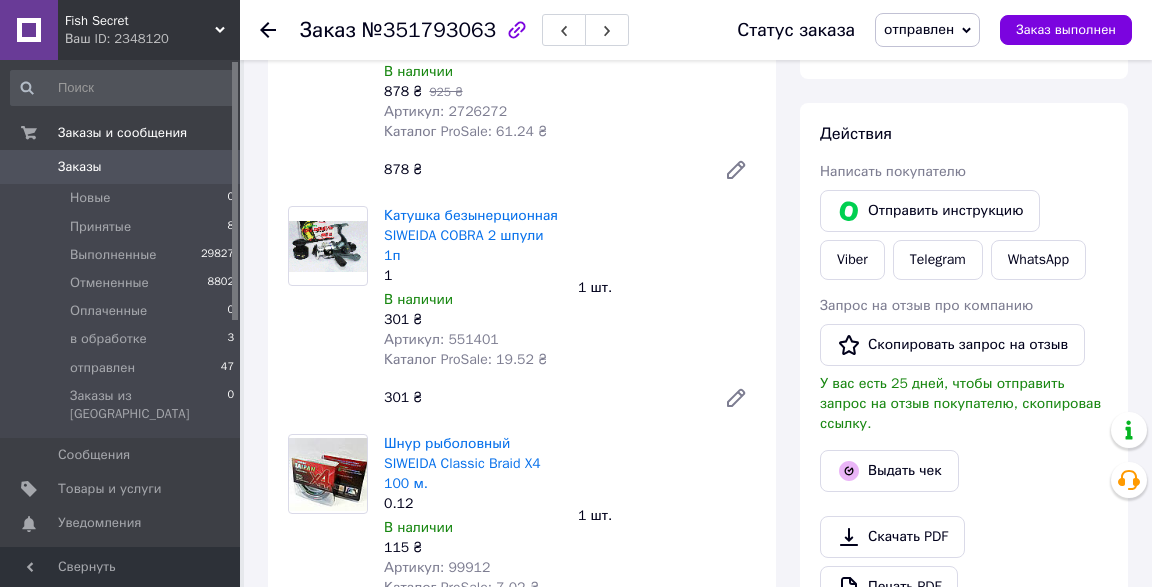scroll, scrollTop: 268, scrollLeft: 0, axis: vertical 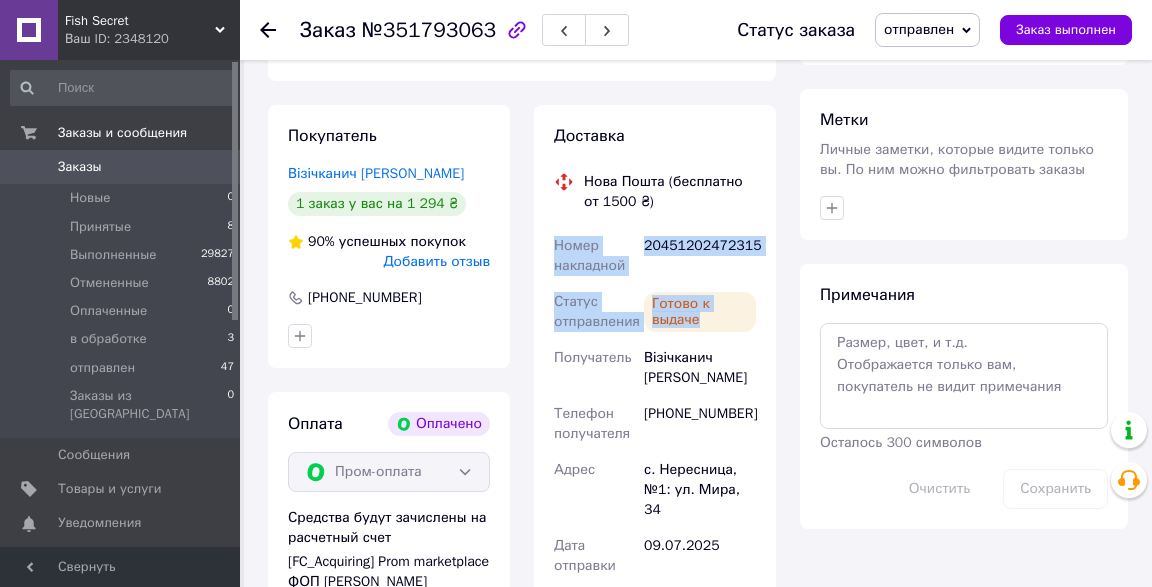 drag, startPoint x: 763, startPoint y: 309, endPoint x: 543, endPoint y: 245, distance: 229.12006 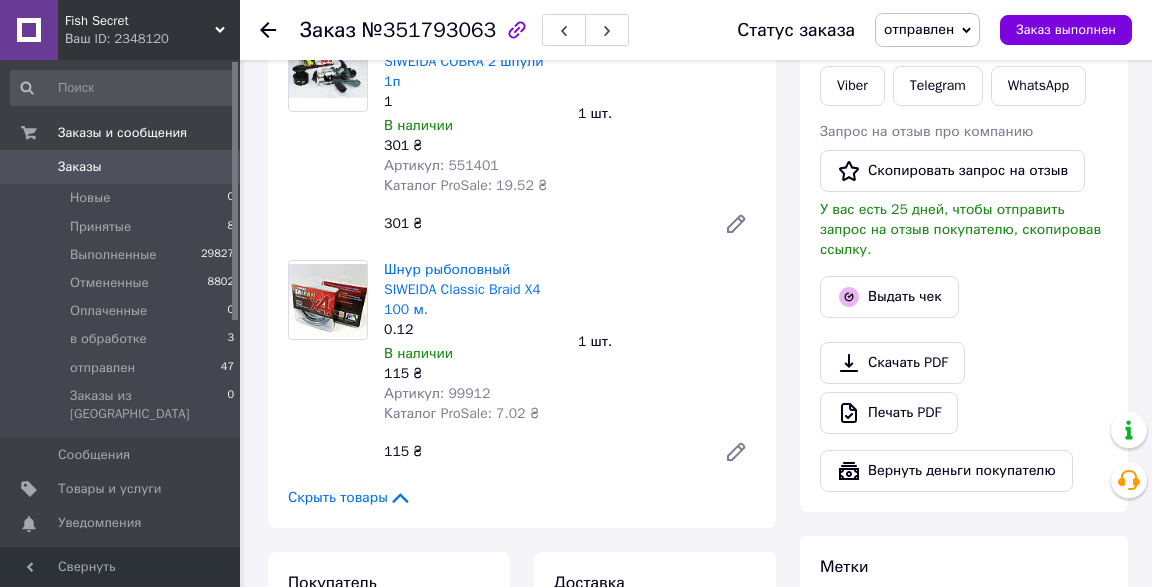 scroll, scrollTop: 479, scrollLeft: 0, axis: vertical 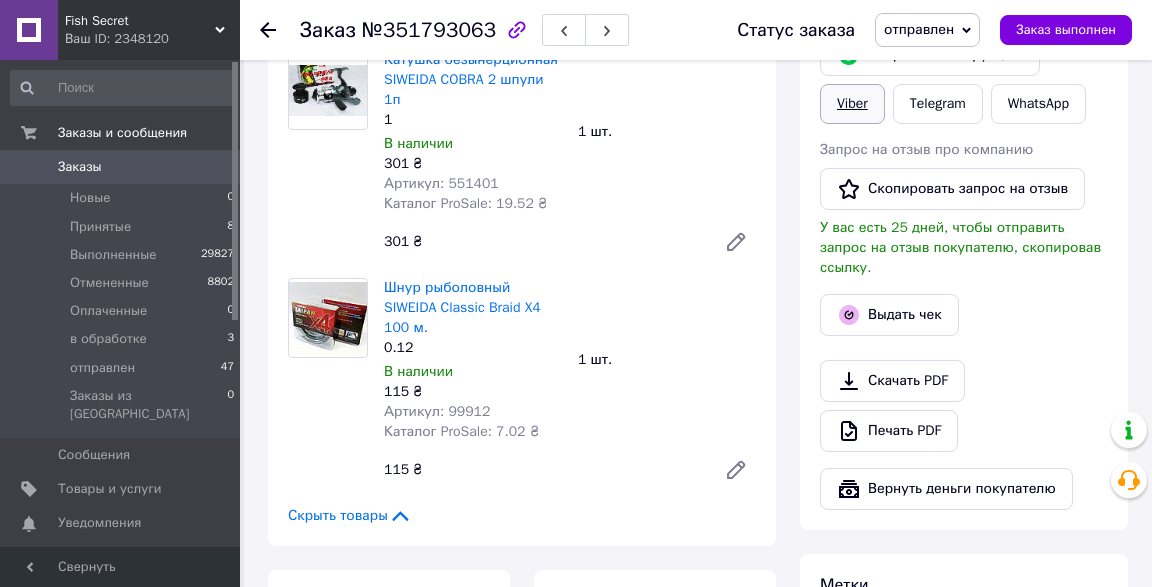 click on "Viber" at bounding box center [852, 104] 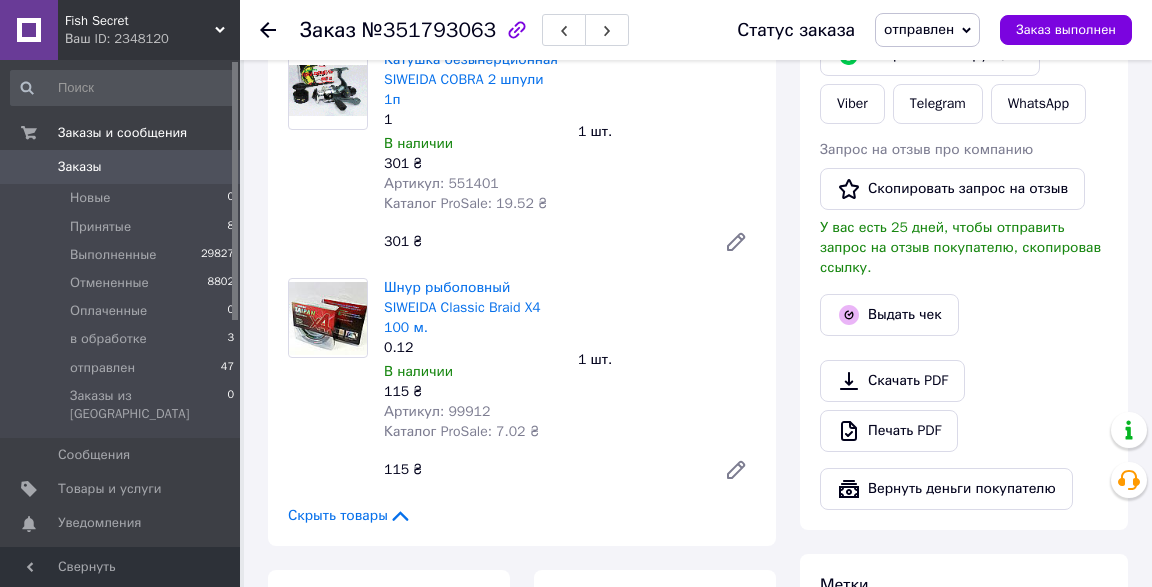 click 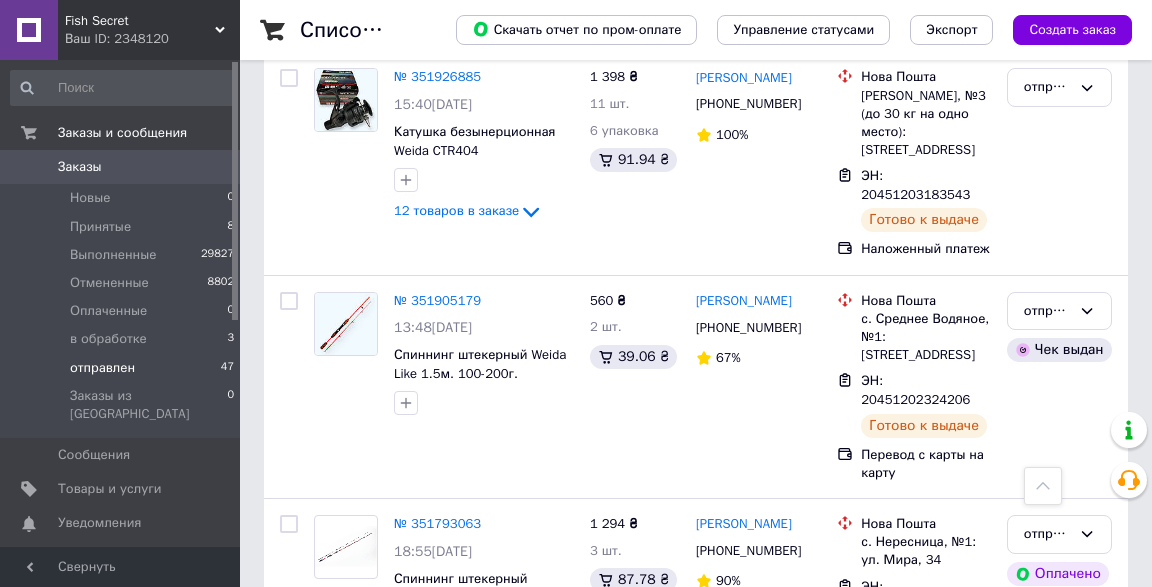 scroll, scrollTop: 9711, scrollLeft: 0, axis: vertical 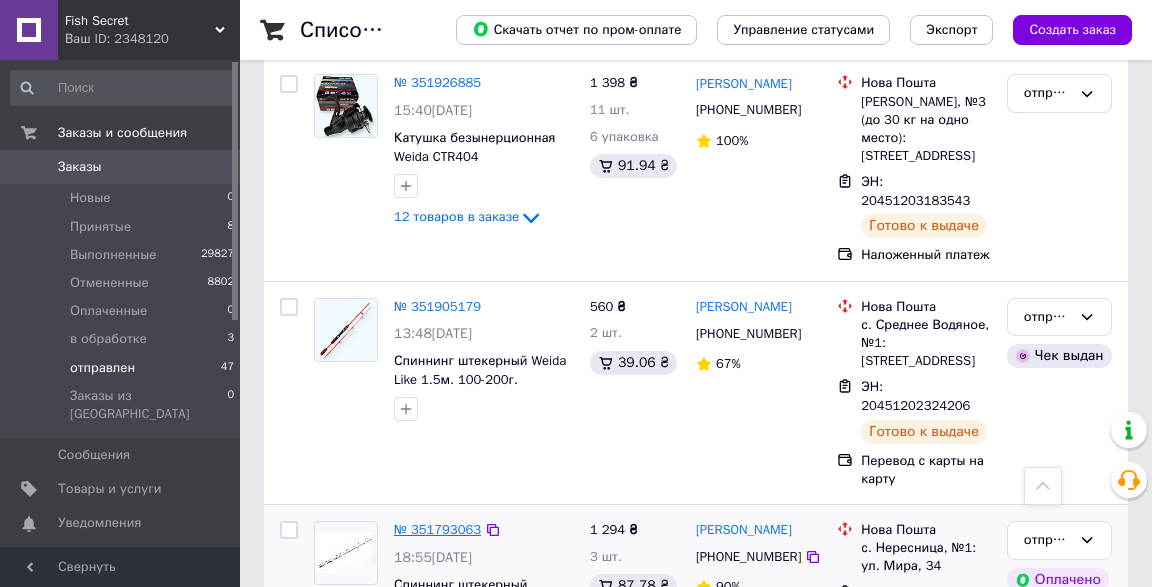 click on "№ 351793063" at bounding box center (437, 529) 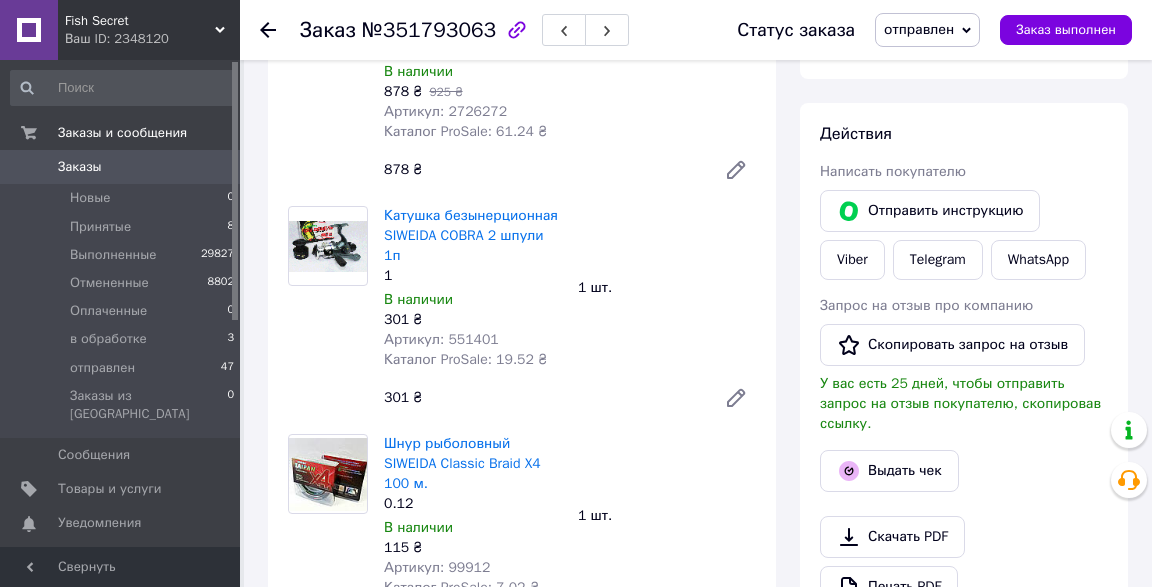 scroll, scrollTop: 268, scrollLeft: 0, axis: vertical 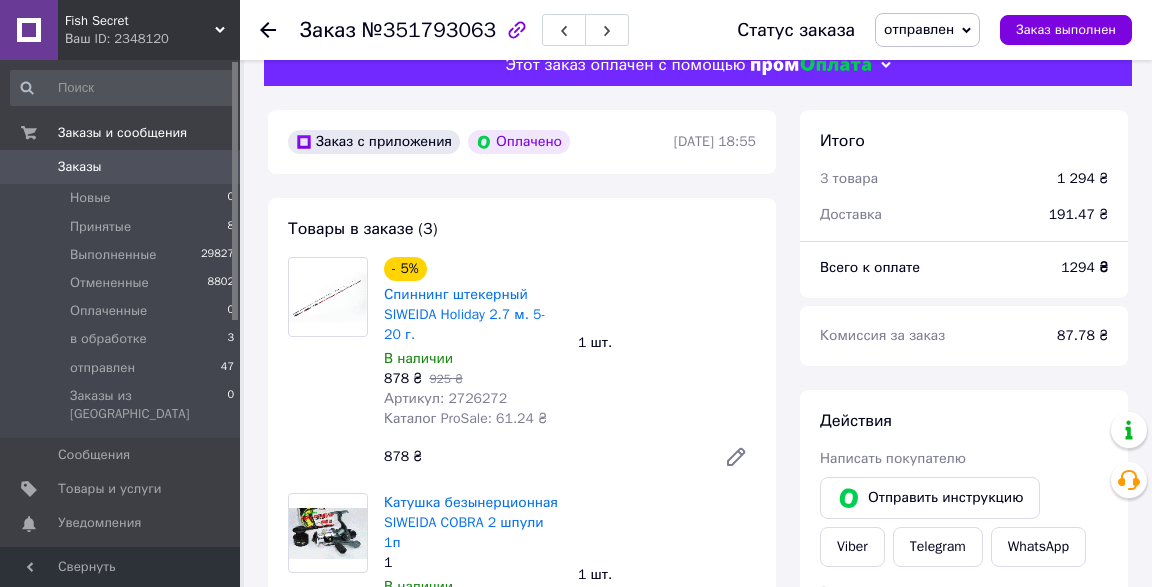 click 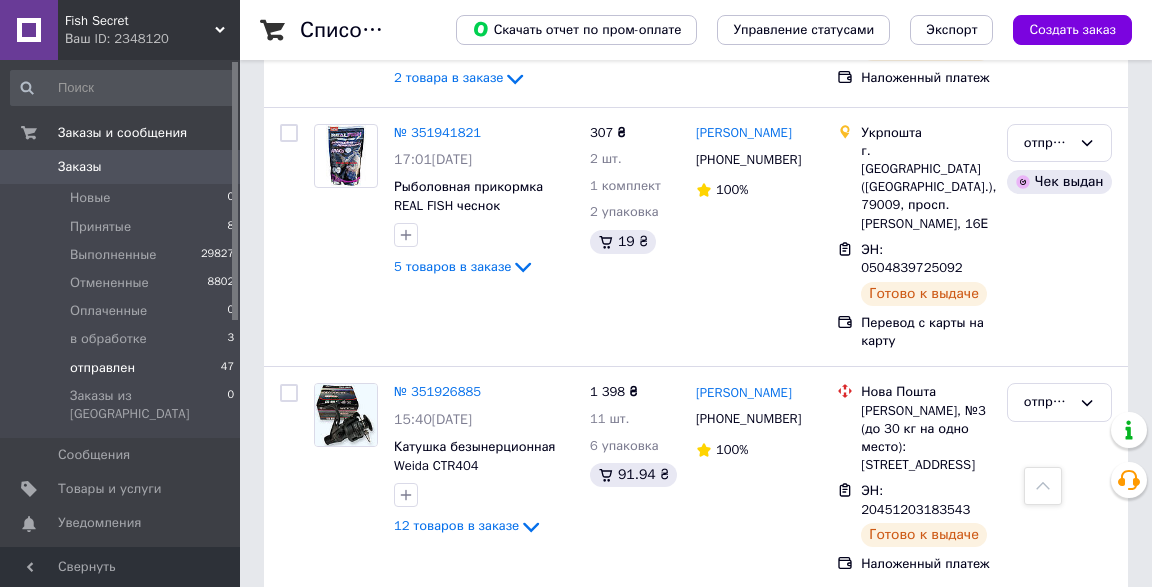 scroll, scrollTop: 9401, scrollLeft: 0, axis: vertical 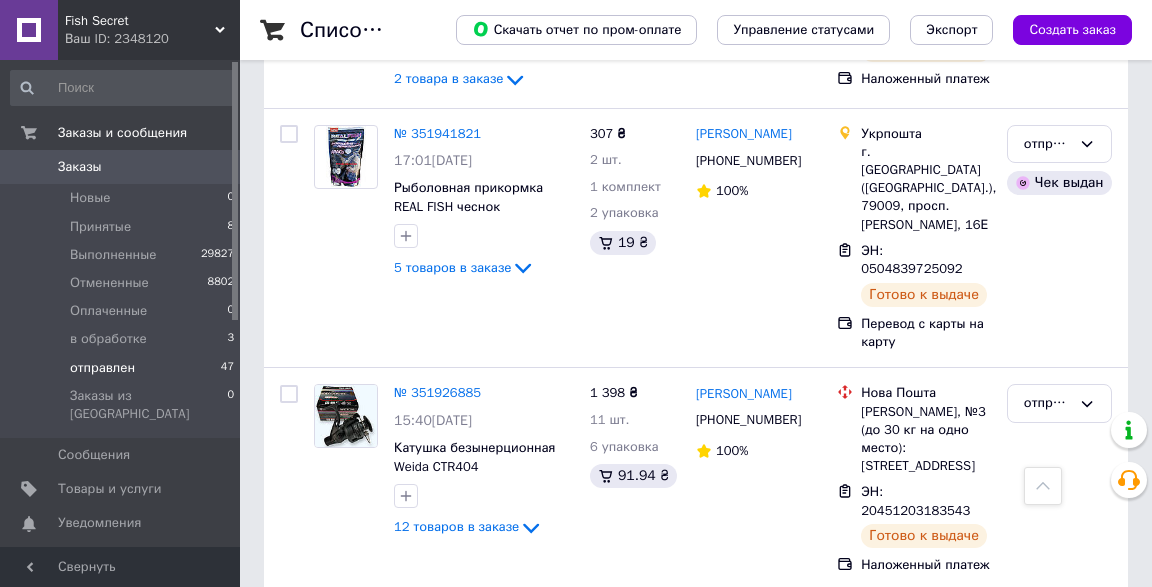 click on "№ 351905179" at bounding box center [437, 616] 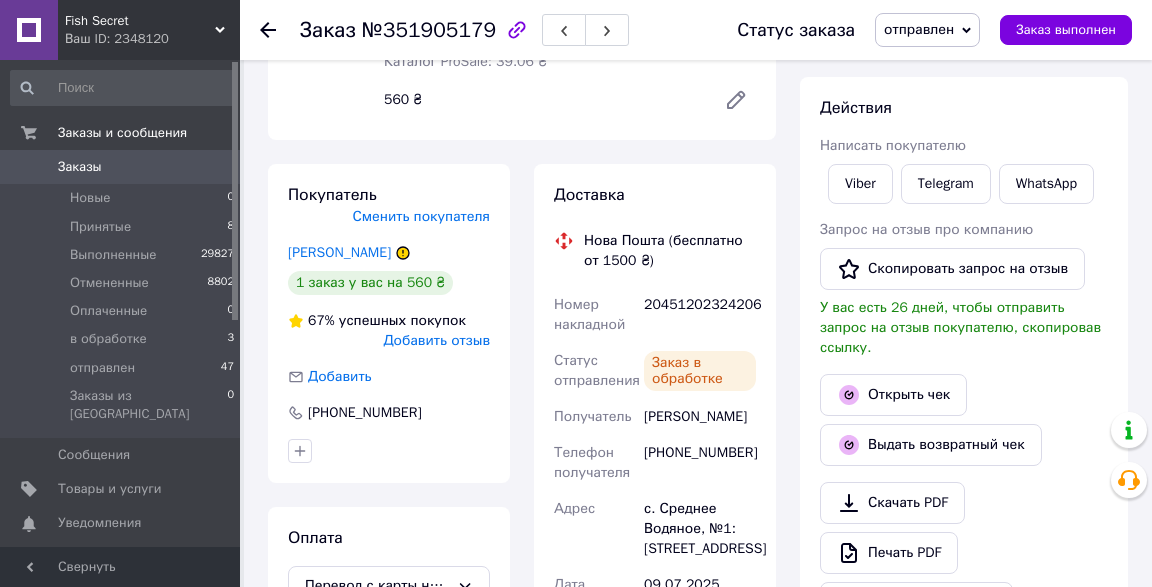 scroll, scrollTop: 340, scrollLeft: 0, axis: vertical 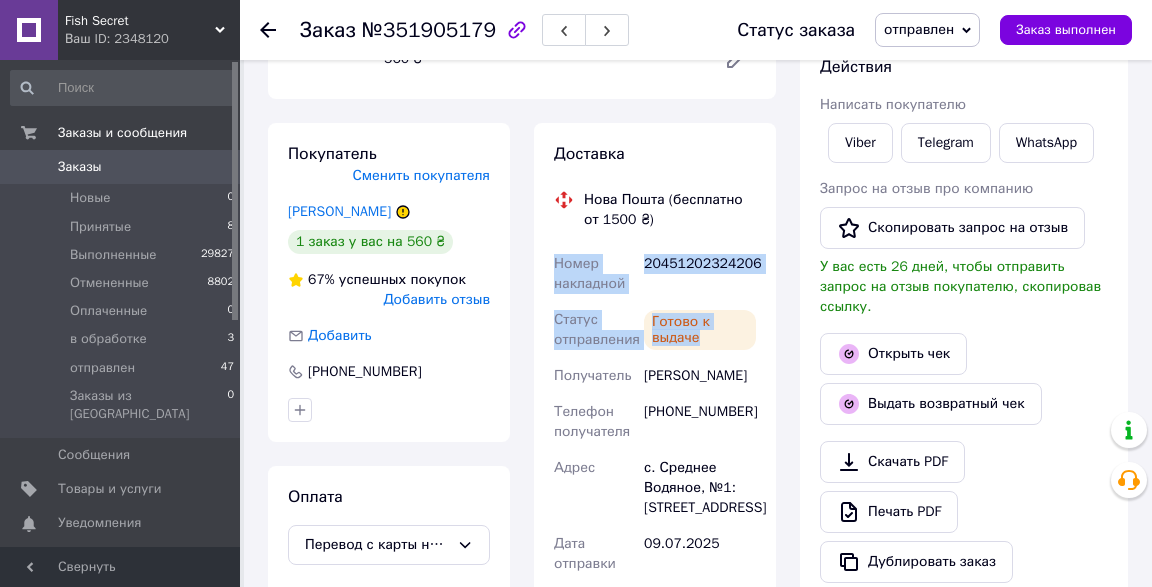 drag, startPoint x: 766, startPoint y: 328, endPoint x: 548, endPoint y: 263, distance: 227.48407 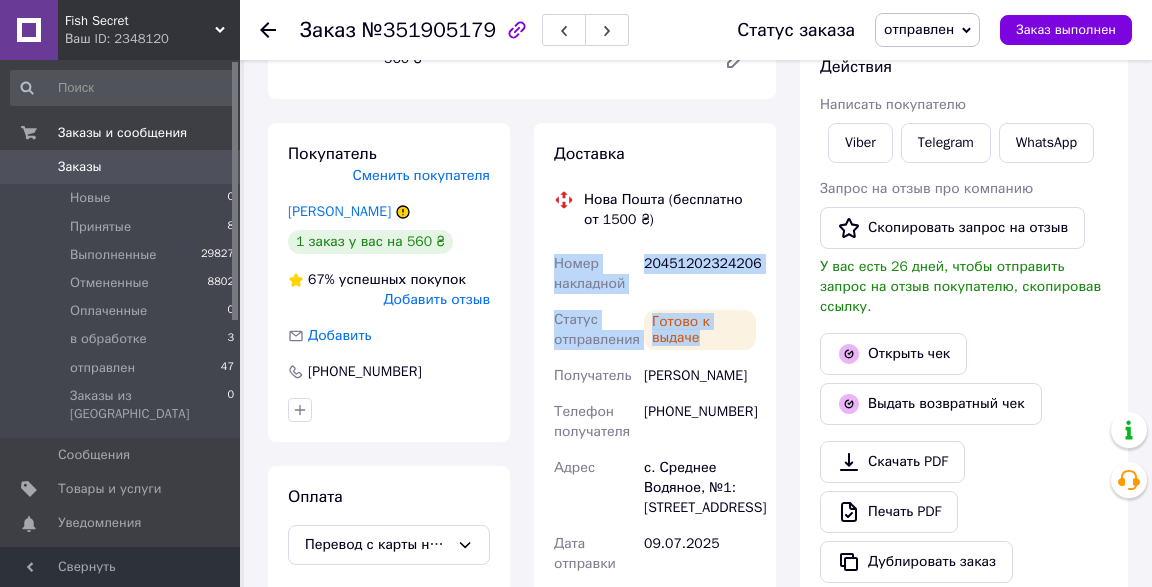 copy on "Номер накладной 20451202324206 Статус отправления [PERSON_NAME] к выдаче" 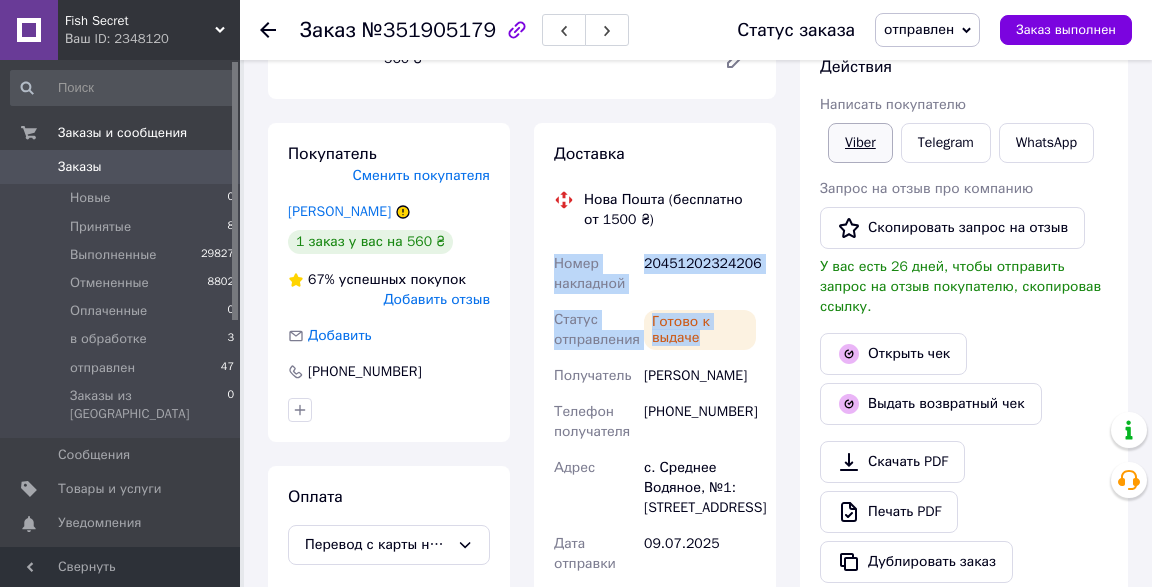 click on "Viber" at bounding box center (860, 143) 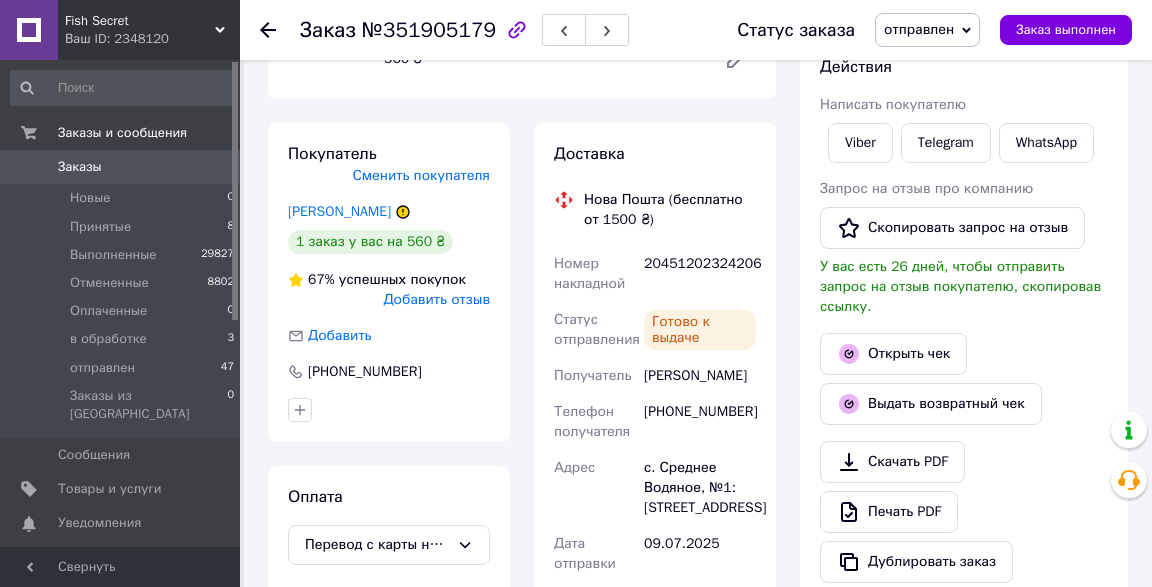 click 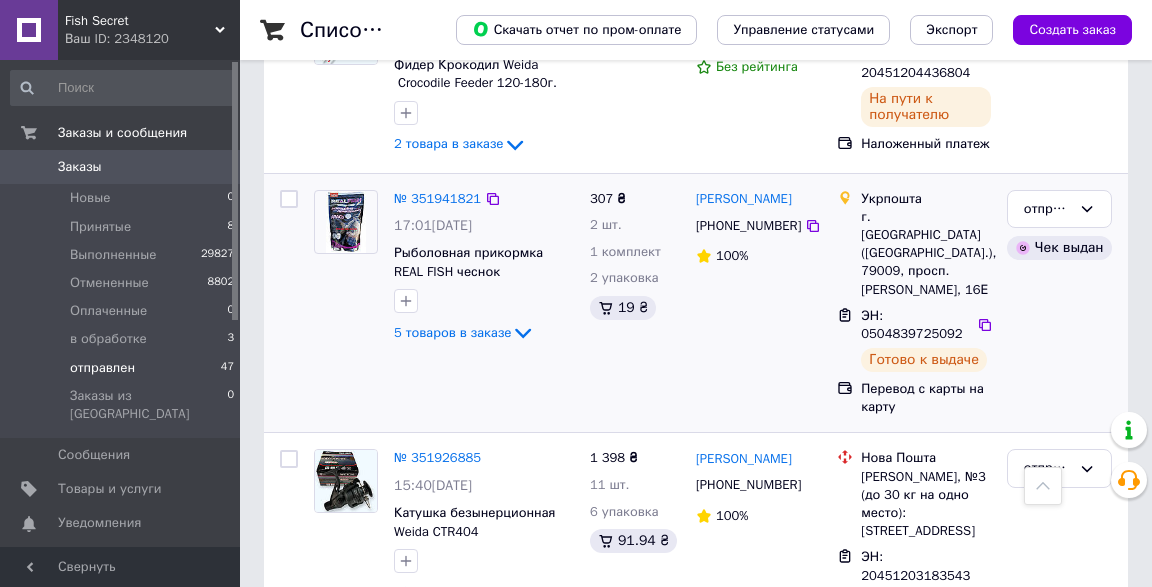scroll, scrollTop: 9337, scrollLeft: 0, axis: vertical 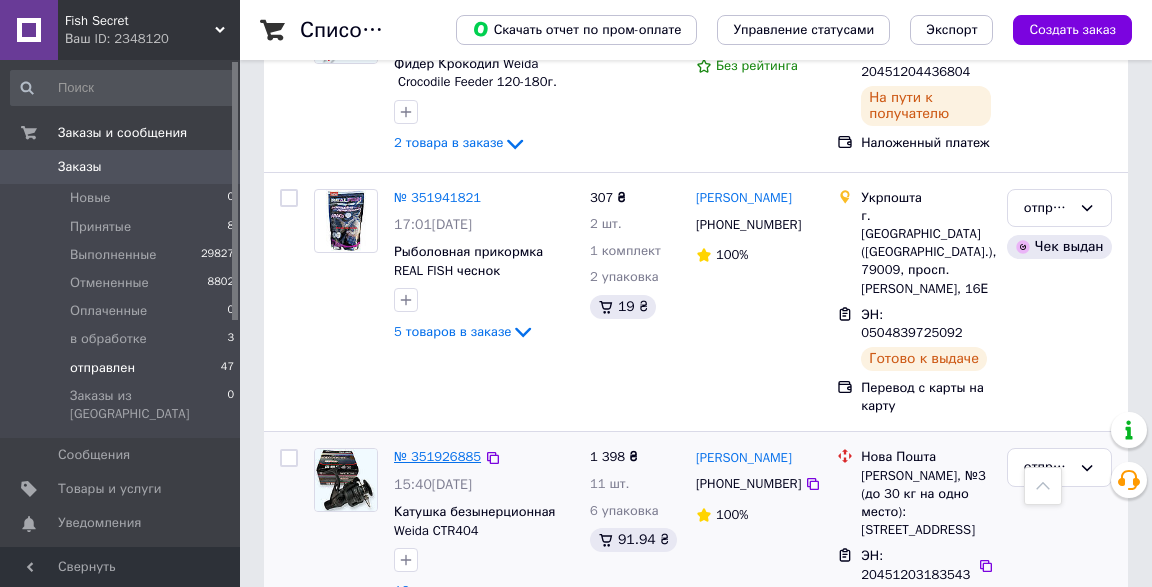 click on "№ 351926885" at bounding box center (437, 456) 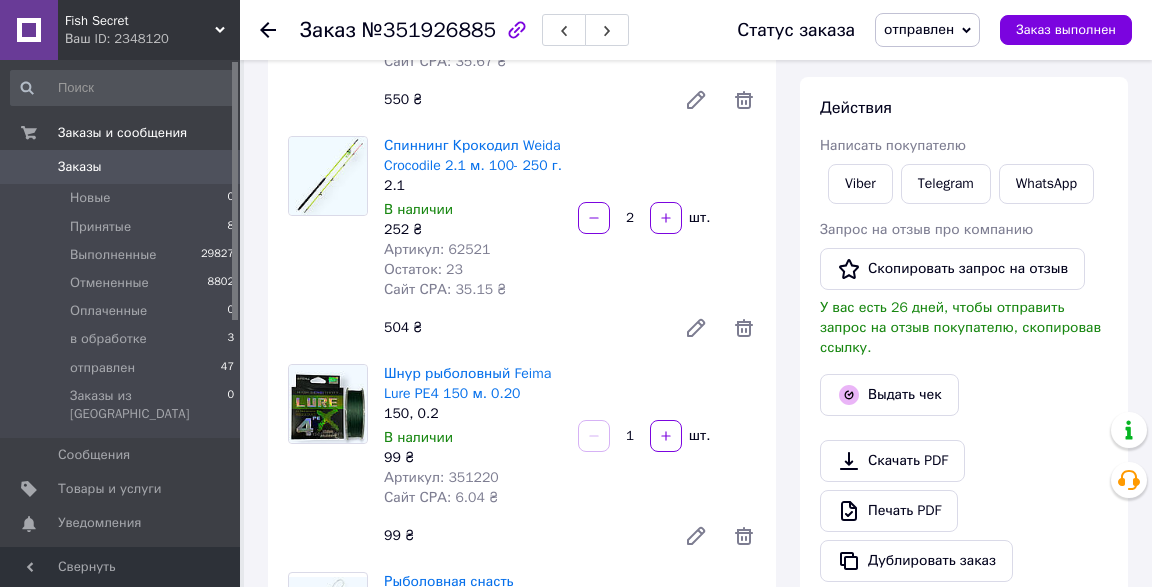 scroll, scrollTop: 404, scrollLeft: 0, axis: vertical 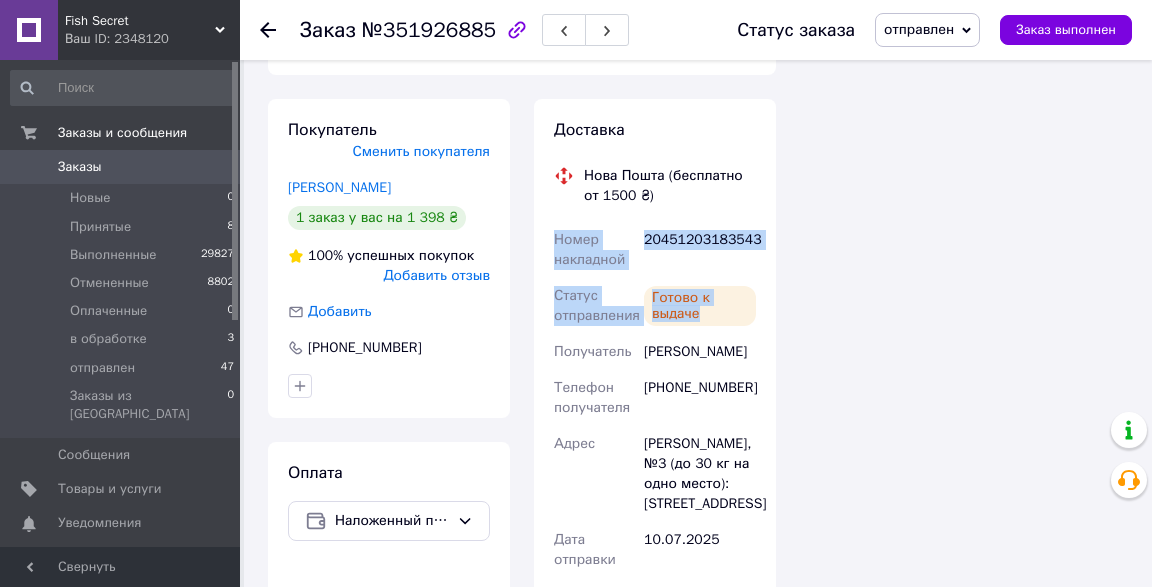 drag, startPoint x: 763, startPoint y: 283, endPoint x: 542, endPoint y: 220, distance: 229.80426 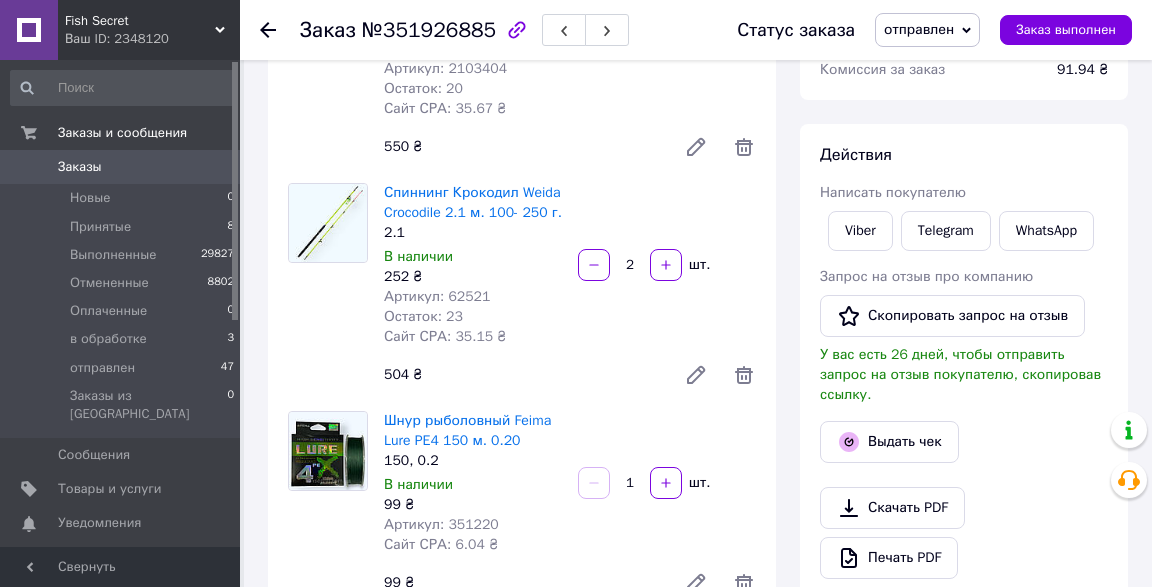 scroll, scrollTop: 208, scrollLeft: 0, axis: vertical 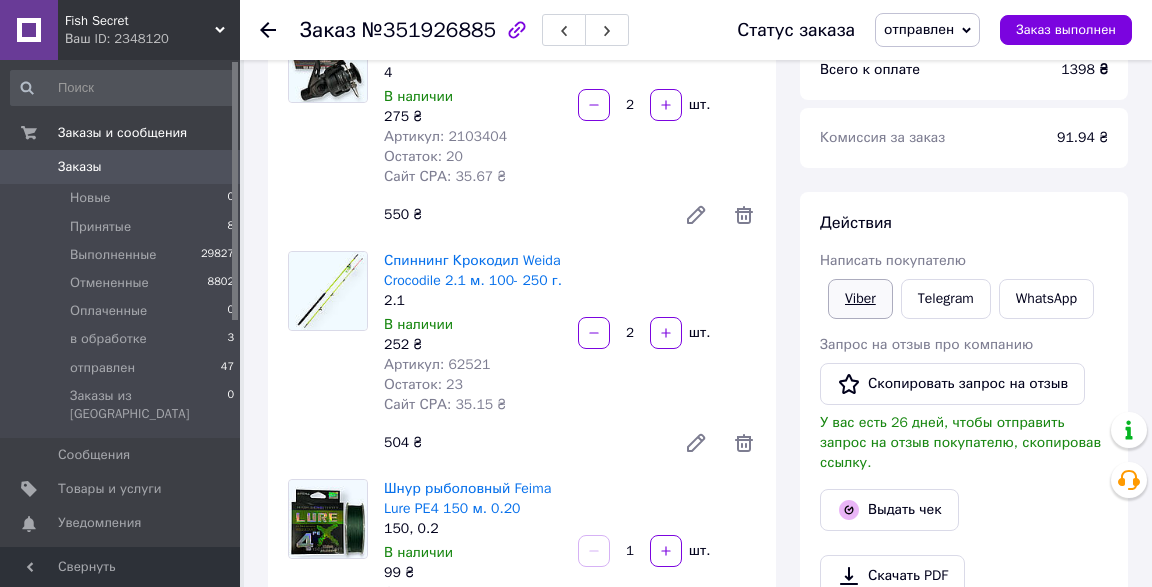 click on "Viber" at bounding box center (860, 299) 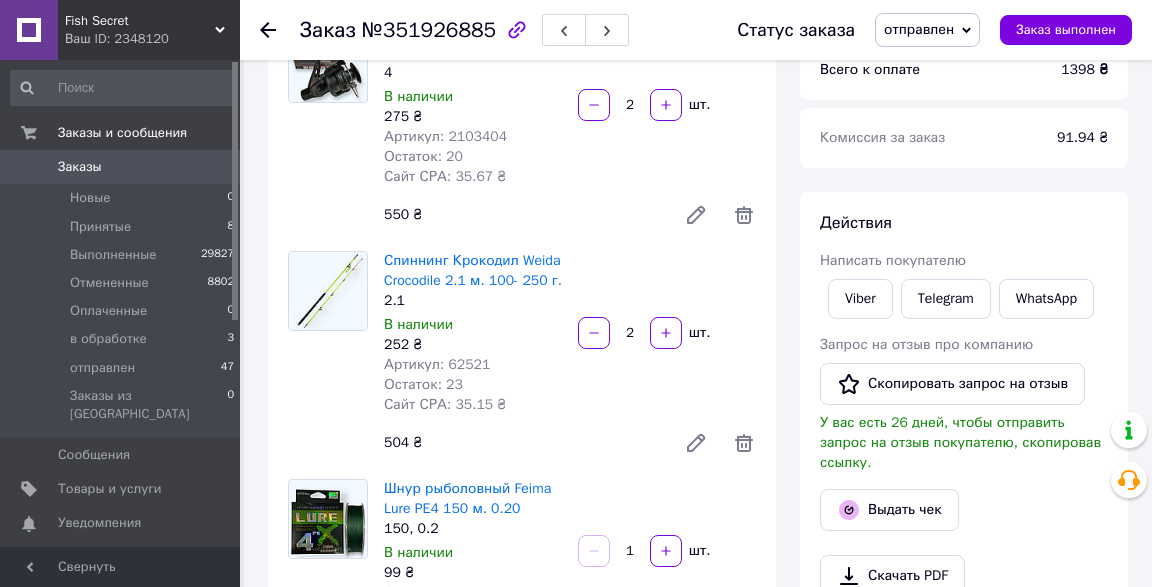 click 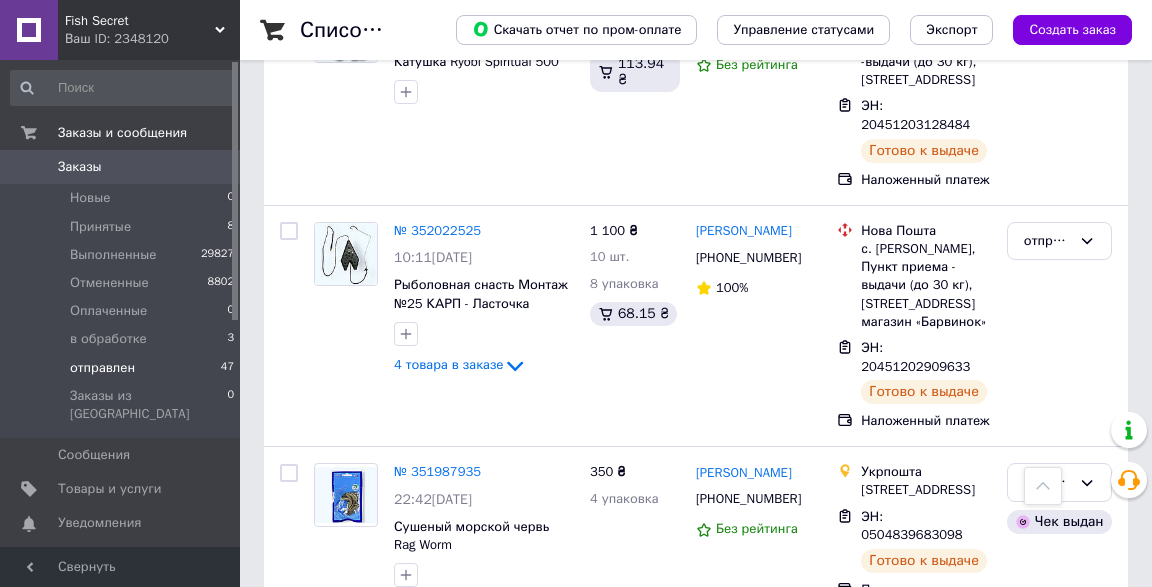 scroll, scrollTop: 8681, scrollLeft: 0, axis: vertical 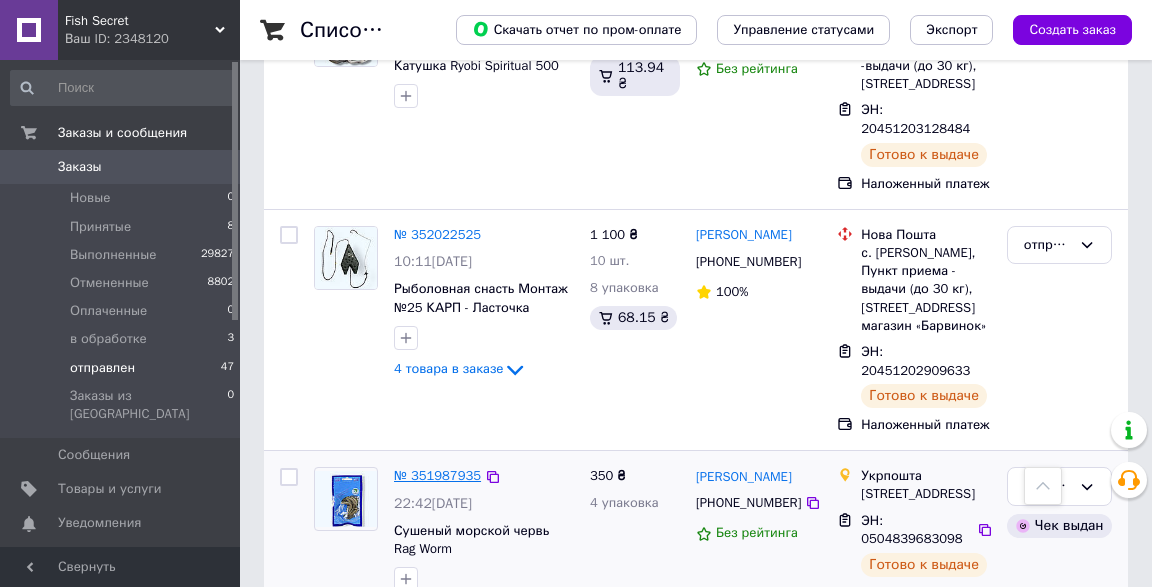click on "№ 351987935" at bounding box center (437, 475) 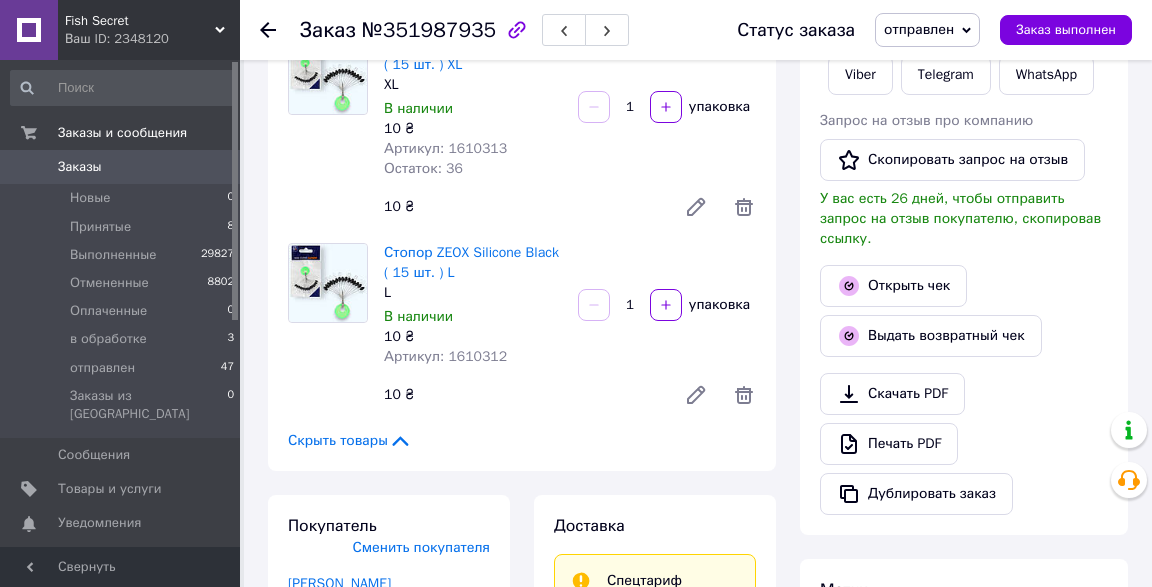 scroll, scrollTop: 463, scrollLeft: 0, axis: vertical 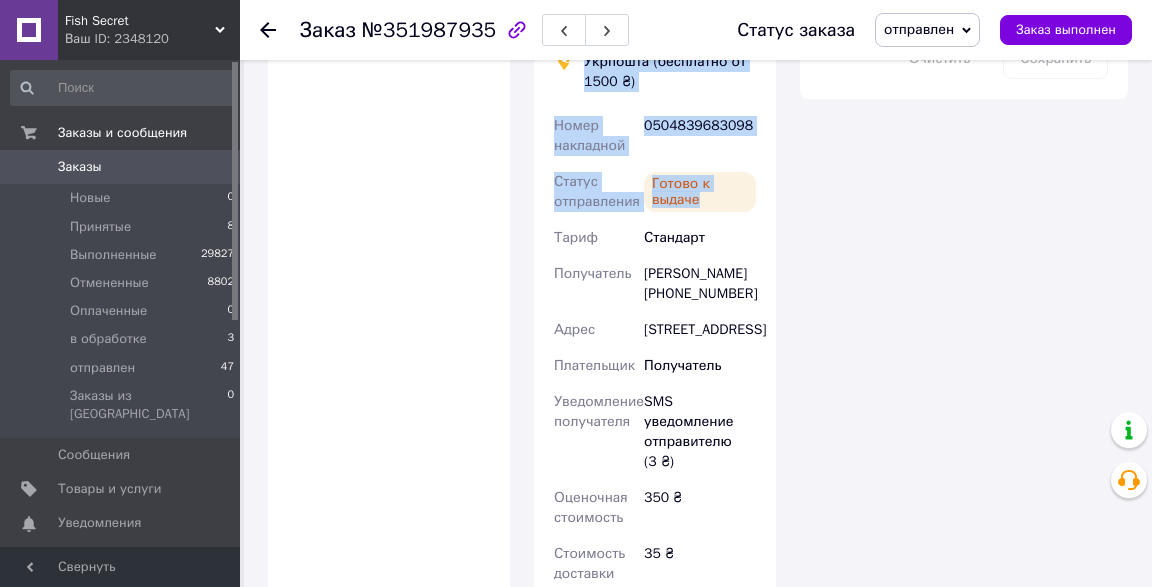 drag, startPoint x: 765, startPoint y: 211, endPoint x: 576, endPoint y: 78, distance: 231.10603 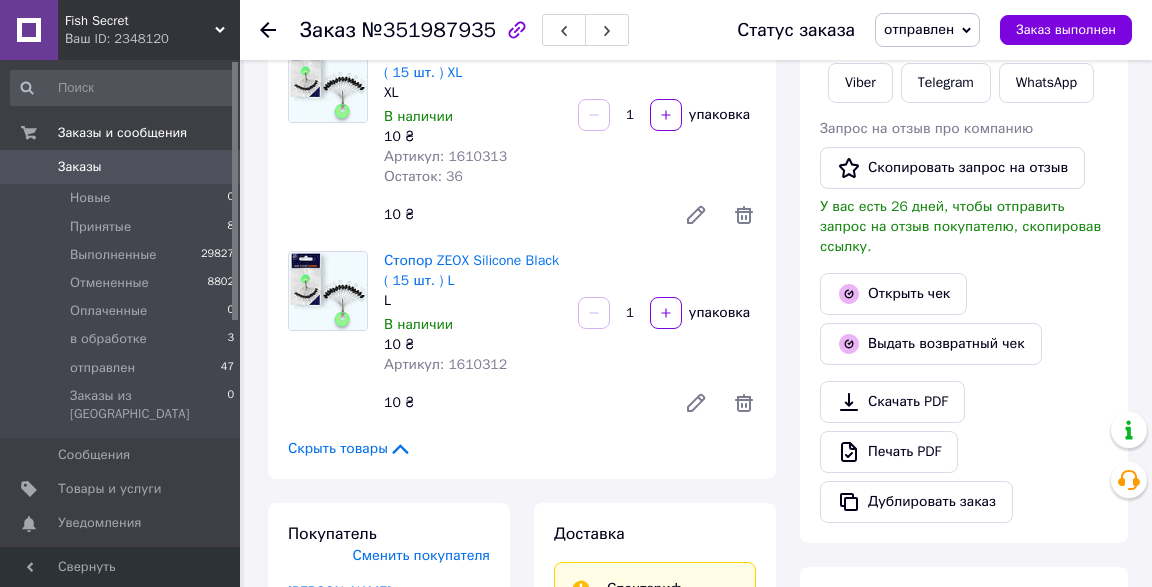 scroll, scrollTop: 330, scrollLeft: 0, axis: vertical 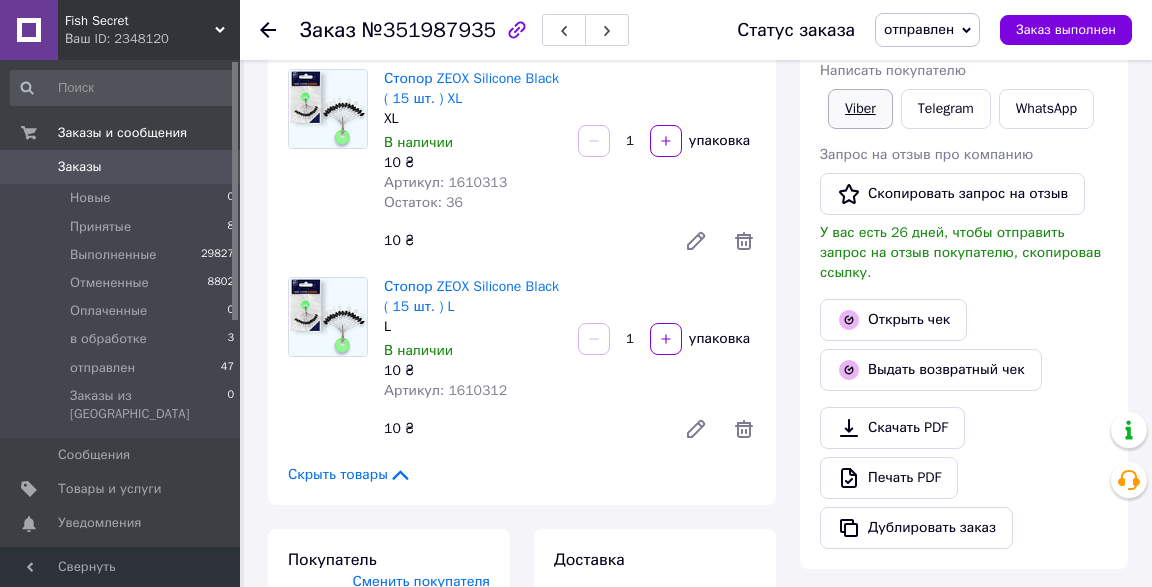 click on "Viber" at bounding box center [860, 109] 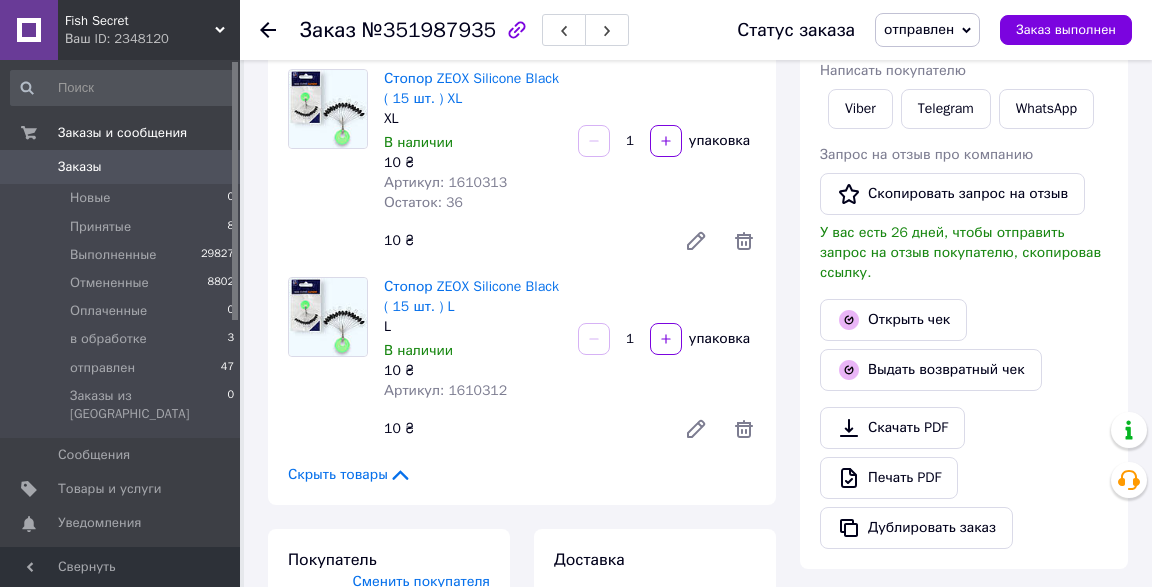 click 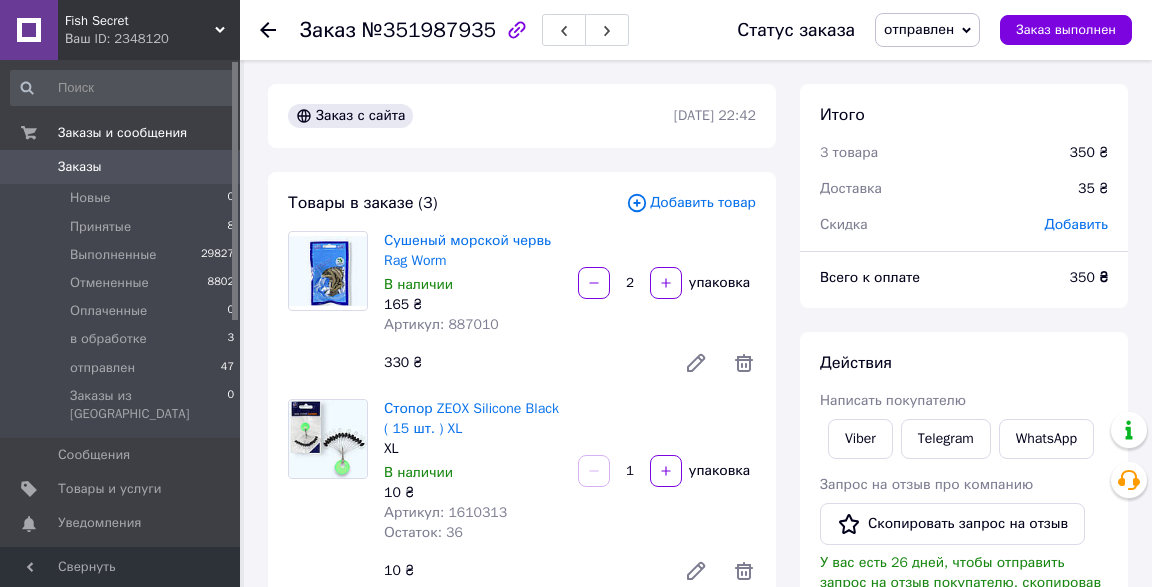 click on "Заказ №351987935 Статус заказа отправлен Принят Выполнен Отменен Оплаченный в обработке Заказ выполнен Заказ с сайта [DATE] 22:42 Товары в заказе (3) Добавить товар Сушеный морской червь Rag Worm В наличии 165 ₴ Артикул: 887010 2   упаковка 330 ₴ Стопор ZEOX Silicone Black ( 15 шт. ) XL XL В наличии 10 ₴ Артикул: 1610313 Остаток: 36 1   упаковка 10 ₴ Стопор ZEOX Silicone Black ( 15 шт. ) L L В наличии 10 ₴ Артикул: 1610312 1   упаковка 10 ₴ Скрыть товары Покупатель Сменить покупателя [PERSON_NAME] 1 заказ у вас на 350 ₴ Без рейтинга   Добавить отзыв Добавить [PHONE_NUMBER] Оплата Перевод с карты на карту Доставка 35 ₴" at bounding box center (576, 1329) 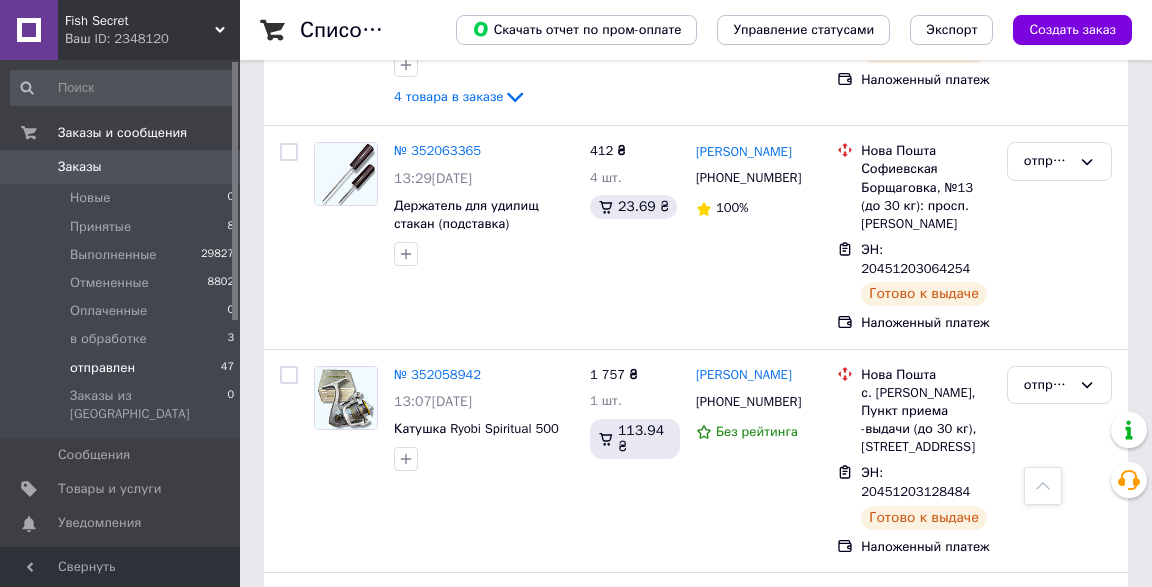 scroll, scrollTop: 8316, scrollLeft: 0, axis: vertical 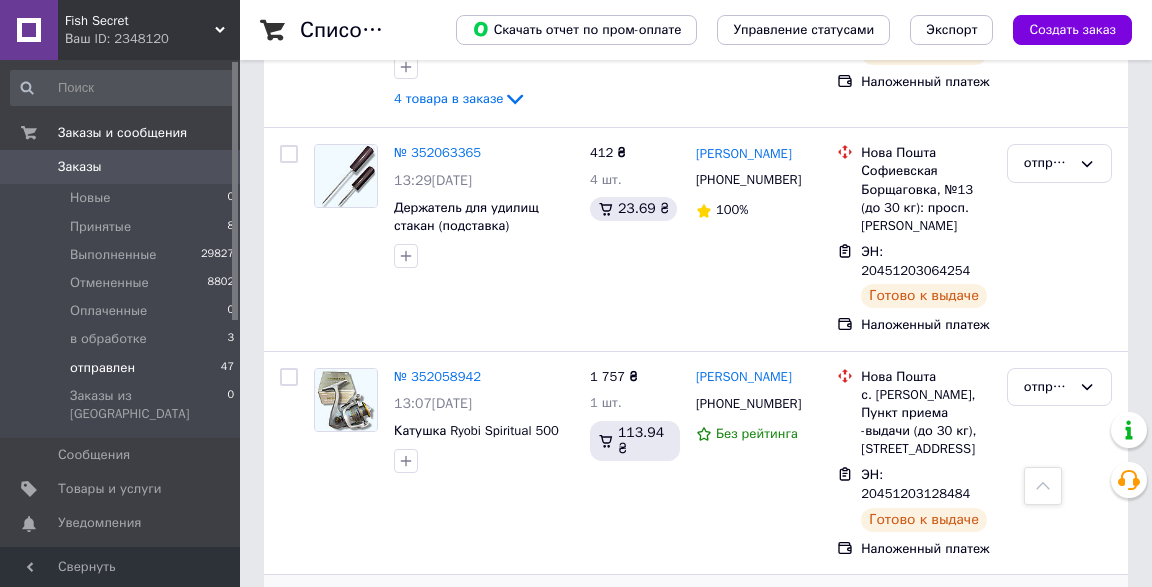 click on "№ 352022525" at bounding box center (437, 599) 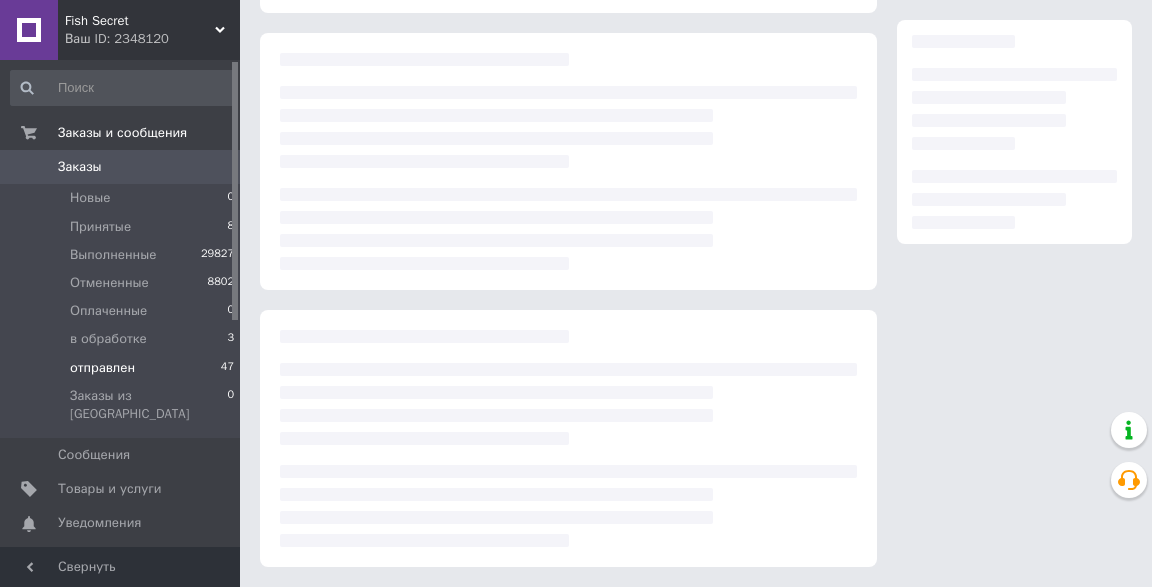 scroll, scrollTop: 323, scrollLeft: 0, axis: vertical 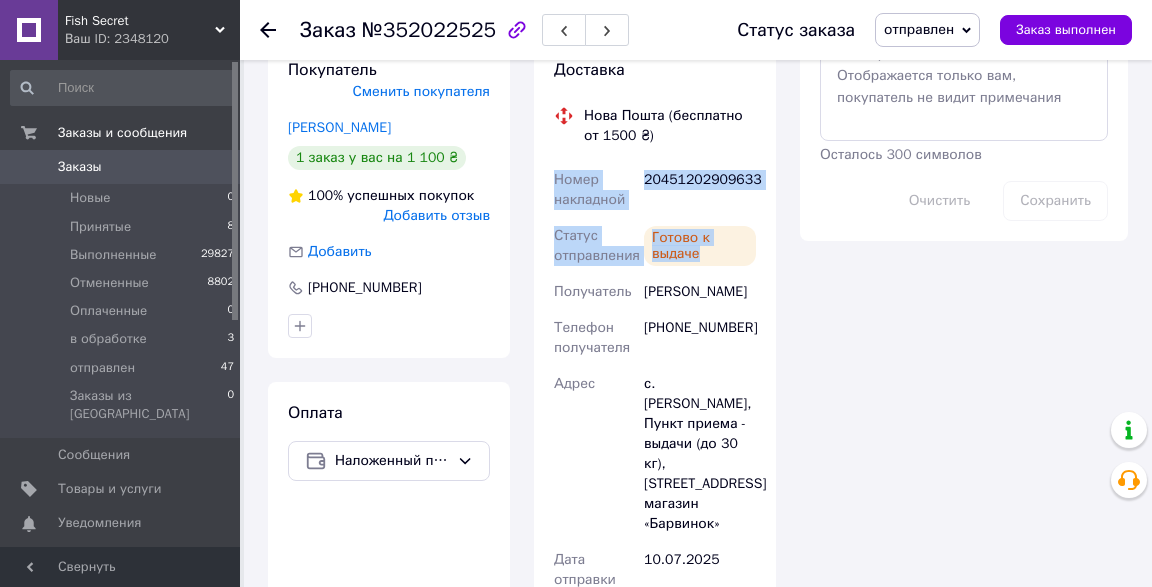 drag, startPoint x: 767, startPoint y: 239, endPoint x: 552, endPoint y: 173, distance: 224.9022 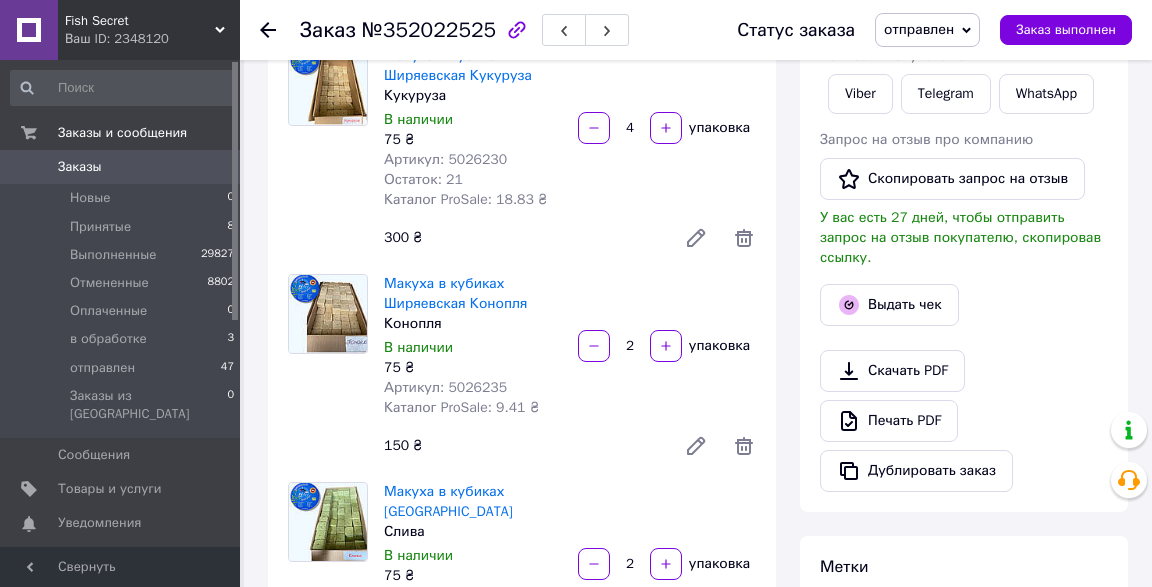 scroll, scrollTop: 411, scrollLeft: 0, axis: vertical 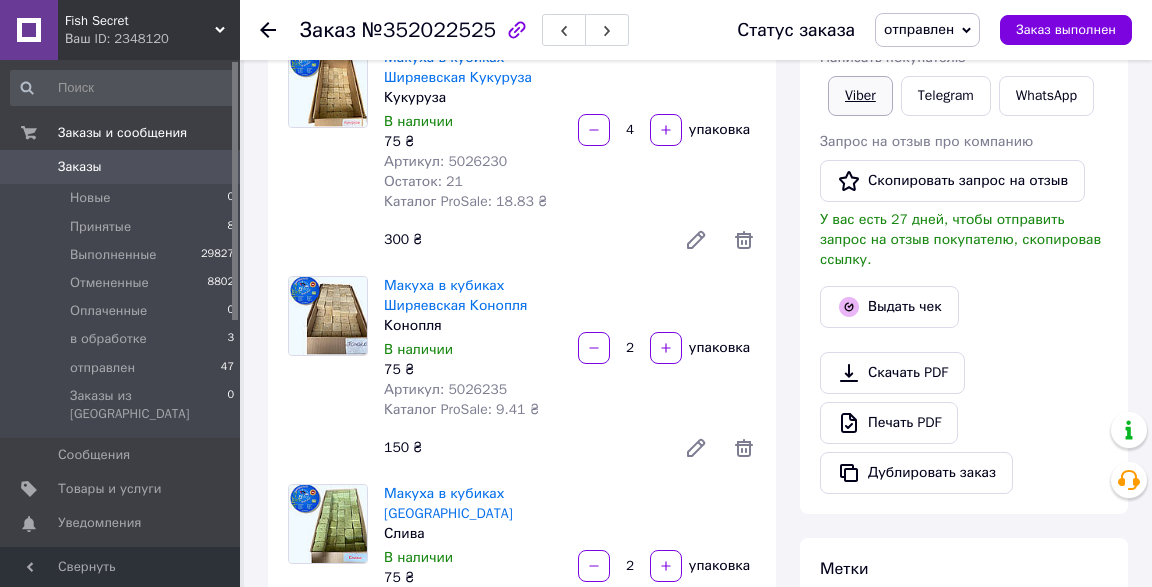 click on "Viber" at bounding box center [860, 96] 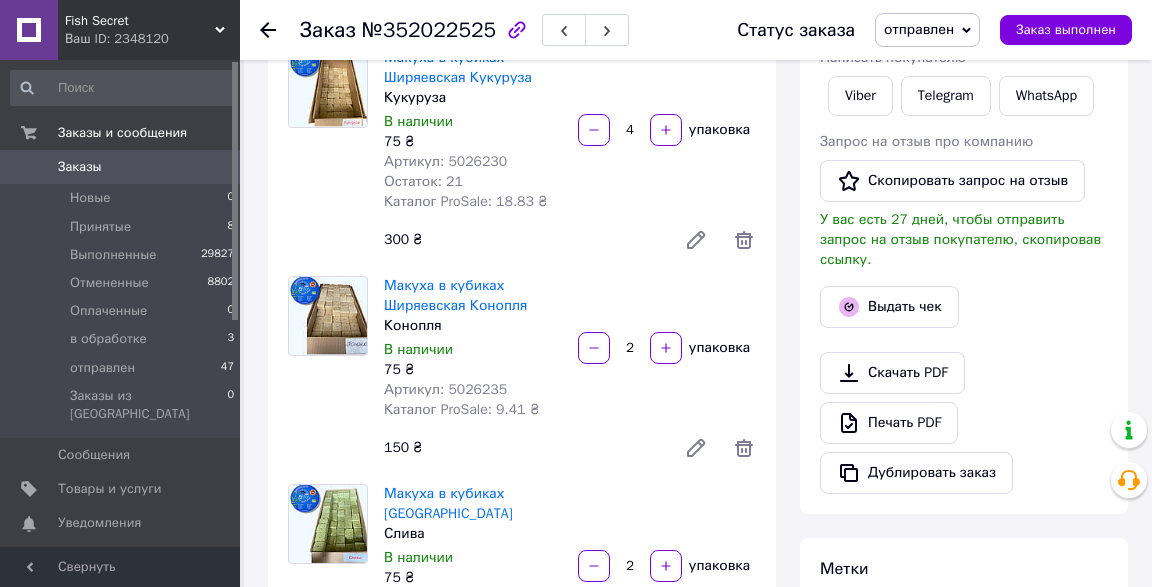 click 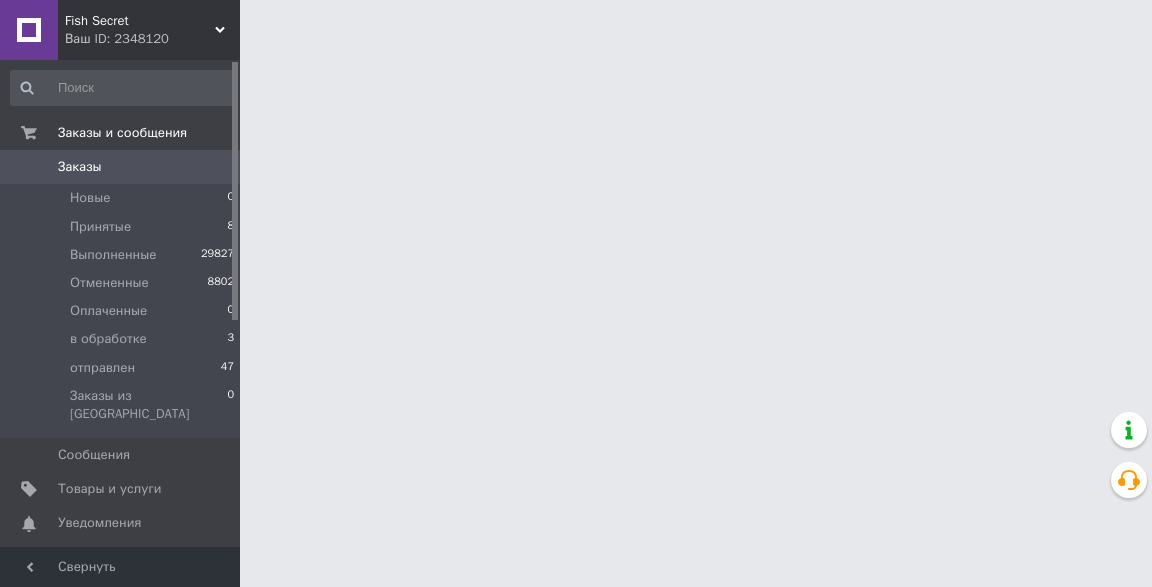 scroll, scrollTop: 0, scrollLeft: 0, axis: both 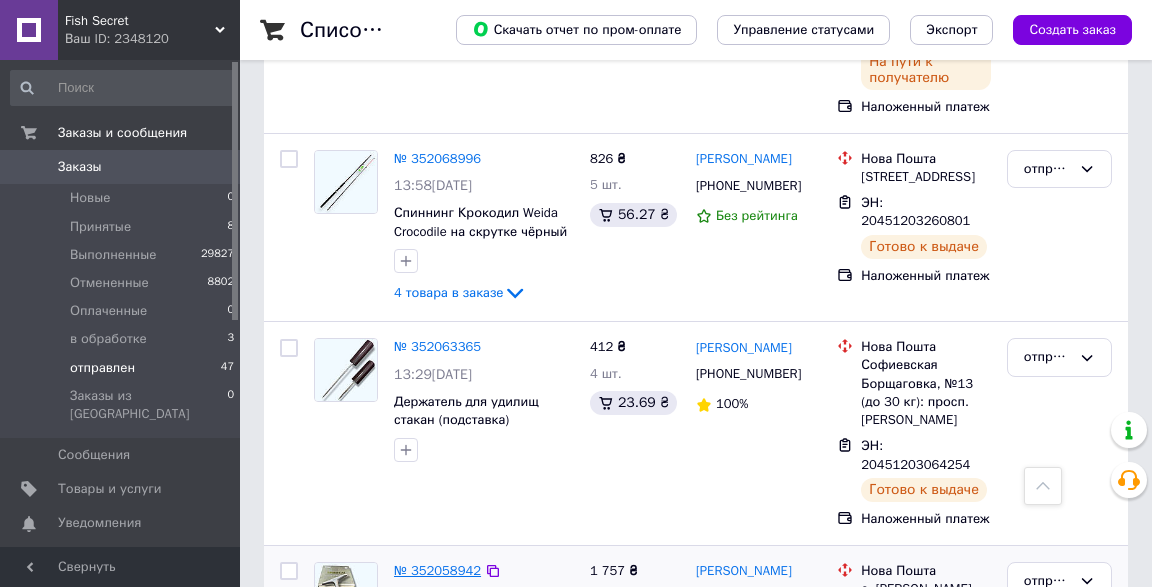 click on "№ 352058942" at bounding box center (437, 570) 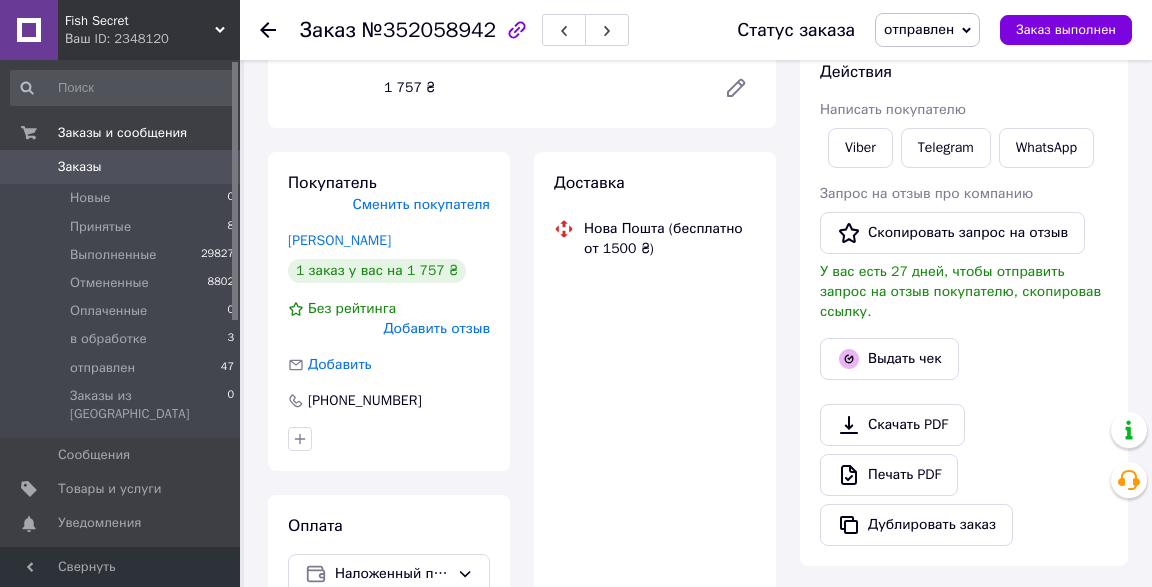 scroll, scrollTop: 28, scrollLeft: 0, axis: vertical 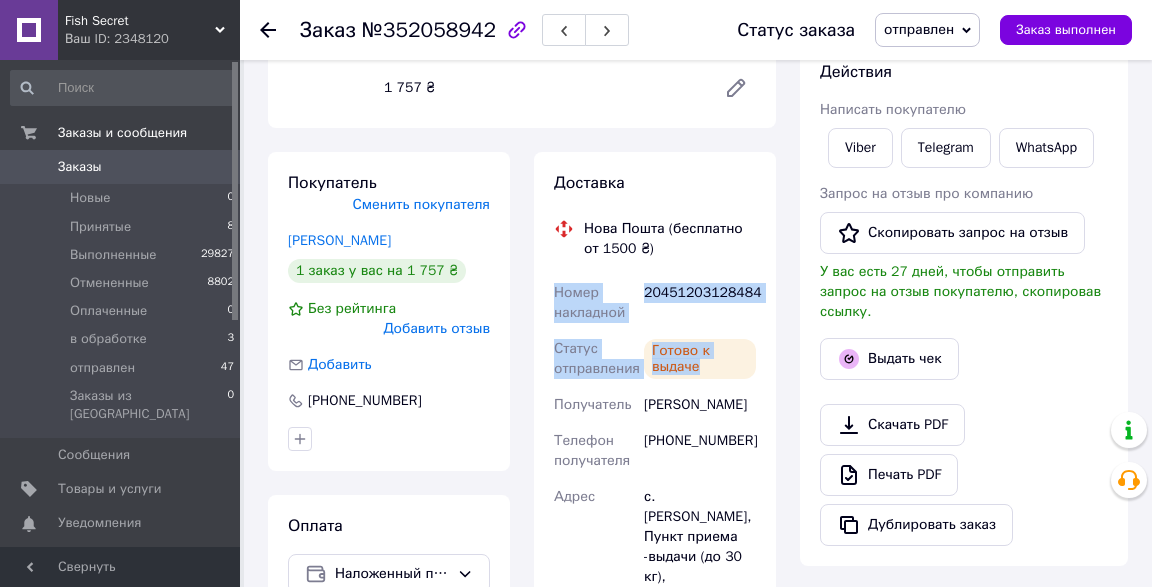 drag, startPoint x: 761, startPoint y: 359, endPoint x: 558, endPoint y: 291, distance: 214.08643 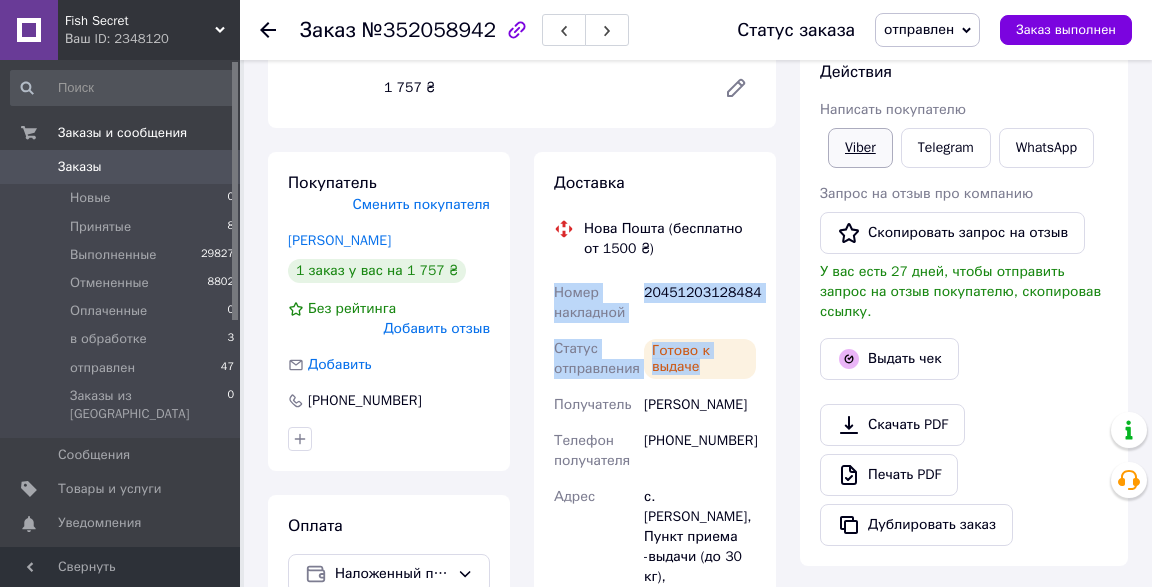 click on "Viber" at bounding box center [860, 148] 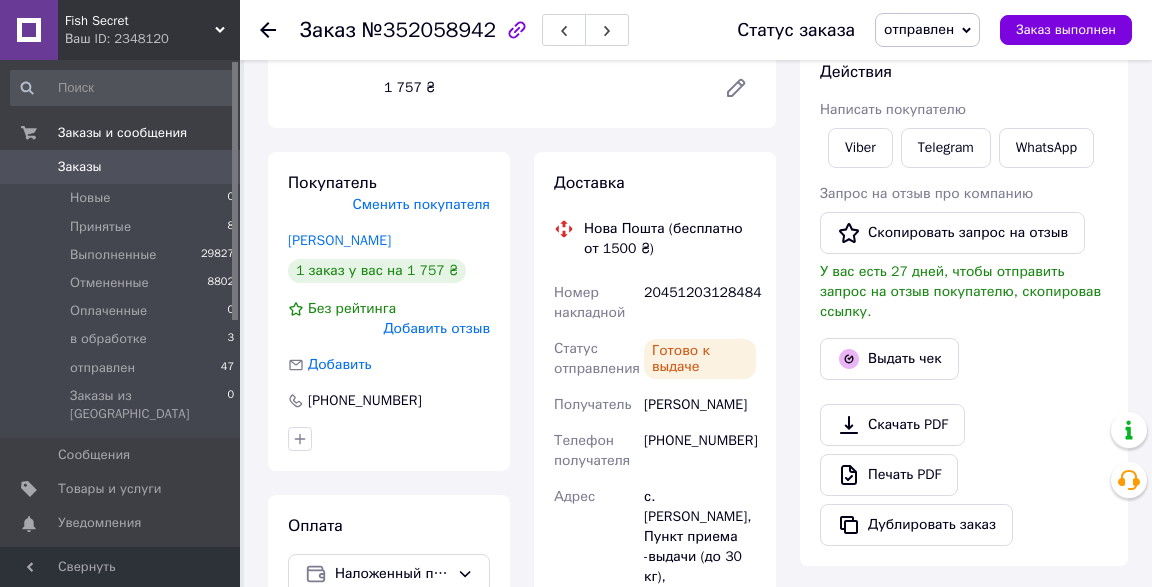 click 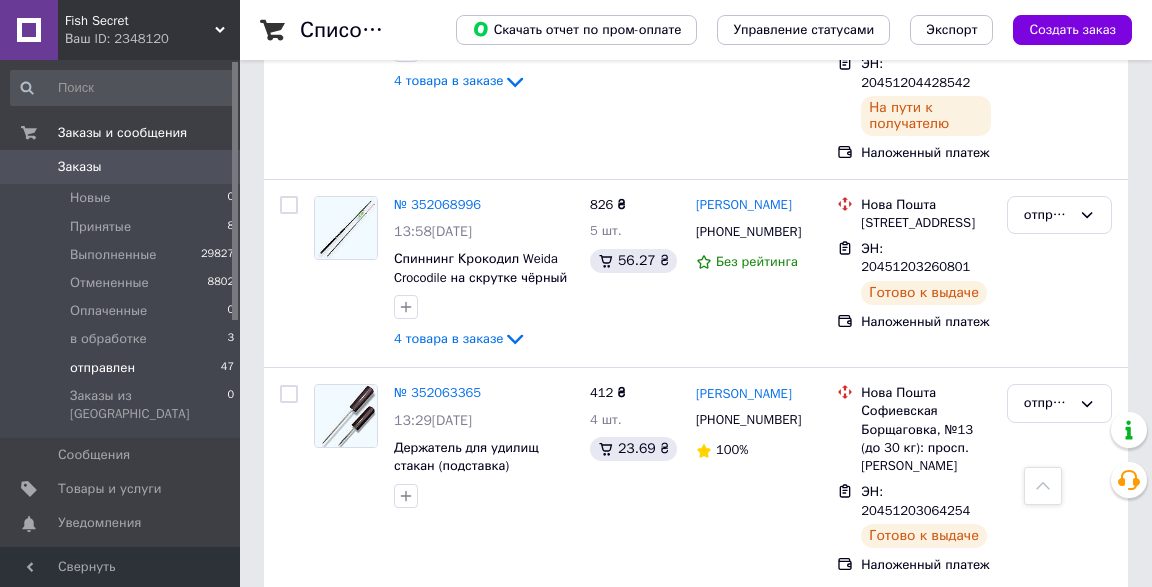 scroll, scrollTop: 8076, scrollLeft: 0, axis: vertical 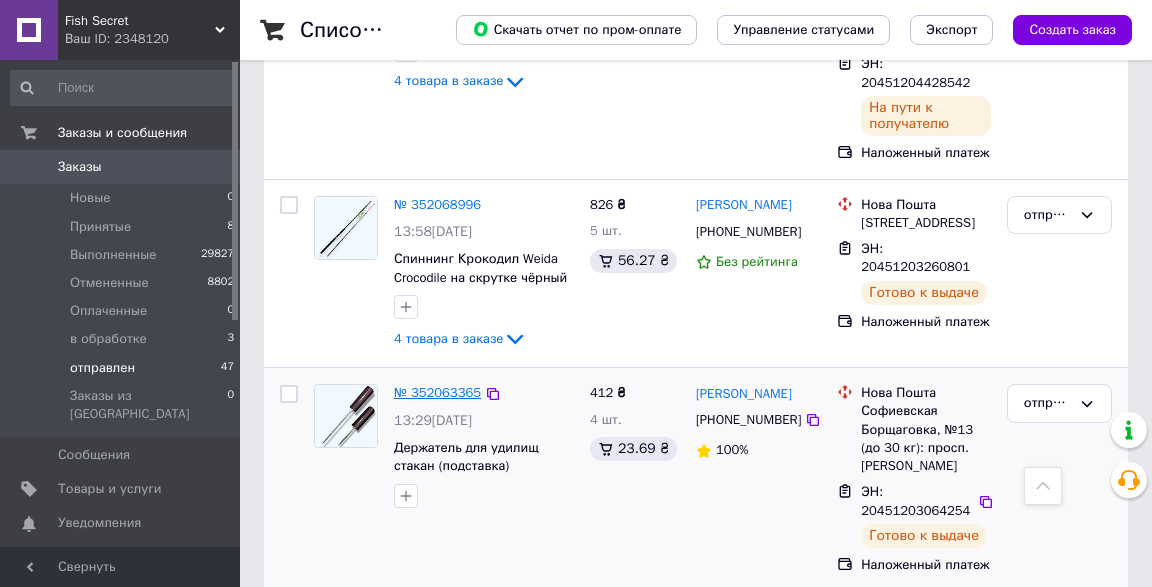 click on "№ 352063365" at bounding box center [437, 392] 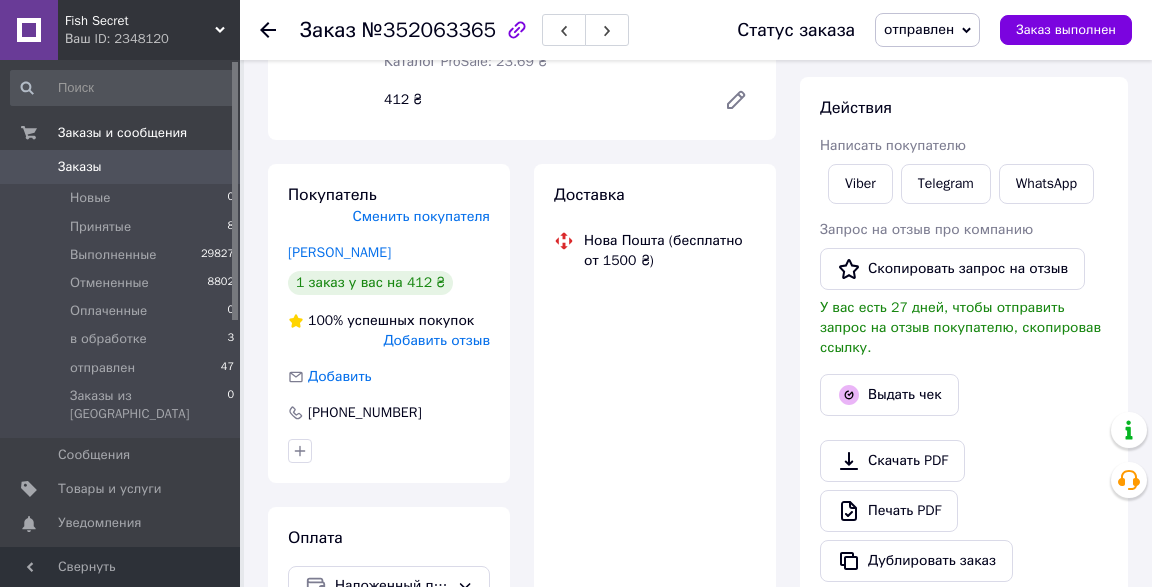 scroll, scrollTop: 36, scrollLeft: 0, axis: vertical 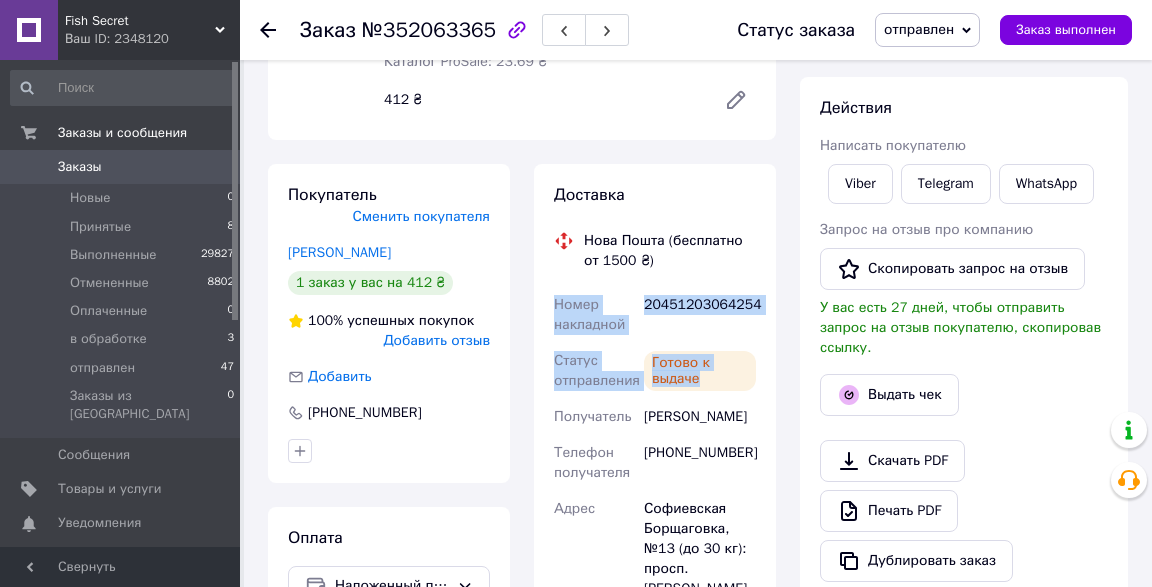 drag, startPoint x: 767, startPoint y: 370, endPoint x: 552, endPoint y: 302, distance: 225.49722 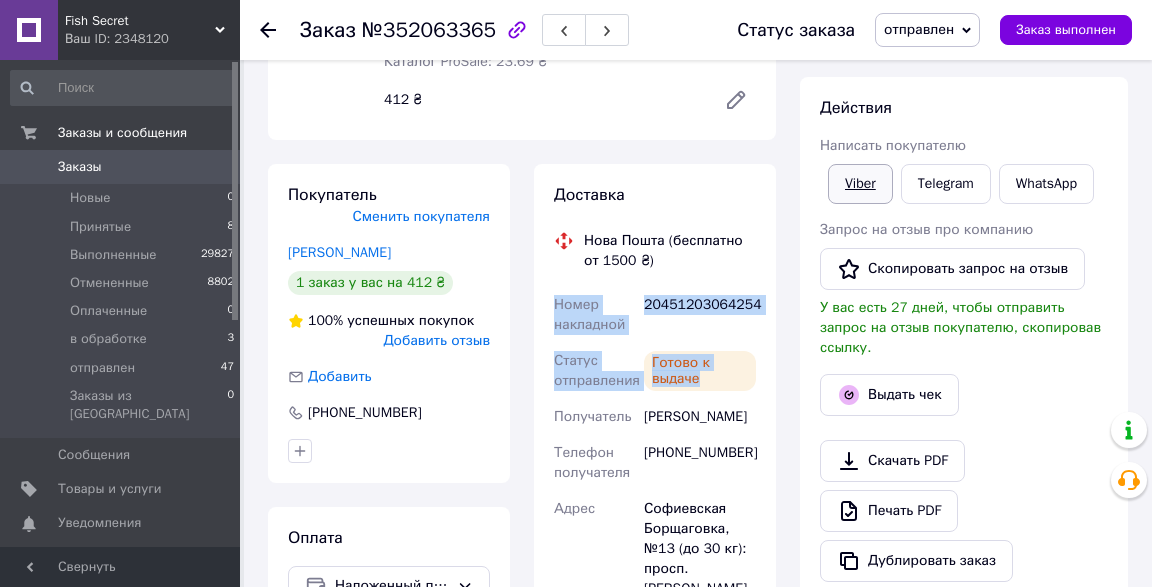 click on "Viber" at bounding box center (860, 184) 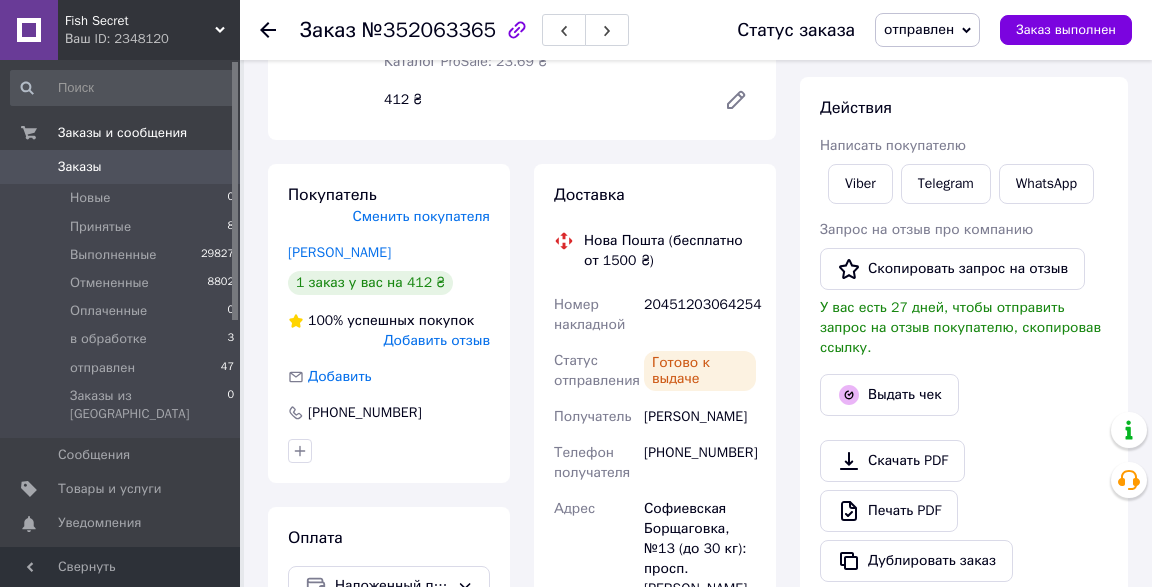 click 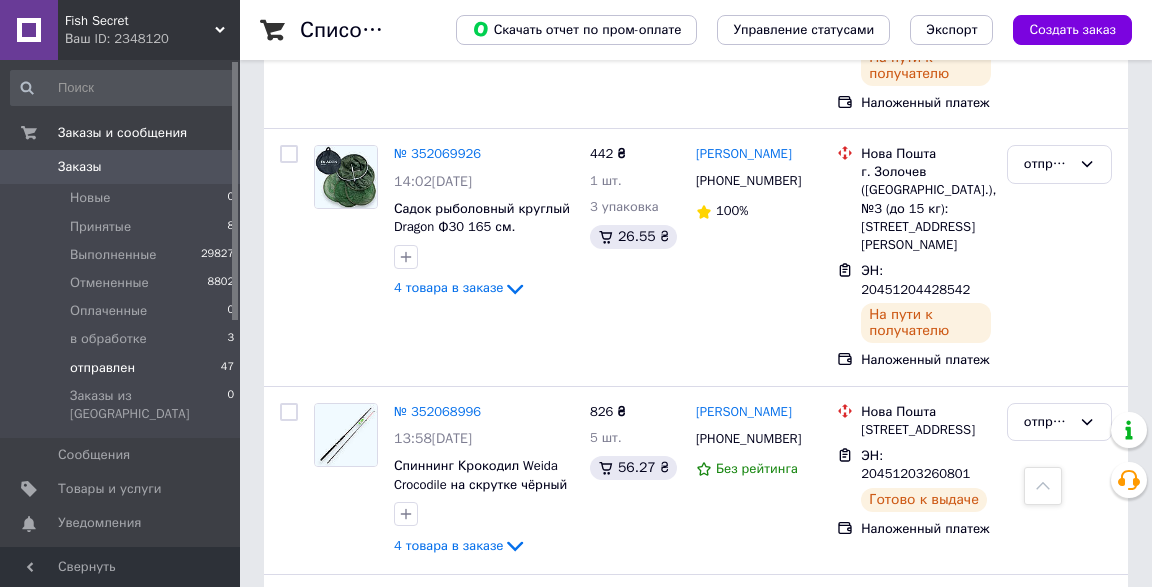 scroll, scrollTop: 7868, scrollLeft: 0, axis: vertical 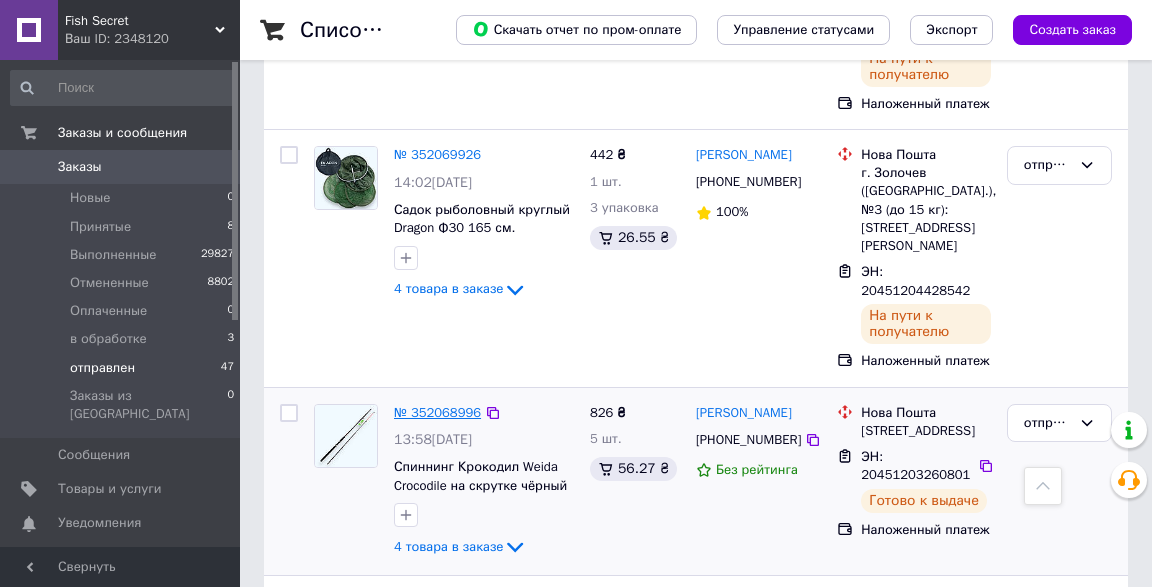 click on "№ 352068996" at bounding box center (437, 412) 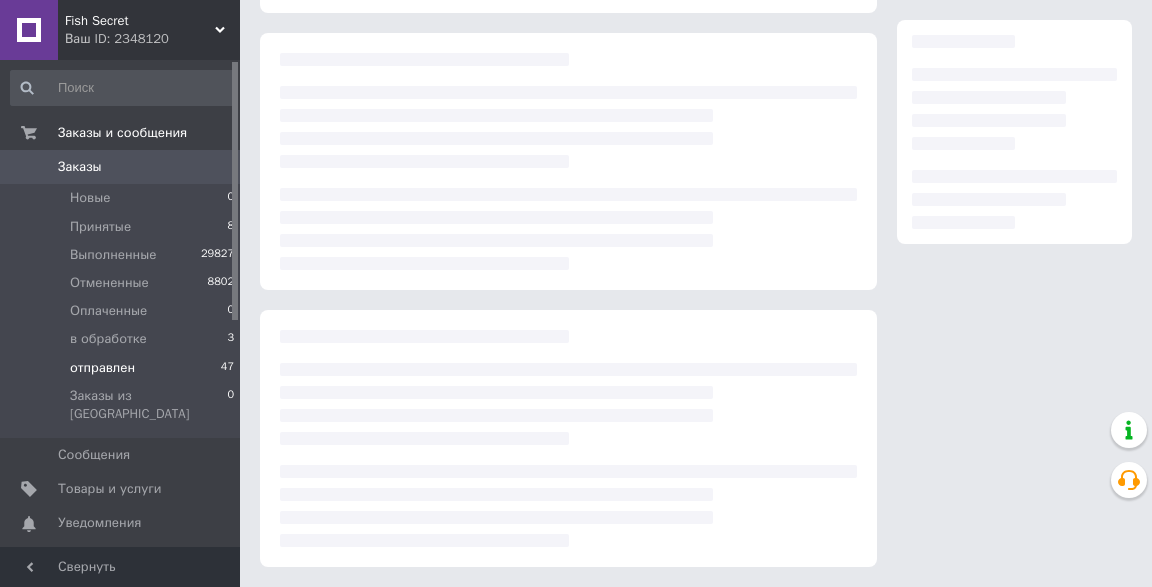 scroll, scrollTop: 323, scrollLeft: 0, axis: vertical 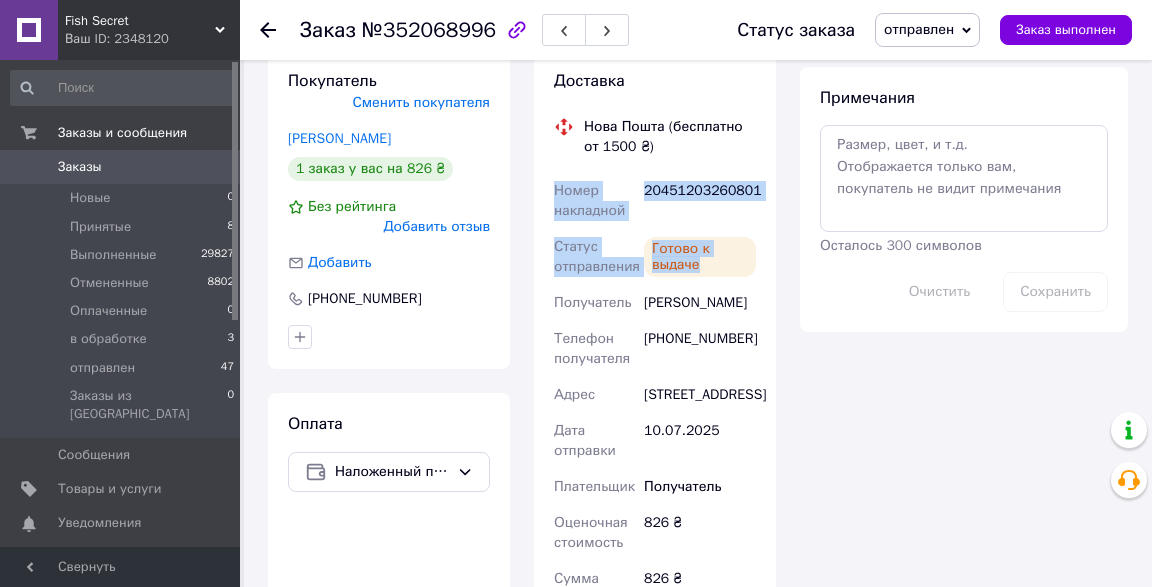 drag, startPoint x: 764, startPoint y: 253, endPoint x: 556, endPoint y: 183, distance: 219.46298 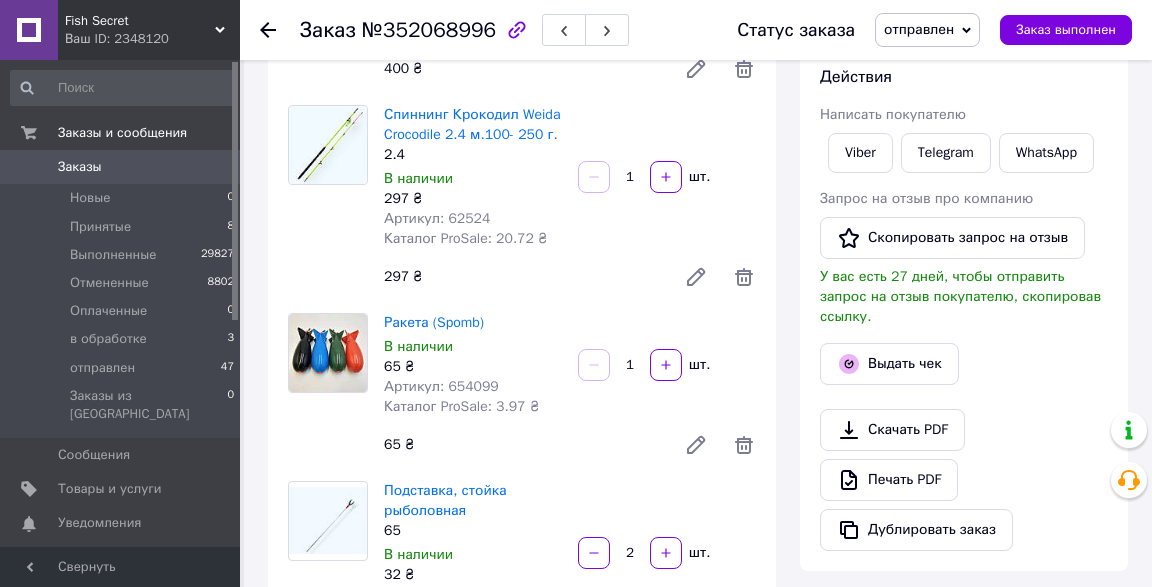 scroll, scrollTop: 322, scrollLeft: 0, axis: vertical 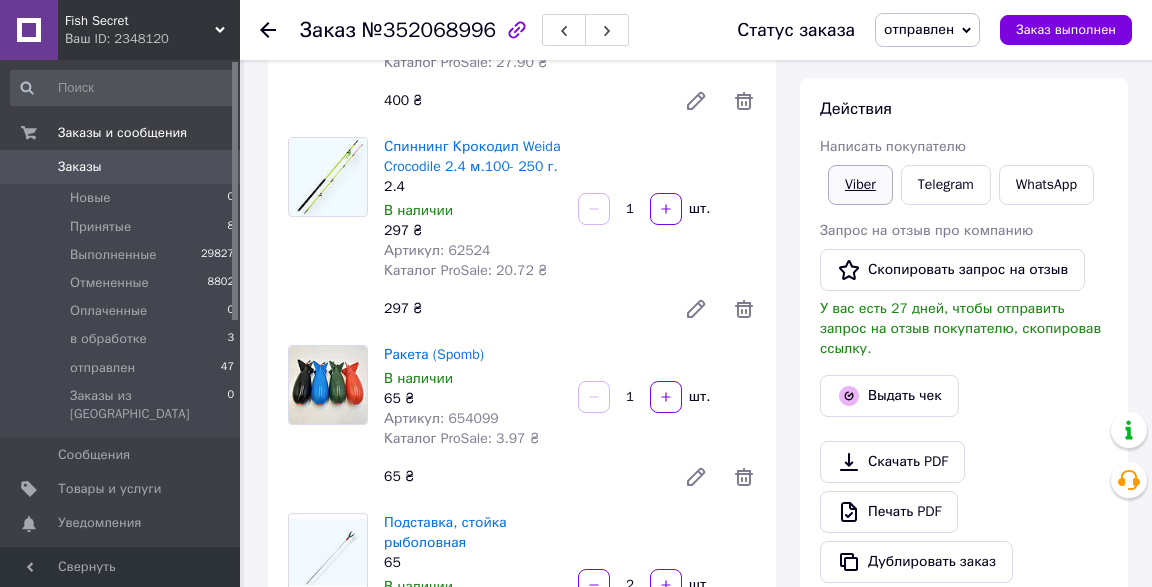 click on "Viber" at bounding box center (860, 185) 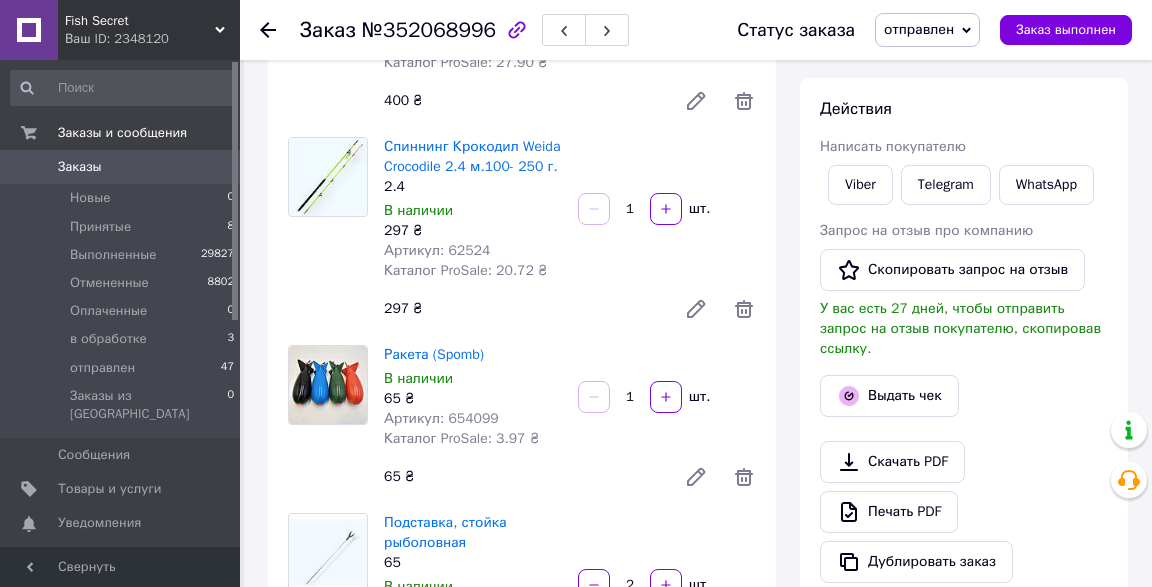 click 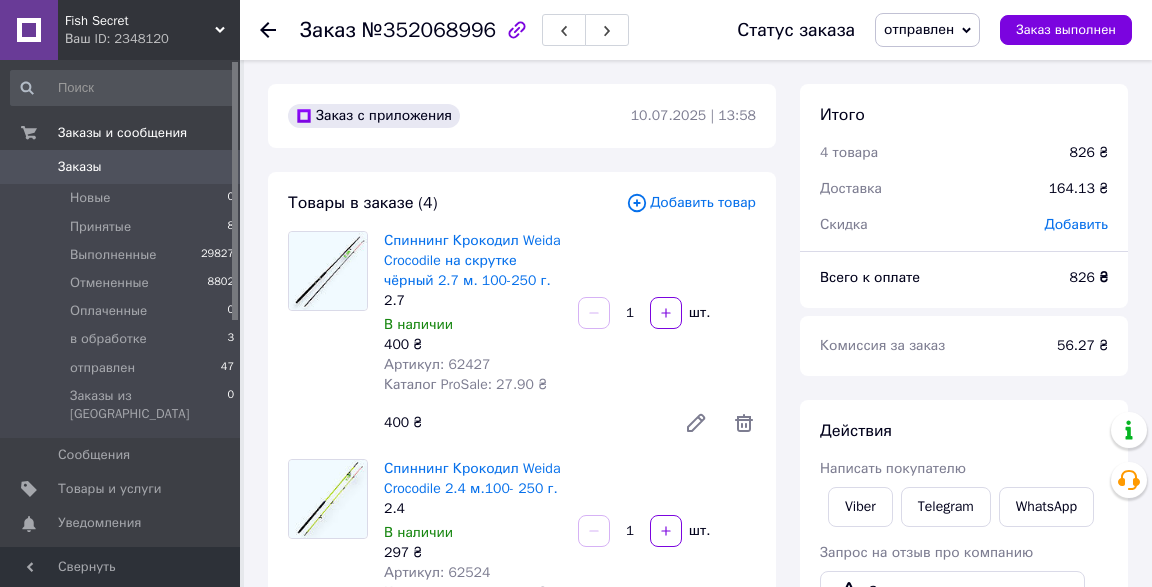 click on "Заказ №352068996 Статус заказа отправлен Принят Выполнен Отменен Оплаченный в обработке Заказ выполнен Заказ с приложения [DATE] 13:58 Товары в заказе (4) Добавить товар Спиннинг Крокодил [PERSON_NAME] Crocodile на скрутке чёрный 2.7 м. 100-250 г. 2.7 В наличии 400 ₴ Артикул: 62427 Каталог ProSale: 27.90 ₴  1   шт. 400 ₴ Спиннинг Крокодил [PERSON_NAME] Crocodile 2.4 м.100- [DATE] В наличии 297 ₴ Артикул: 62524 Каталог ProSale: 20.72 ₴  1   шт. 297 ₴ Ракета (Spomb) В наличии 65 ₴ Артикул: 654099 Каталог ProSale: 3.97 ₴  1   шт. 65 ₴ Подставка, стойка рыболовная 65 В наличии 32 ₴ Артикул: 31565 Каталог ProSale: 3.68 ₴  2   шт. 64 ₴ Скрыть товары Покупатель   826" at bounding box center (576, 1372) 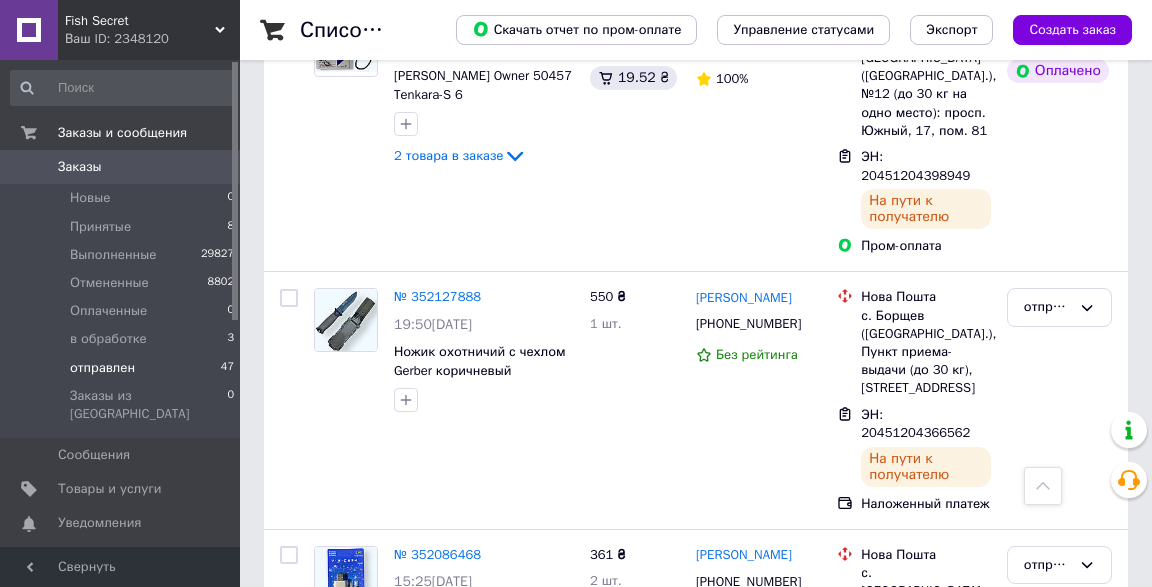 scroll, scrollTop: 6729, scrollLeft: 0, axis: vertical 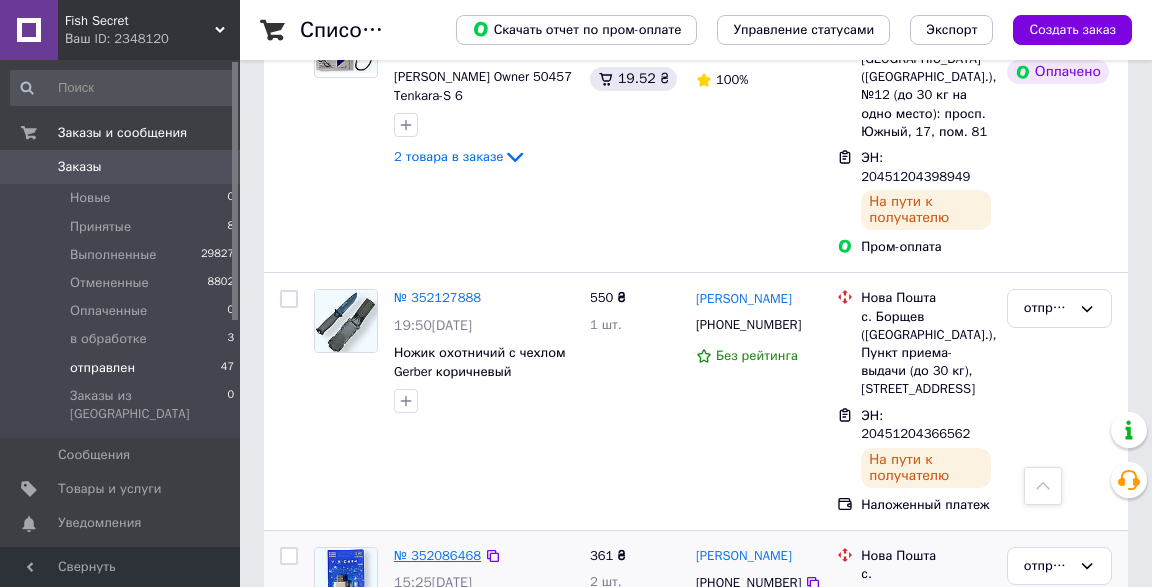 click on "№ 352086468" at bounding box center (437, 555) 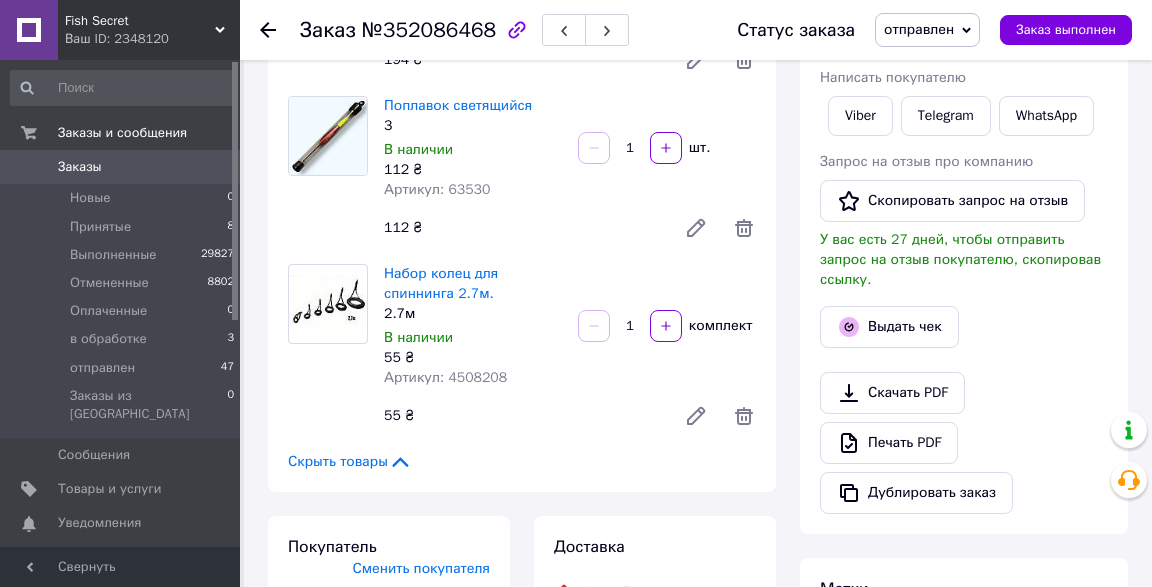 scroll, scrollTop: 404, scrollLeft: 0, axis: vertical 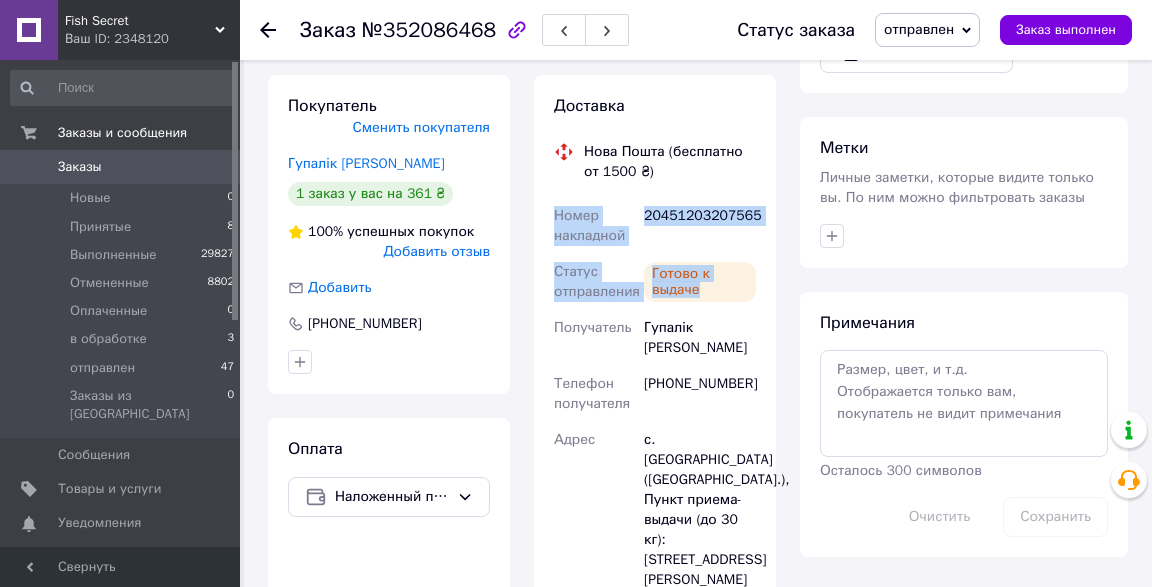 drag, startPoint x: 767, startPoint y: 271, endPoint x: 550, endPoint y: 214, distance: 224.36131 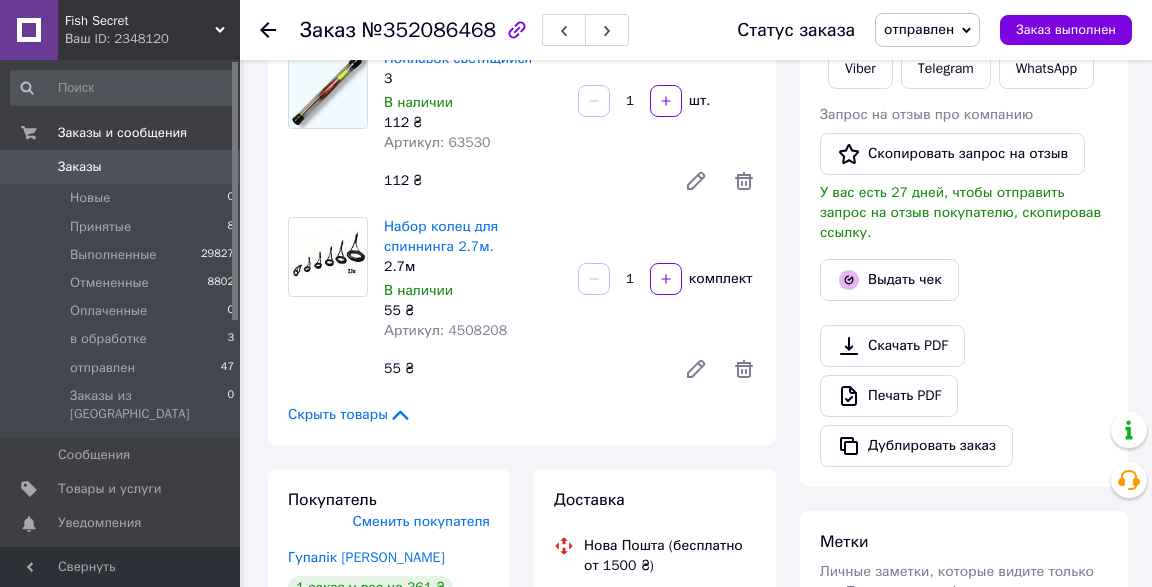 scroll, scrollTop: 260, scrollLeft: 0, axis: vertical 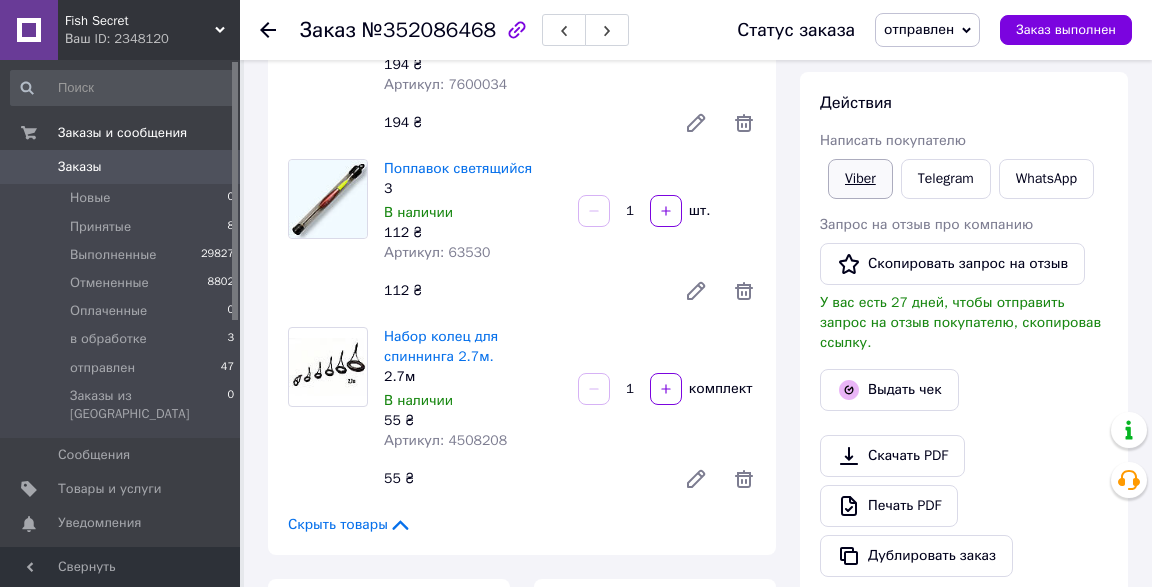 click on "Viber" at bounding box center (860, 179) 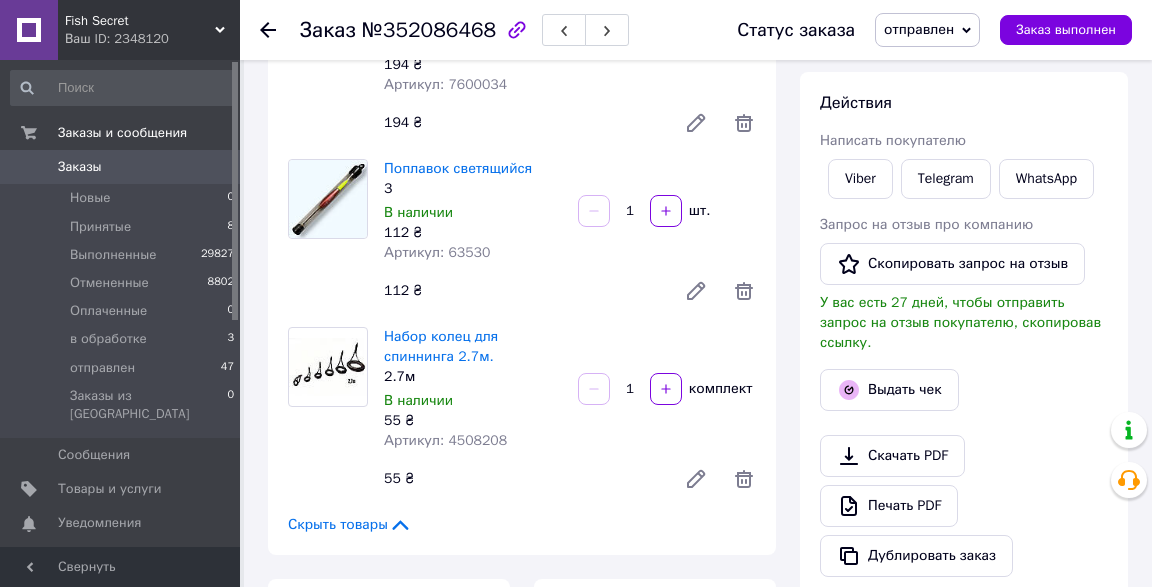 click 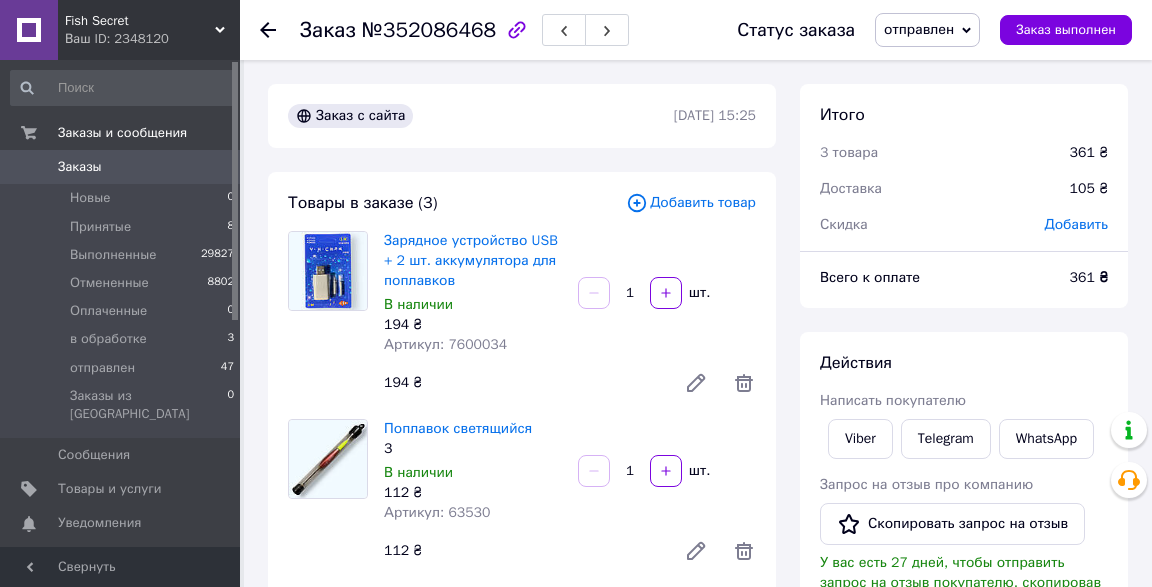 click on "Заказ №352086468 Статус заказа отправлен Принят Выполнен Отменен Оплаченный в обработке Заказ выполнен Заказ с сайта [DATE] 15:25 Товары в заказе (3) Добавить товар Зарядное устройство USB + 2 шт. аккумулятора для поплавков В наличии 194 ₴ Артикул: 7600034 1   шт. 194 ₴ Поплавок светящийся 3 В наличии 112 ₴ Артикул: 63530 1   шт. 112 ₴ Набор колец для спиннинга 2.7м. 2.7м В наличии 55 ₴ Артикул: 4508208 1   комплект 55 ₴ Скрыть товары Покупатель Сменить покупателя Гупалік  [PERSON_NAME]  1 заказ у вас на 361 ₴ 100%   успешных покупок Добавить отзыв Добавить [PHONE_NUMBER] Оплата Наложенный платеж Доставка <" at bounding box center [576, 1318] 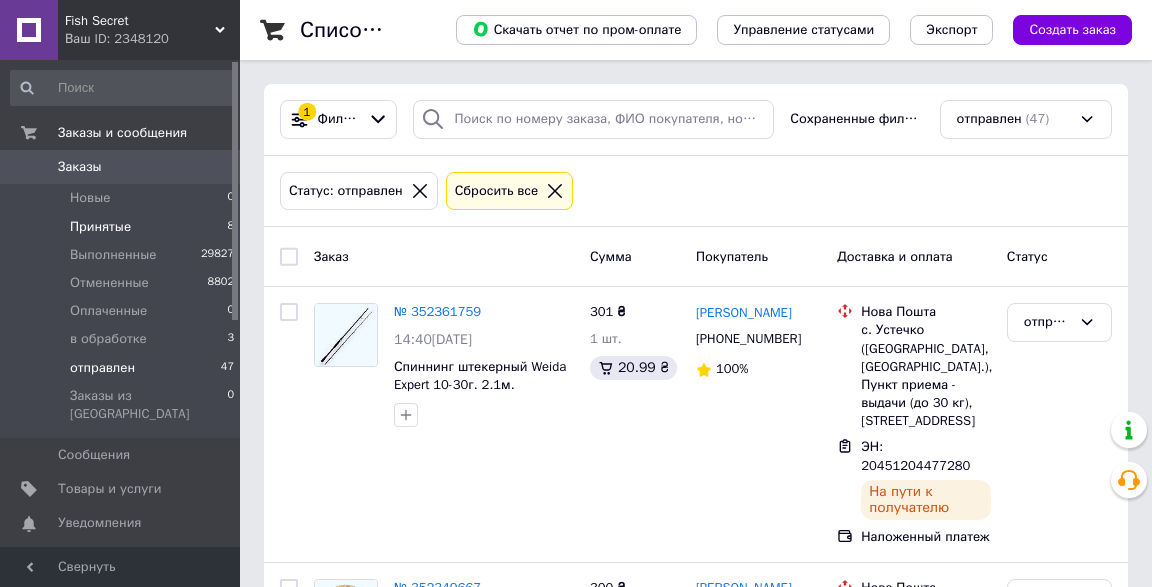 click on "Принятые" at bounding box center [100, 227] 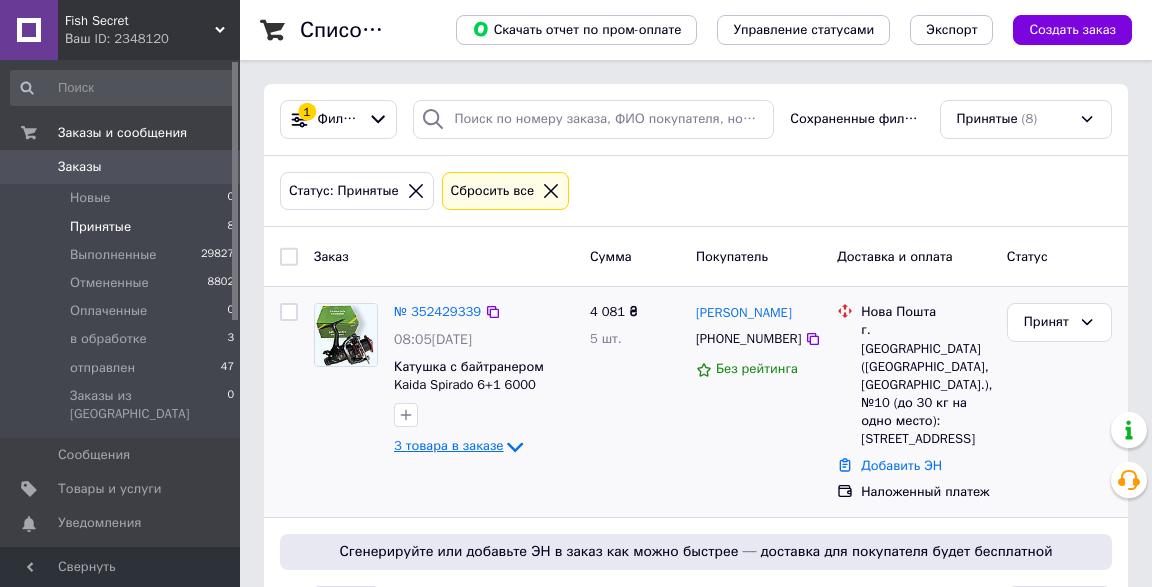 click on "3 товара в заказе" at bounding box center [448, 446] 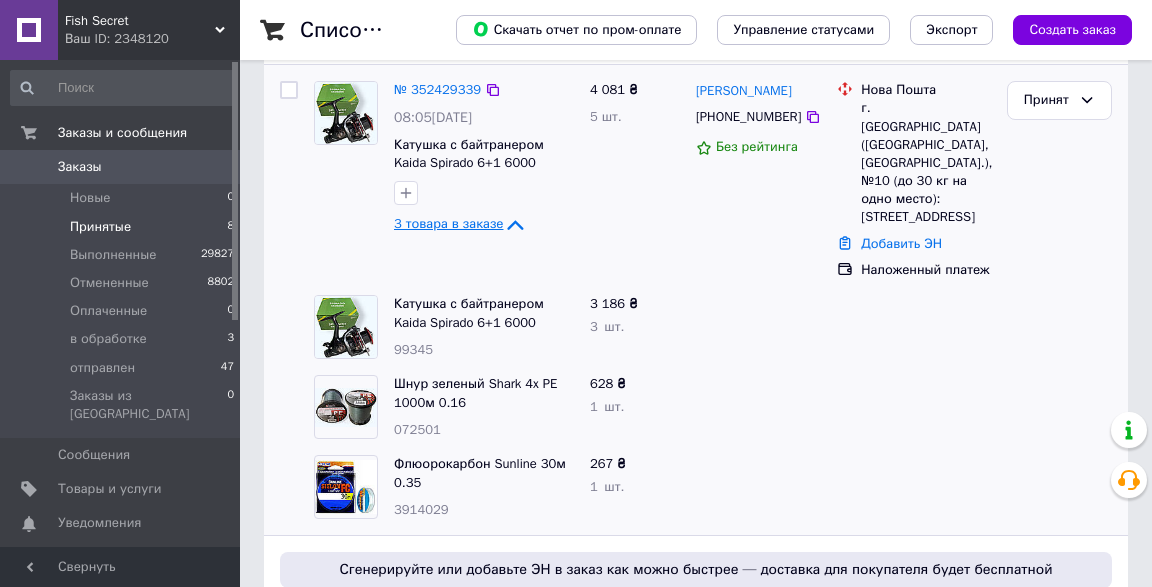 scroll, scrollTop: 243, scrollLeft: 0, axis: vertical 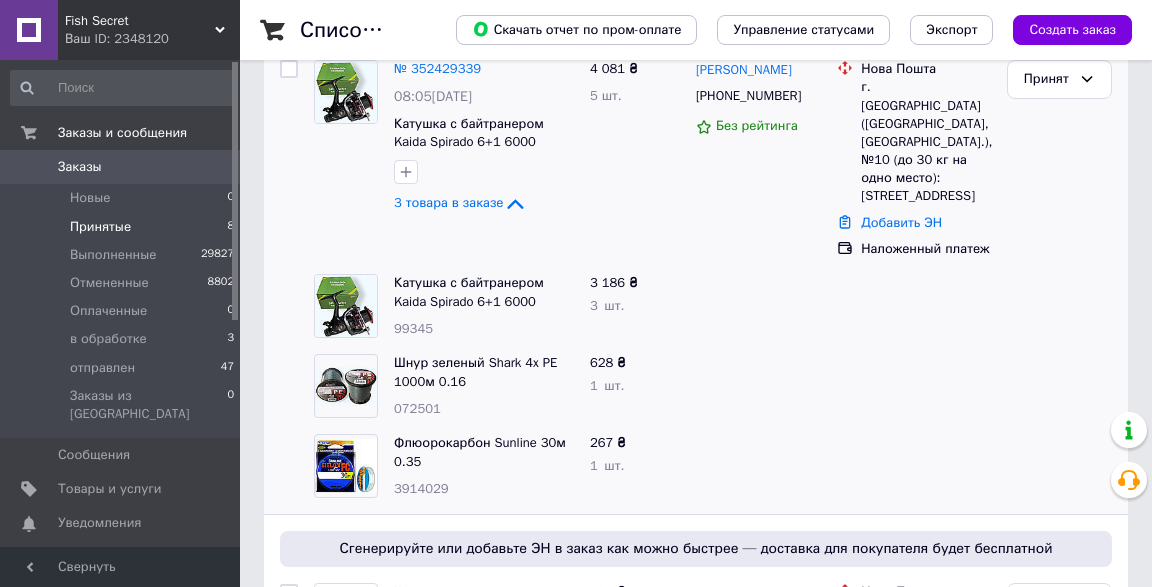 click on "3914029" at bounding box center (421, 488) 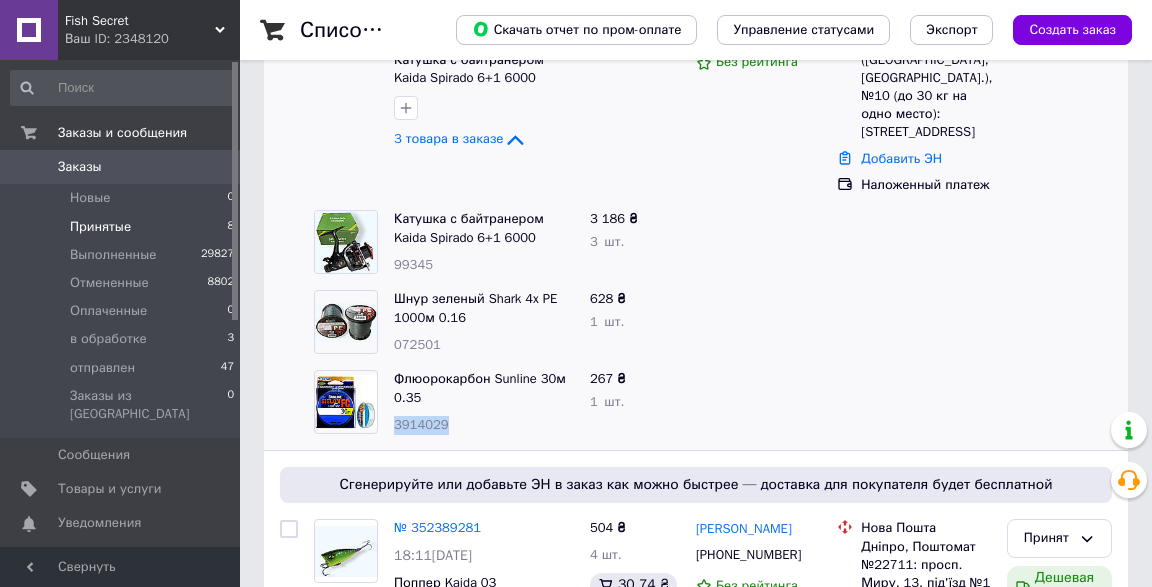 scroll, scrollTop: 308, scrollLeft: 0, axis: vertical 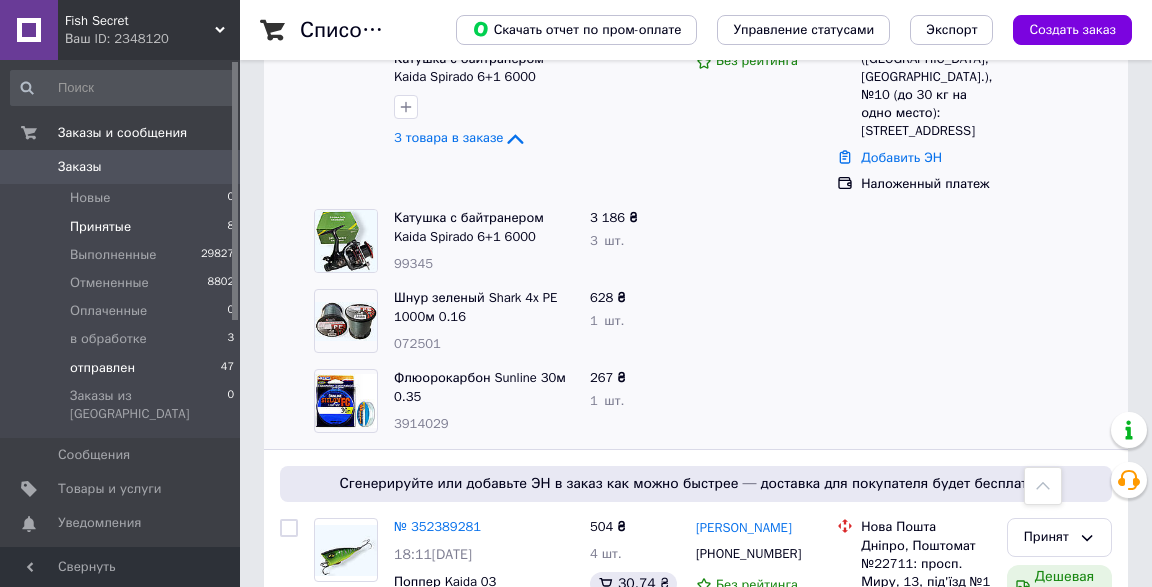 click on "отправлен" at bounding box center (102, 368) 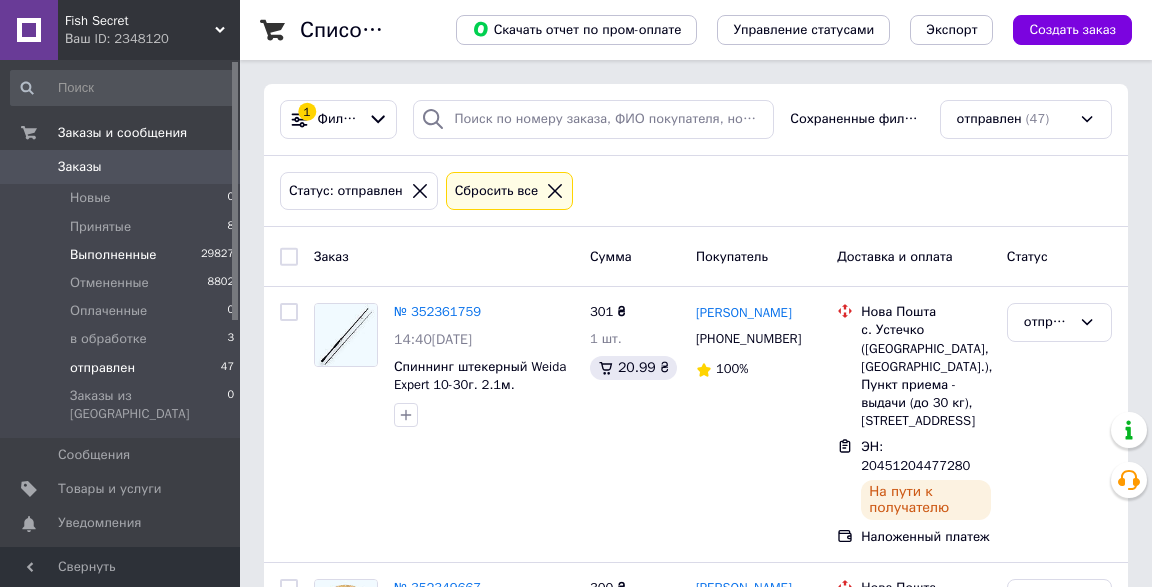 scroll, scrollTop: 0, scrollLeft: 0, axis: both 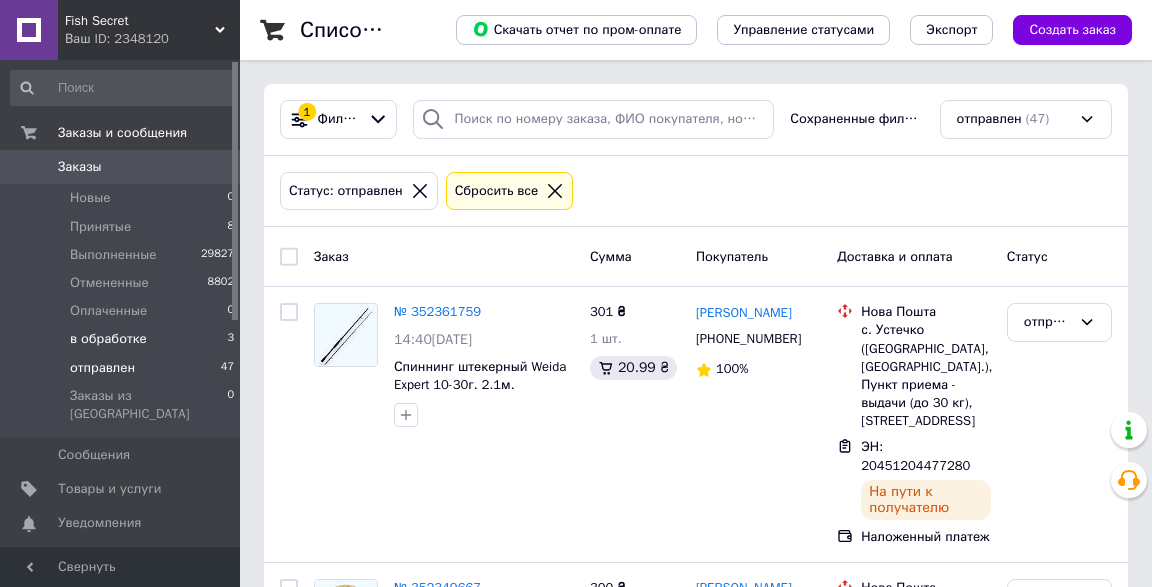 click on "в обработке" at bounding box center (108, 339) 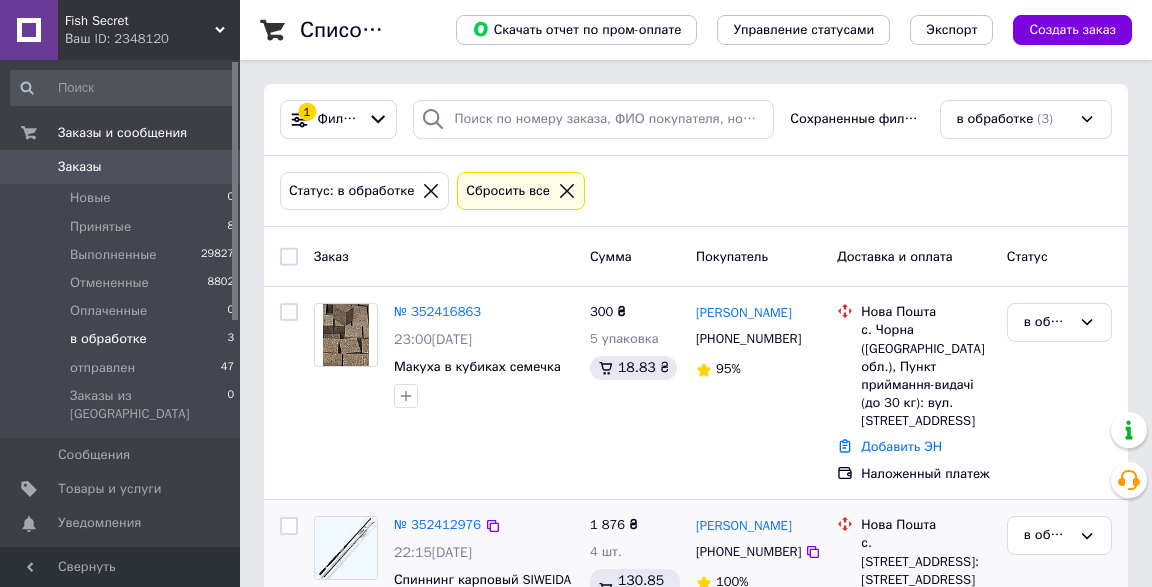 scroll, scrollTop: 0, scrollLeft: 0, axis: both 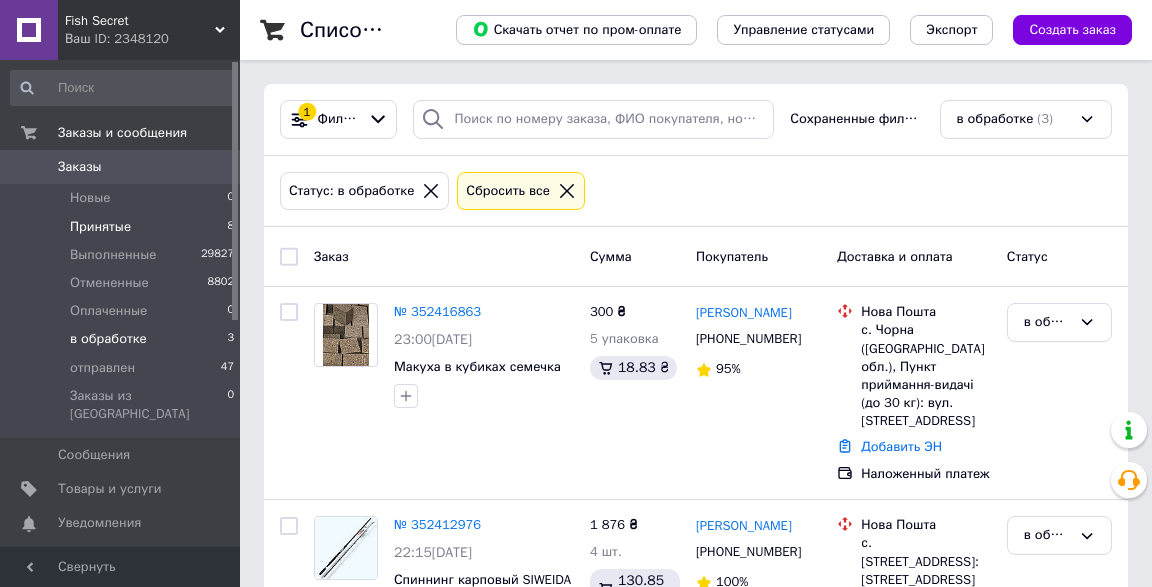 click on "Принятые" at bounding box center [100, 227] 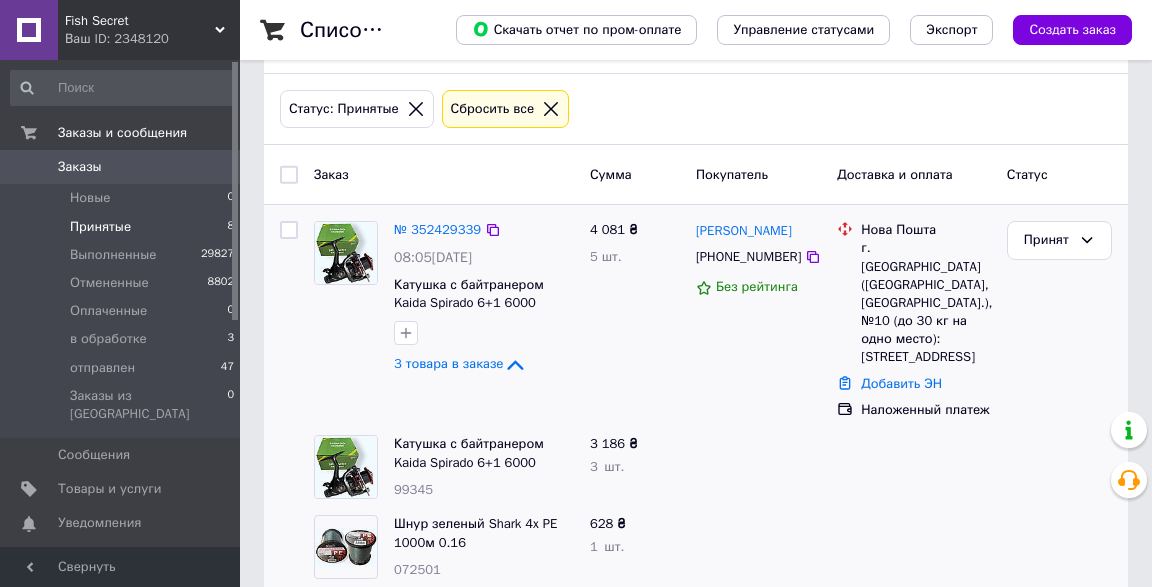 scroll, scrollTop: 120, scrollLeft: 0, axis: vertical 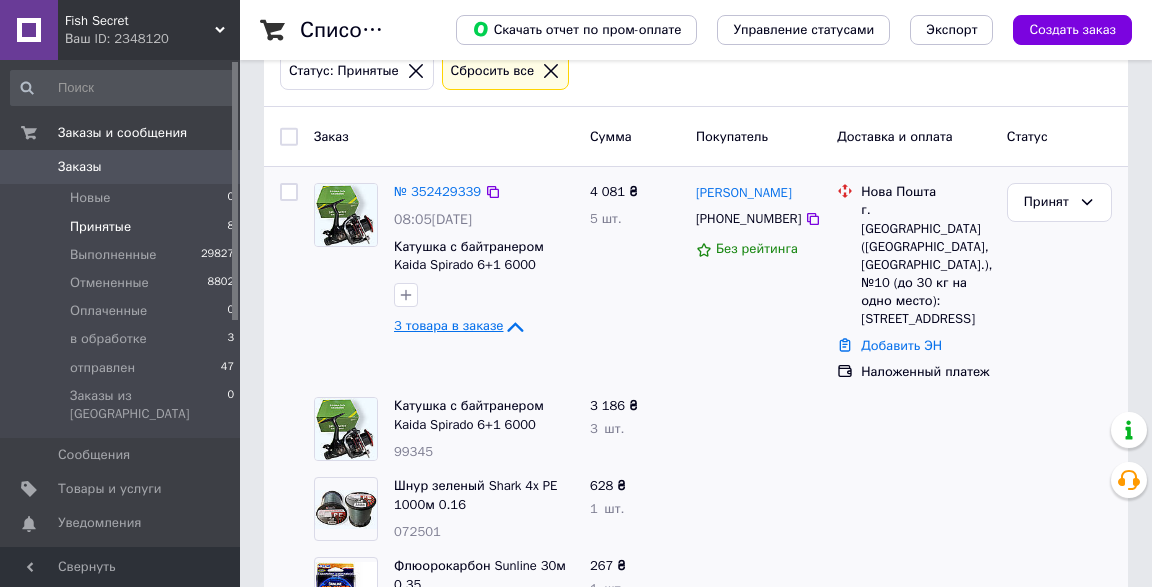 click 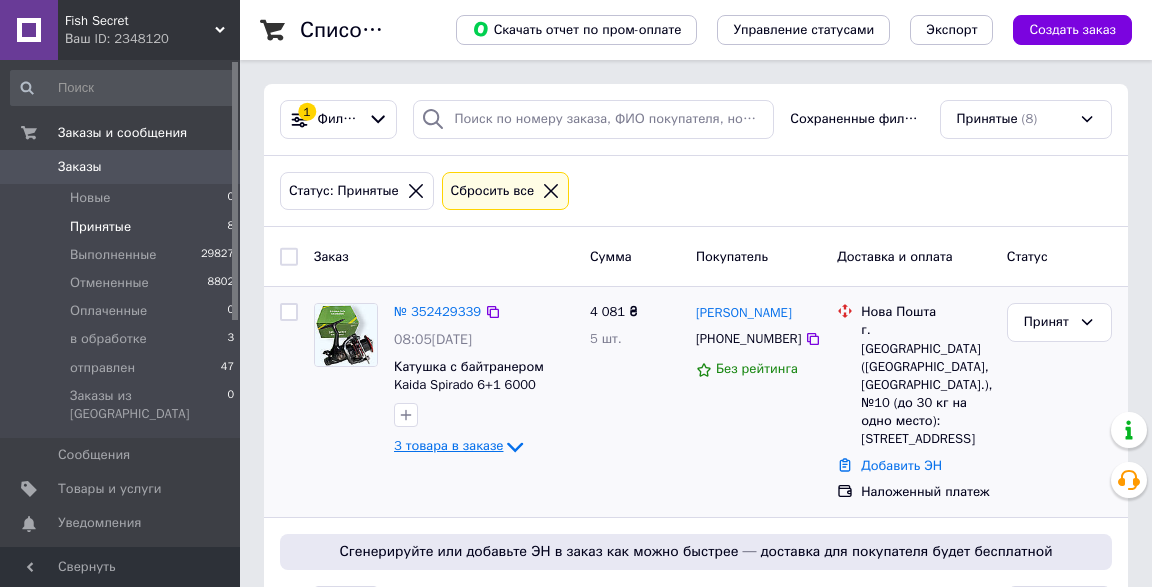 scroll, scrollTop: 0, scrollLeft: 0, axis: both 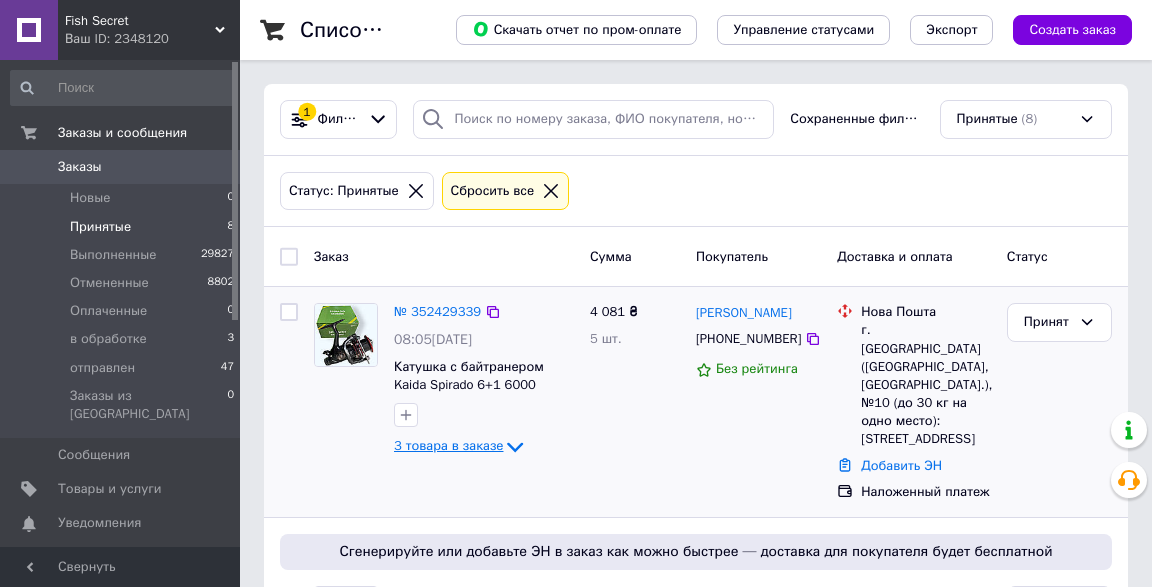click on "Принятые" at bounding box center [100, 227] 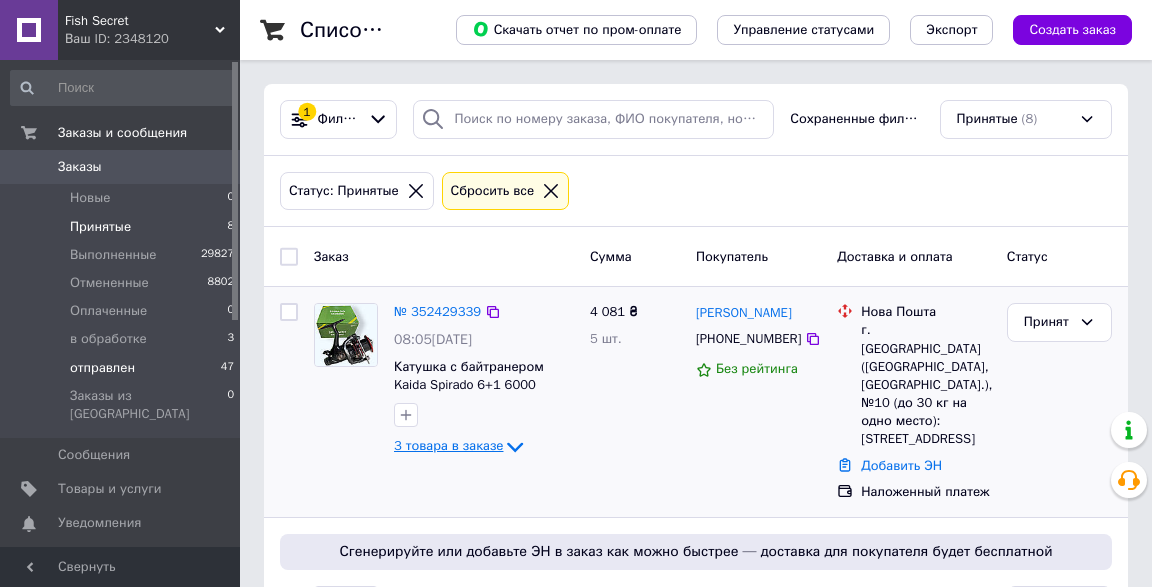 click on "отправлен" at bounding box center (102, 368) 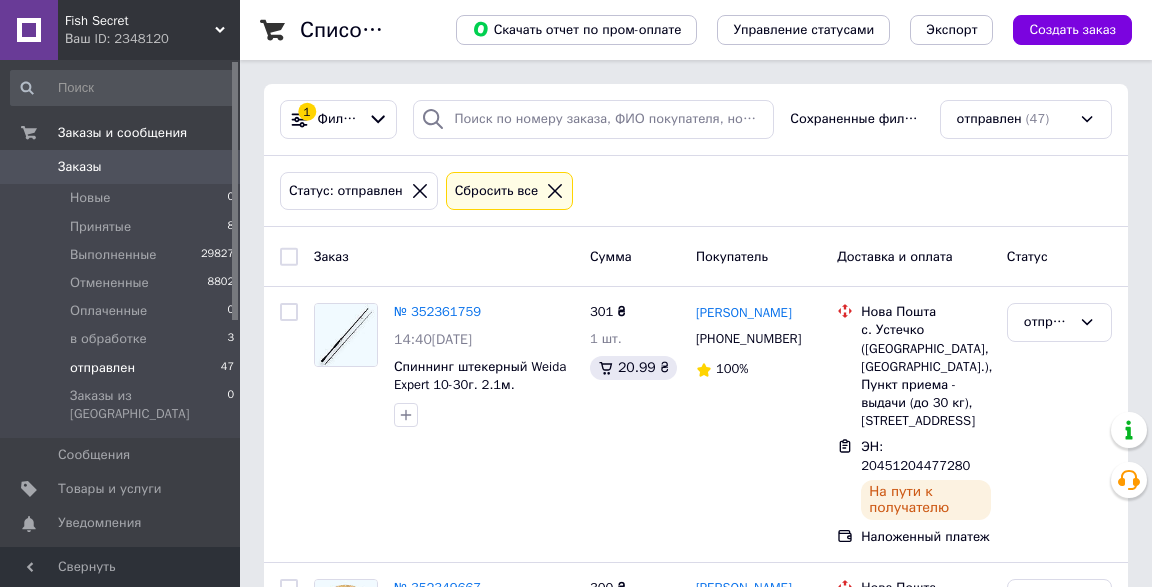 scroll, scrollTop: 0, scrollLeft: 0, axis: both 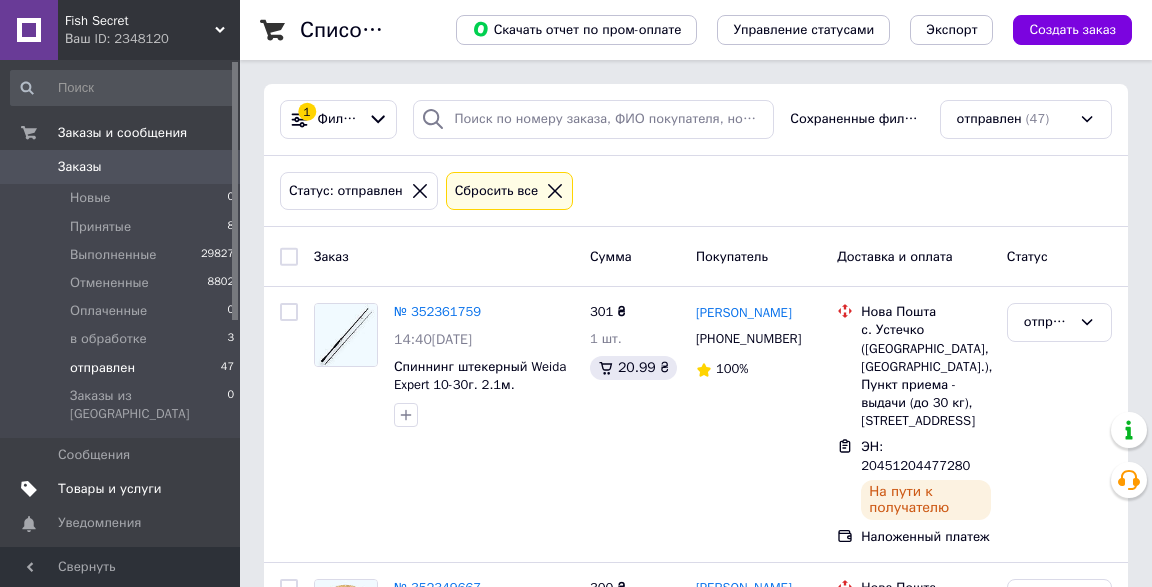 click on "Товары и услуги" at bounding box center [110, 489] 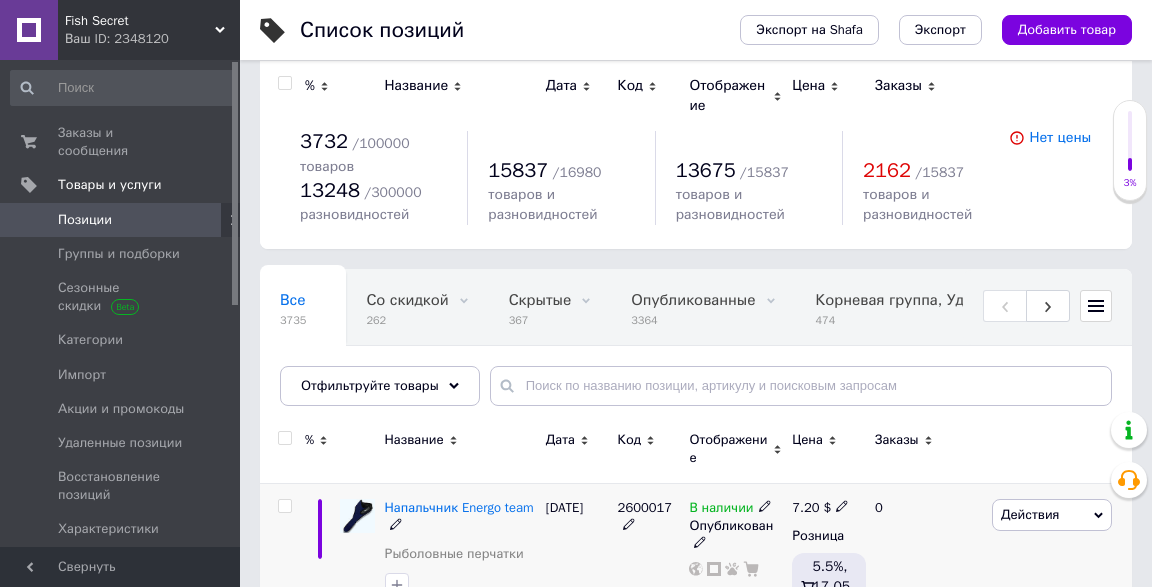 scroll, scrollTop: 0, scrollLeft: 0, axis: both 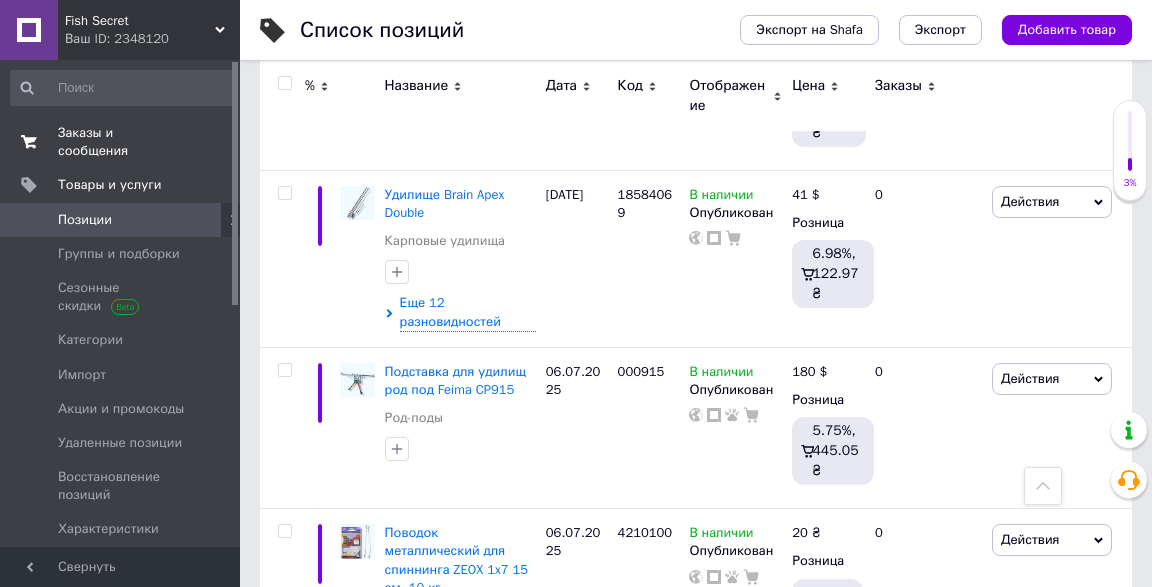 click on "Заказы и сообщения" at bounding box center [121, 142] 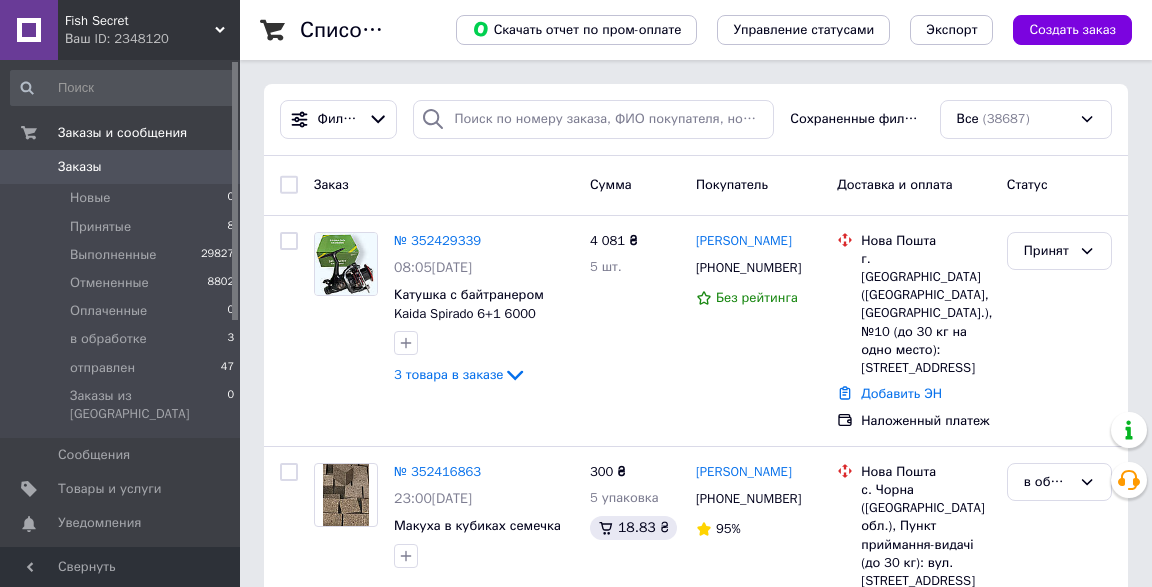 scroll, scrollTop: 0, scrollLeft: 0, axis: both 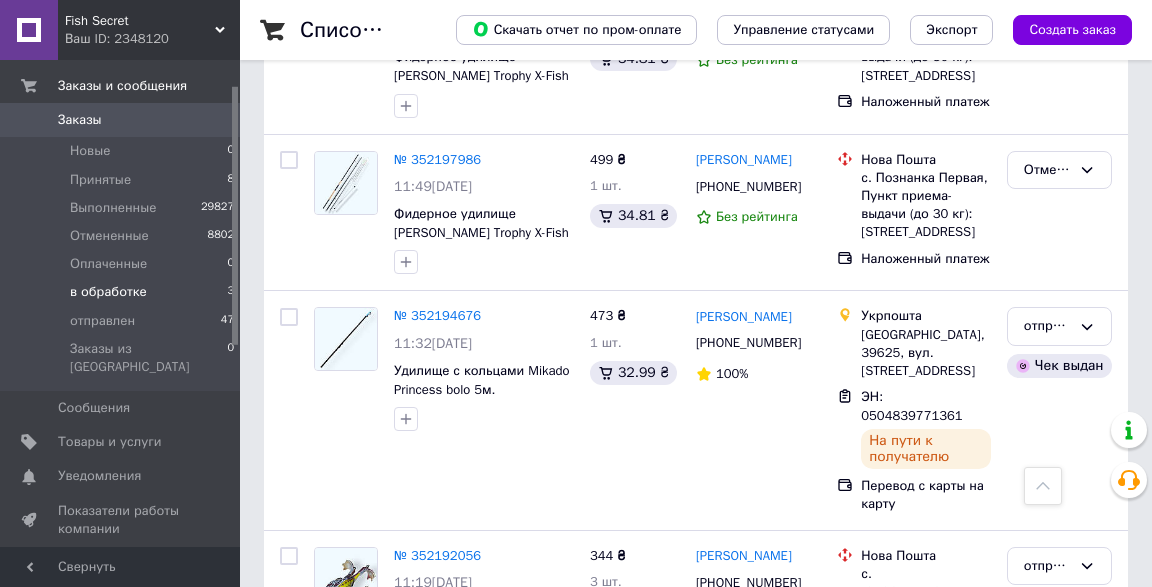 click on "в обработке" at bounding box center [108, 292] 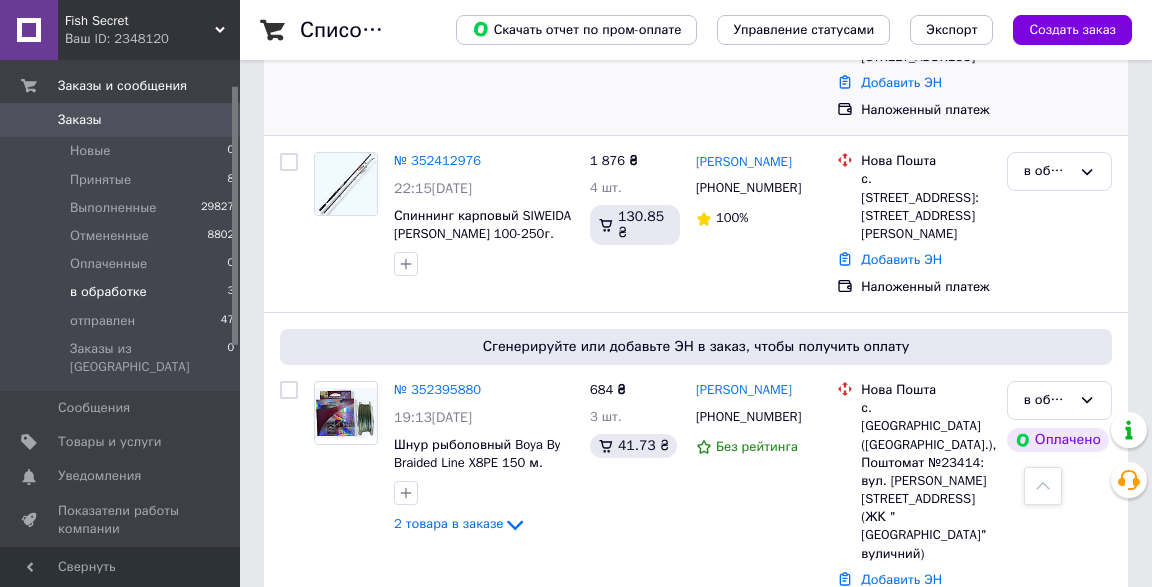 scroll, scrollTop: 363, scrollLeft: 0, axis: vertical 